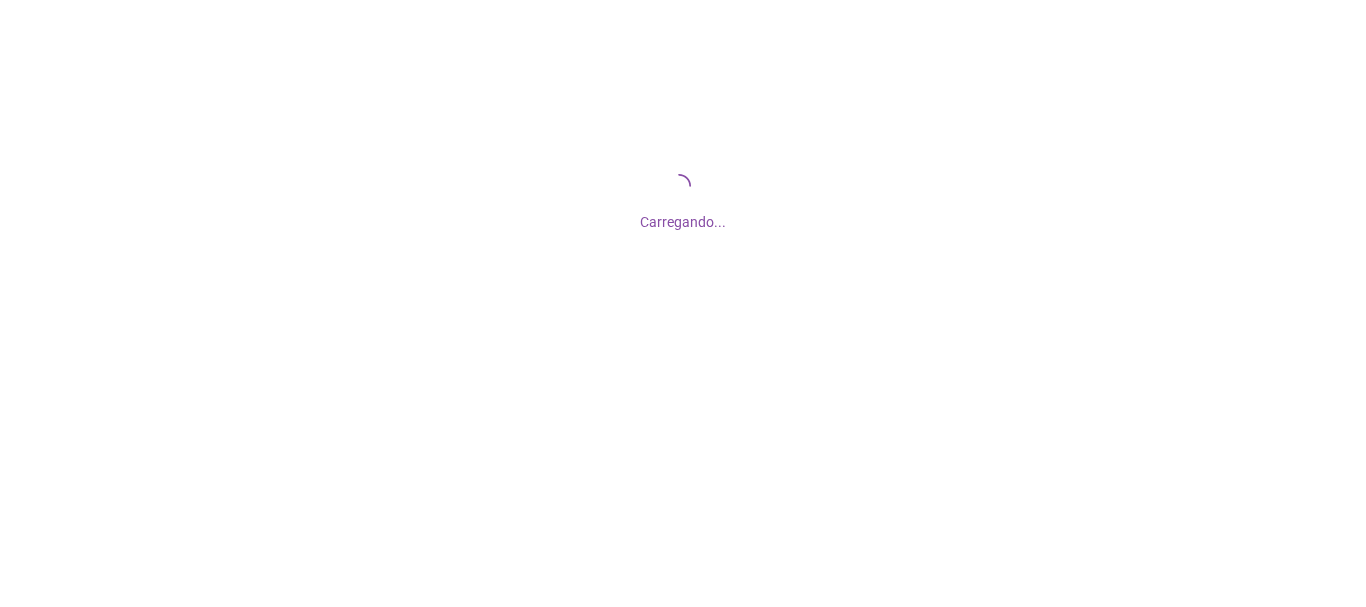 scroll, scrollTop: 0, scrollLeft: 0, axis: both 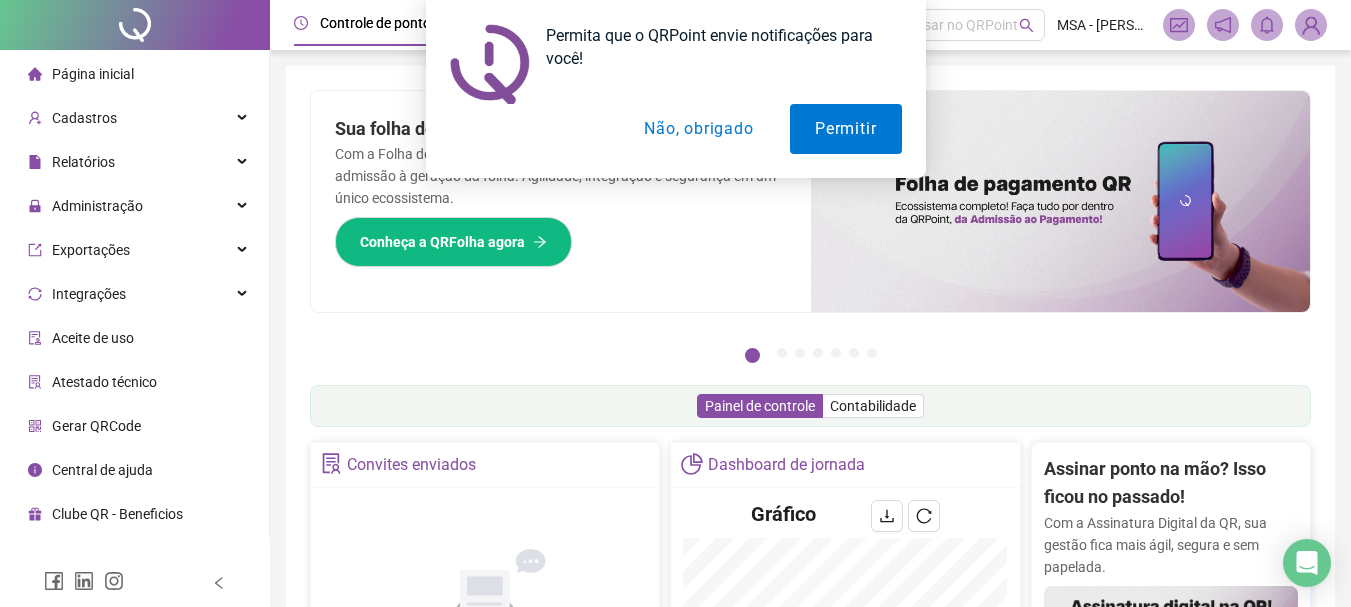 click on "Não, obrigado" at bounding box center (698, 129) 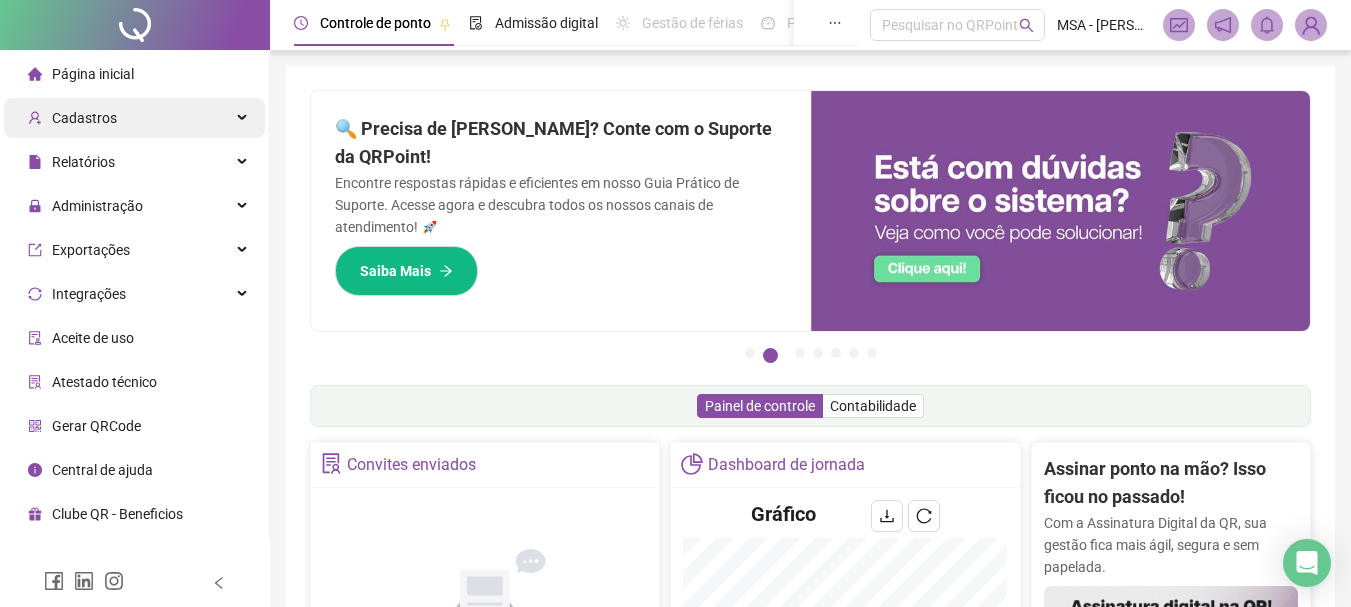 click on "Cadastros" at bounding box center [134, 118] 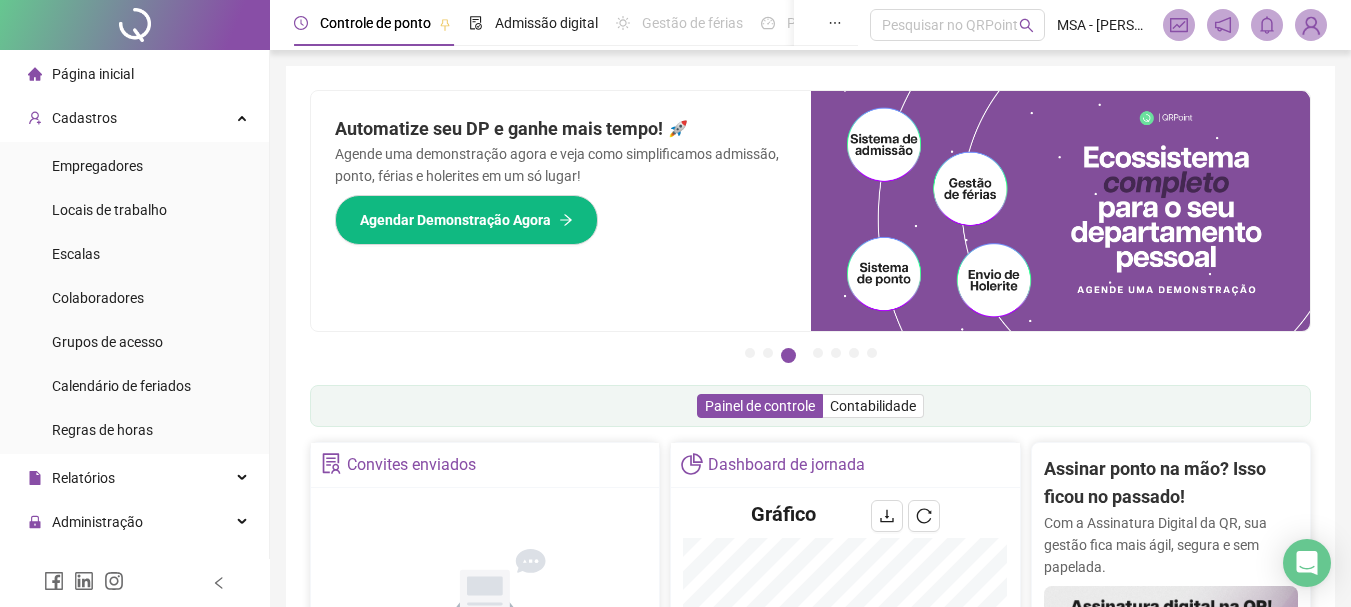 click at bounding box center (1311, 25) 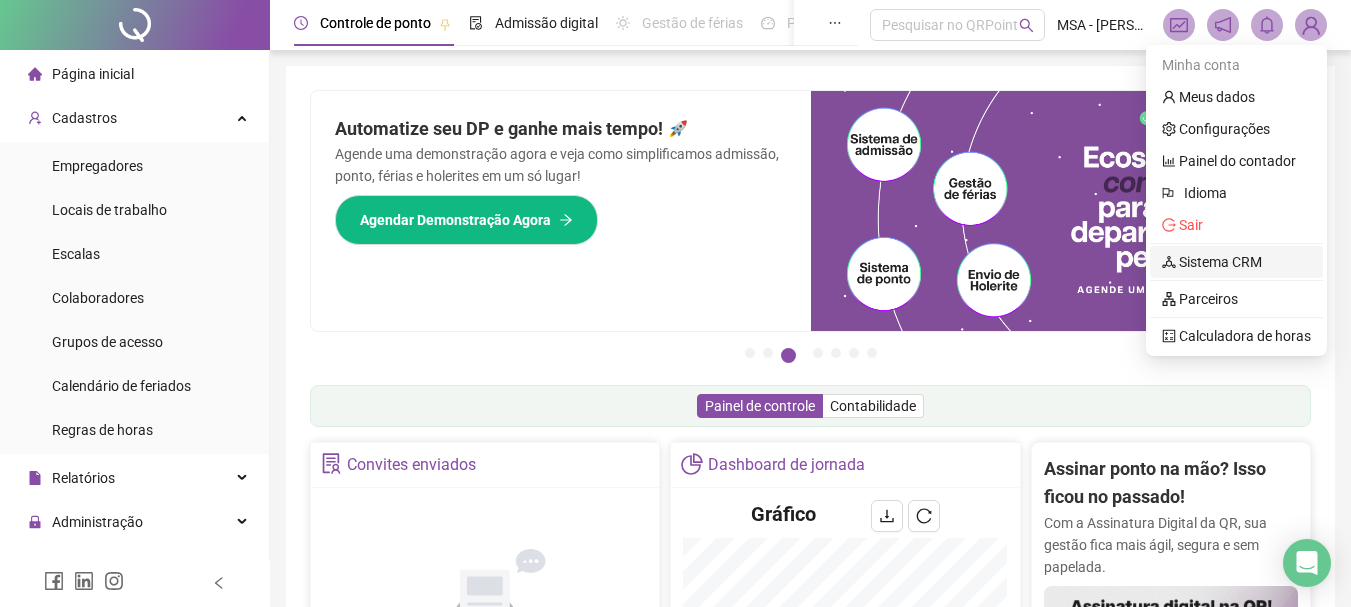 click on "Sistema CRM" at bounding box center [1212, 262] 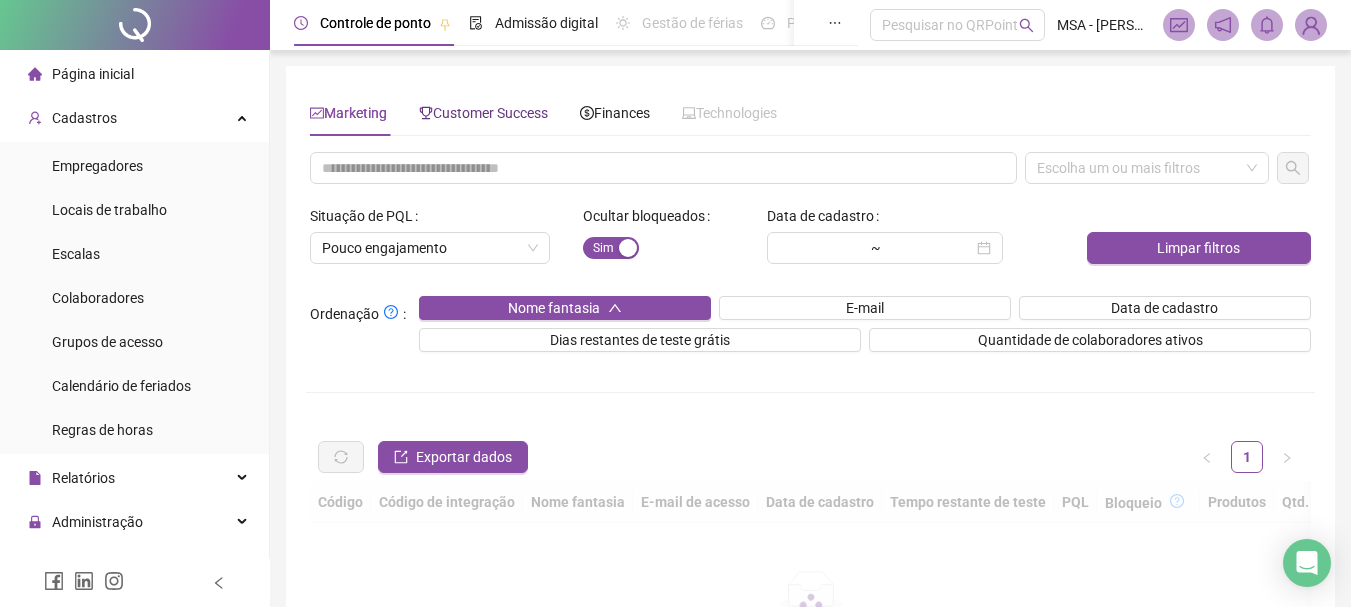 click on "Customer Success" at bounding box center (483, 113) 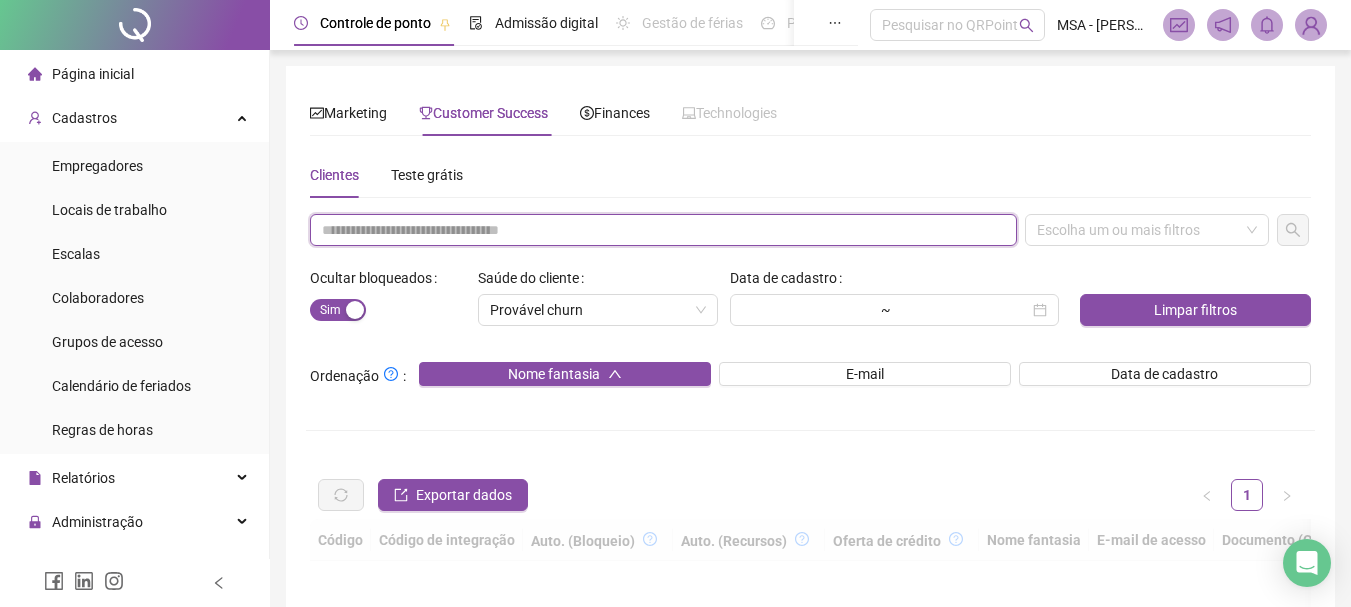 click at bounding box center [663, 230] 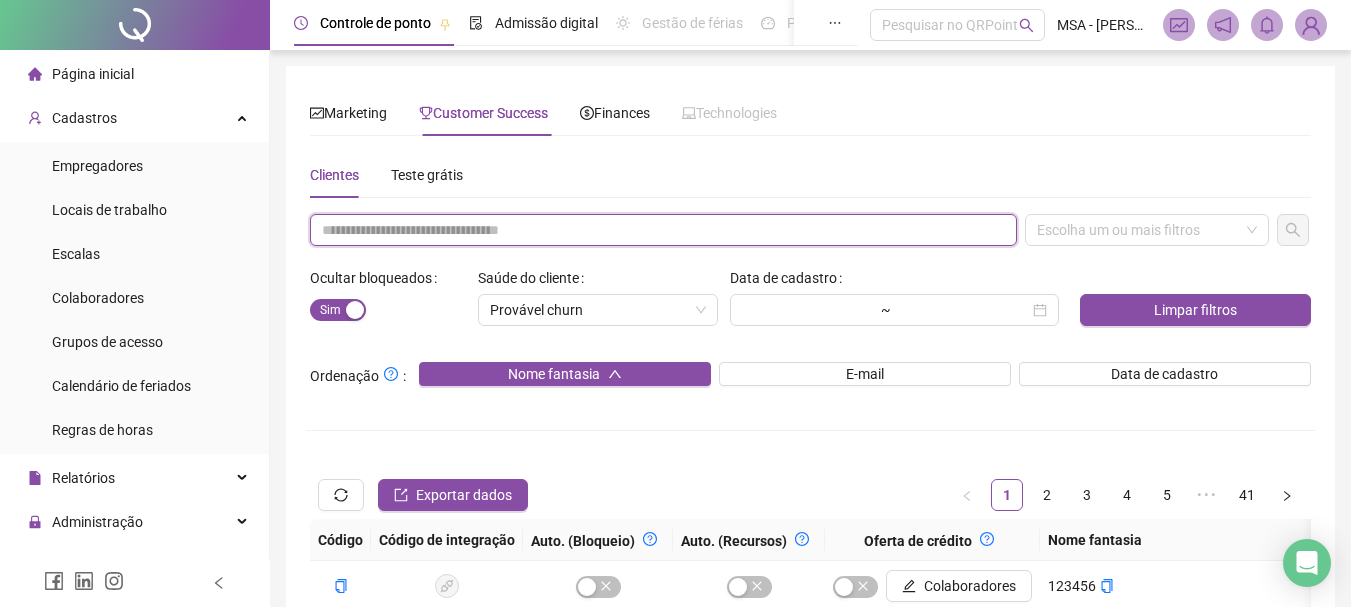 click at bounding box center (663, 230) 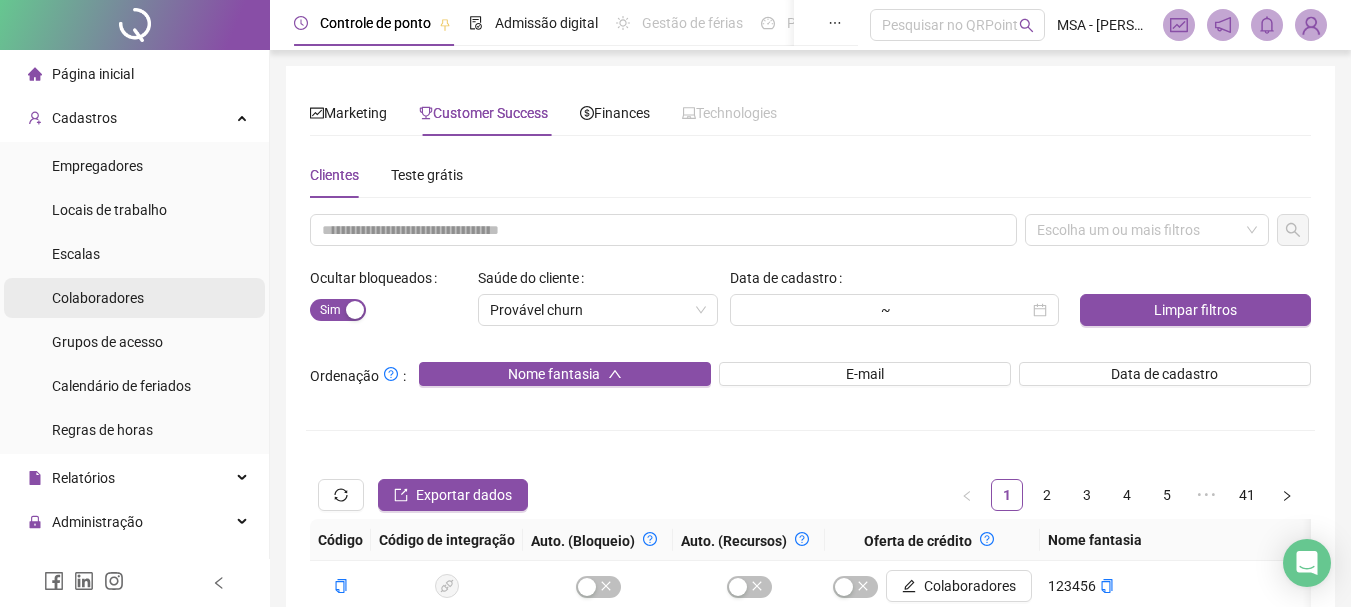click on "Colaboradores" at bounding box center [134, 298] 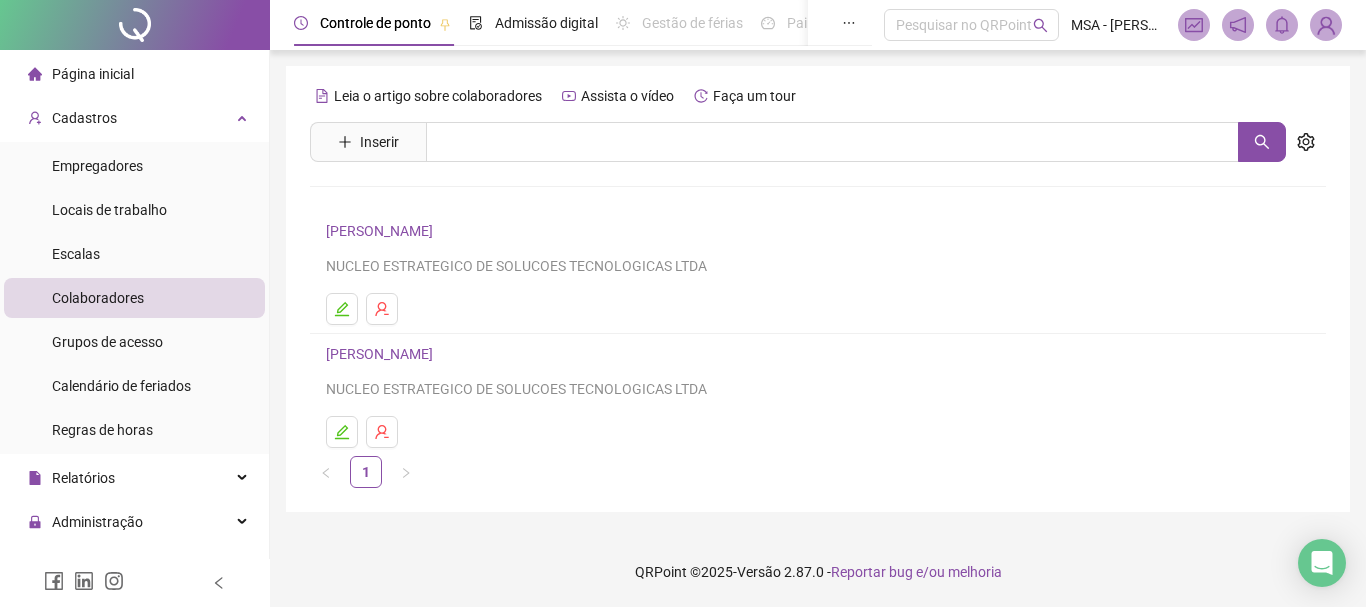 click on "GLENDA CRUZ RIBEIRO DE SANTANA" at bounding box center (382, 231) 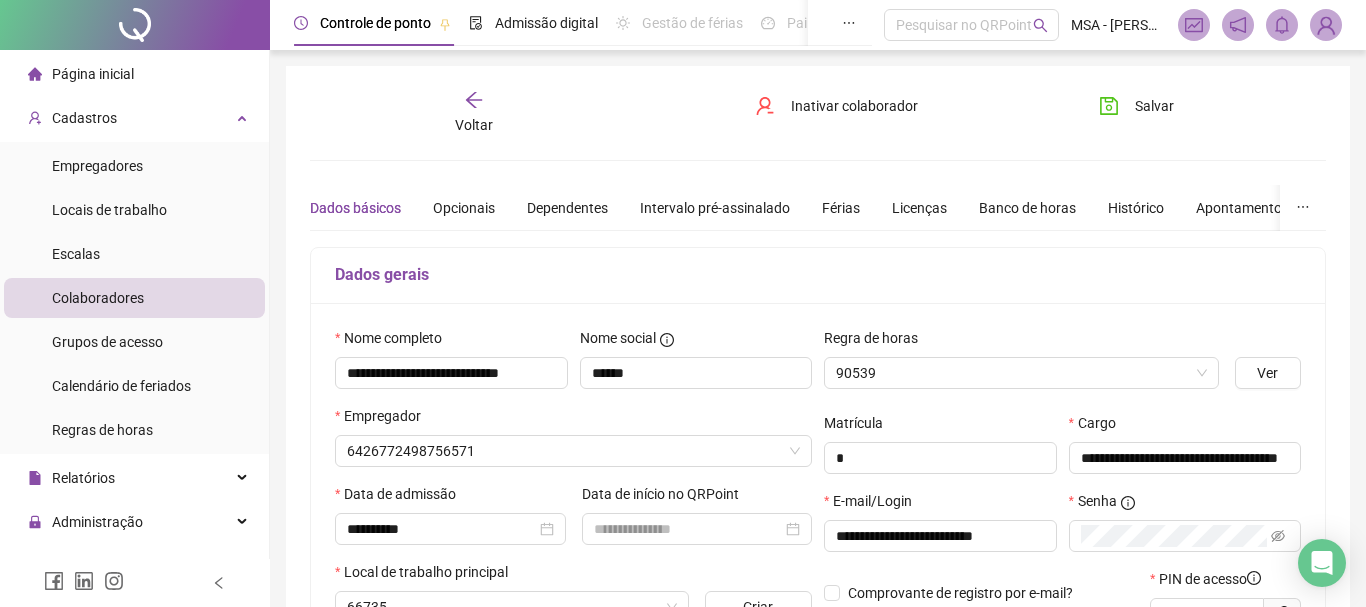 type on "**********" 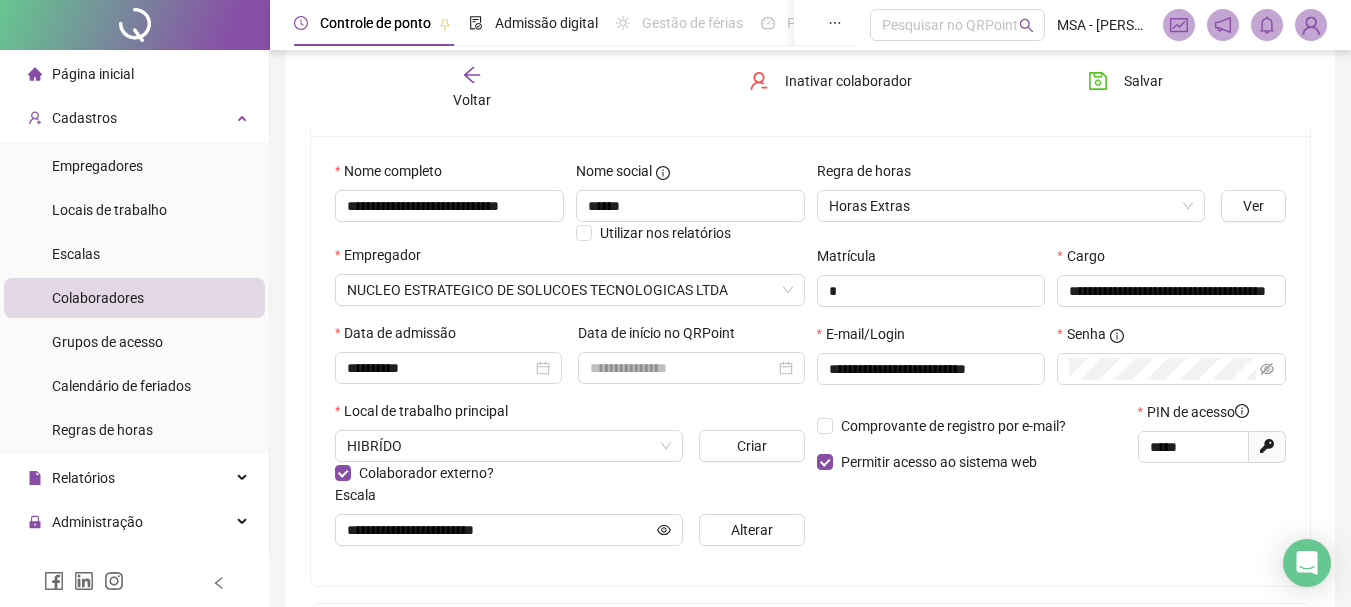 scroll, scrollTop: 202, scrollLeft: 0, axis: vertical 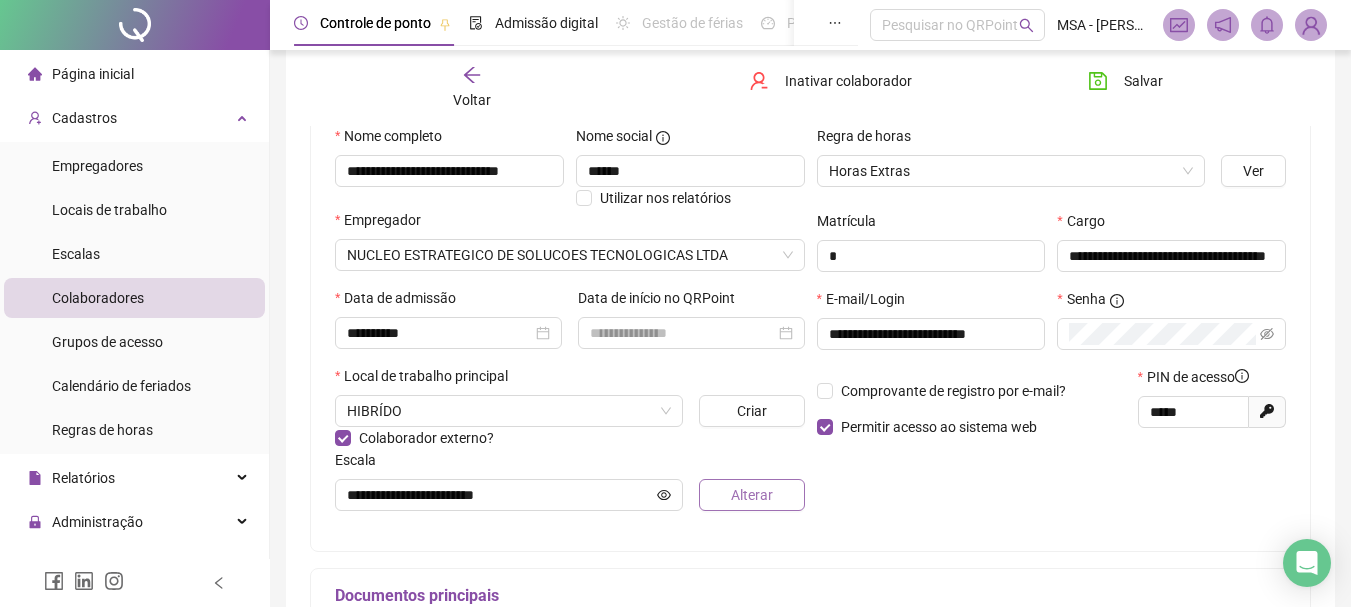 click on "Alterar" at bounding box center [752, 495] 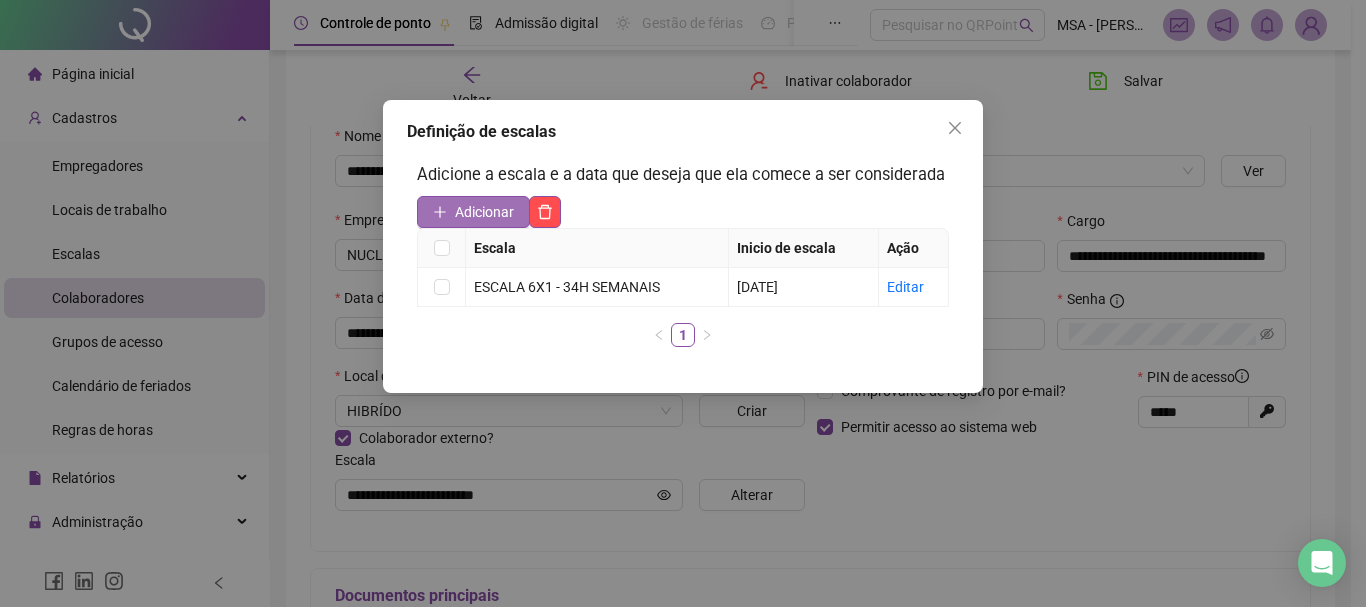 click on "Adicionar" at bounding box center (484, 212) 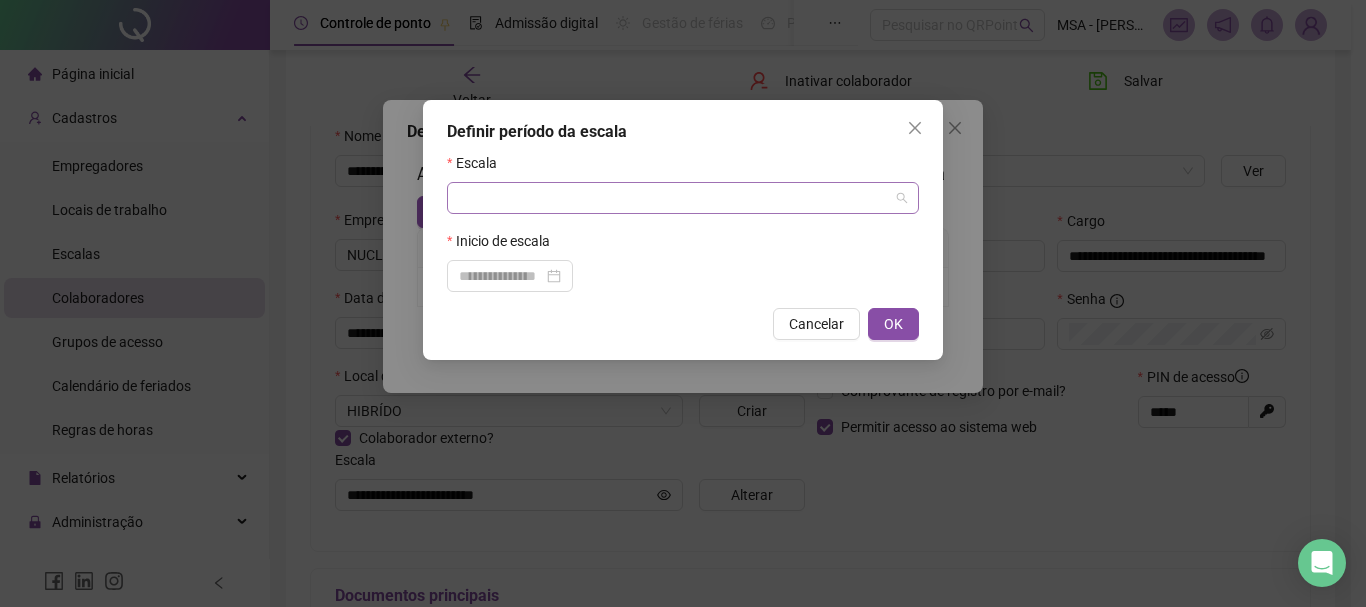 click at bounding box center (677, 198) 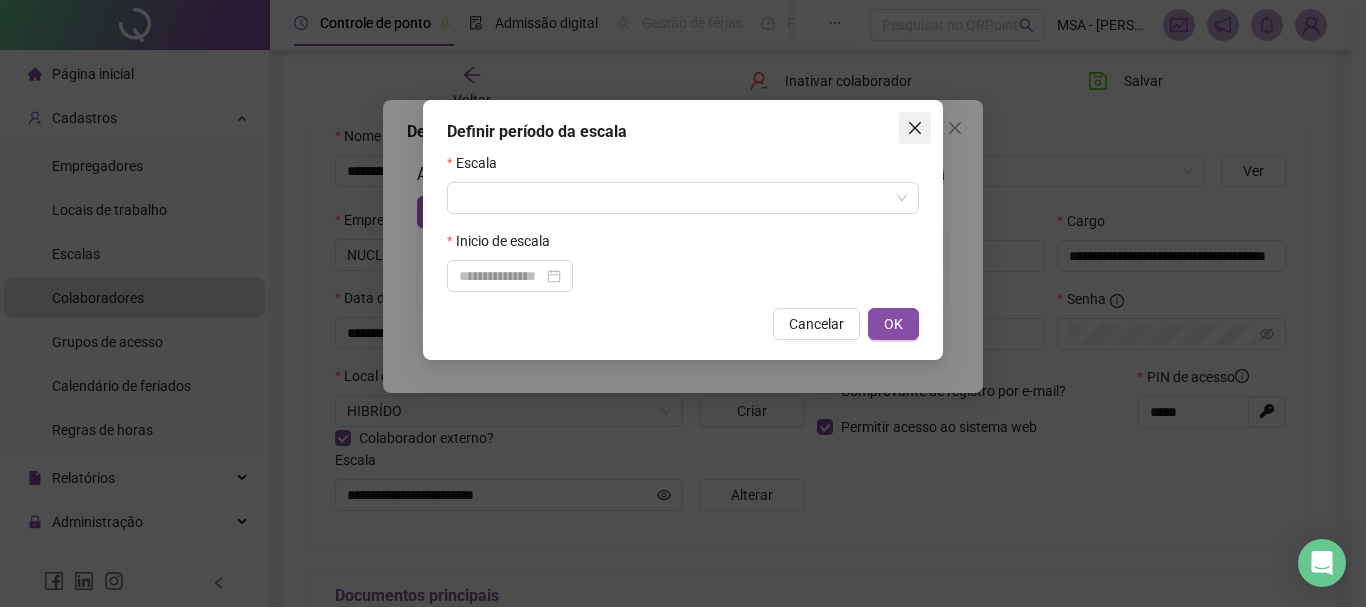 click at bounding box center (915, 128) 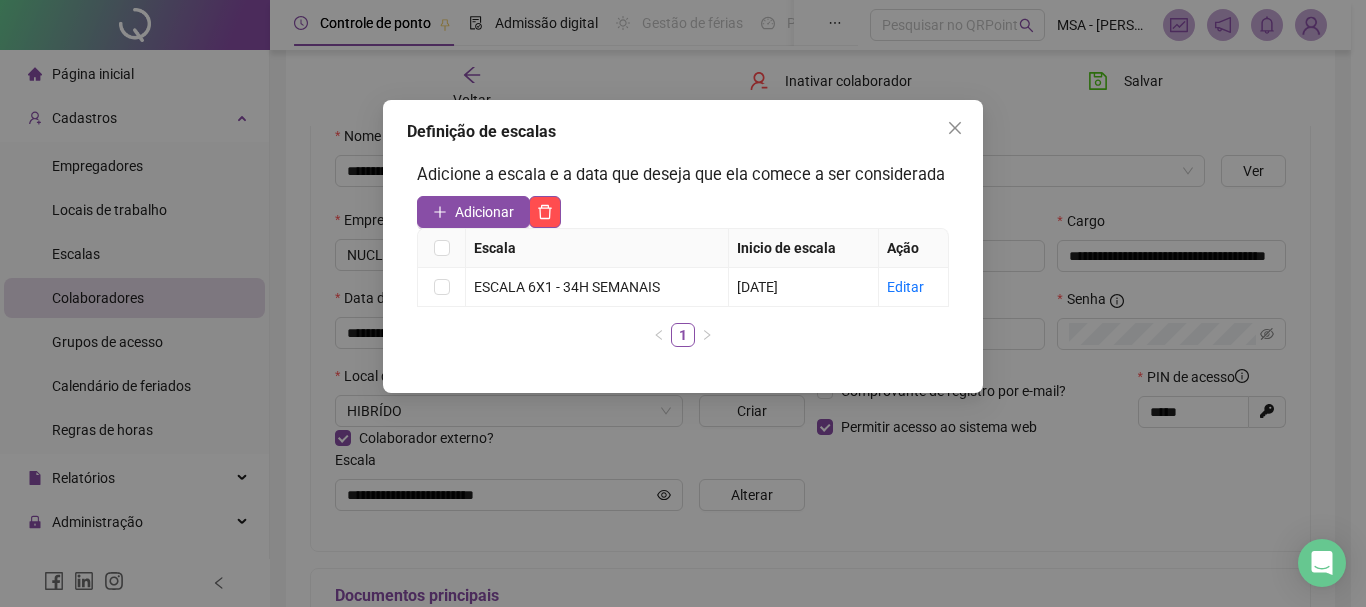 click 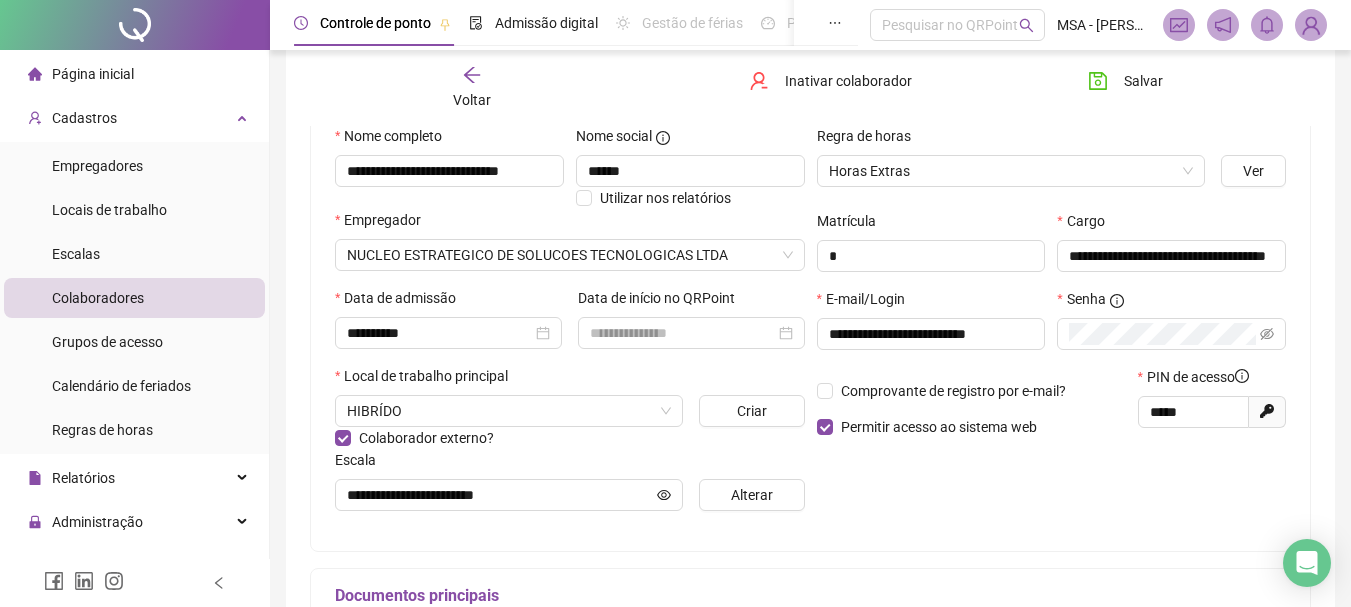 click at bounding box center (1311, 25) 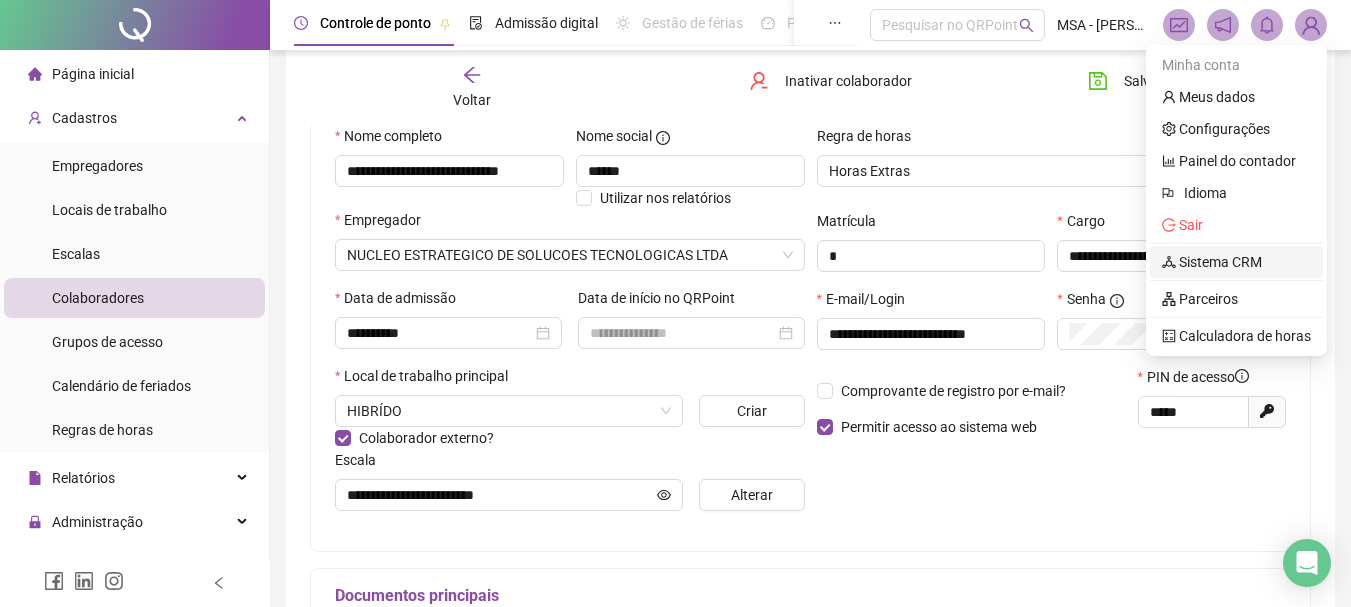 click on "Sistema CRM" at bounding box center [1212, 262] 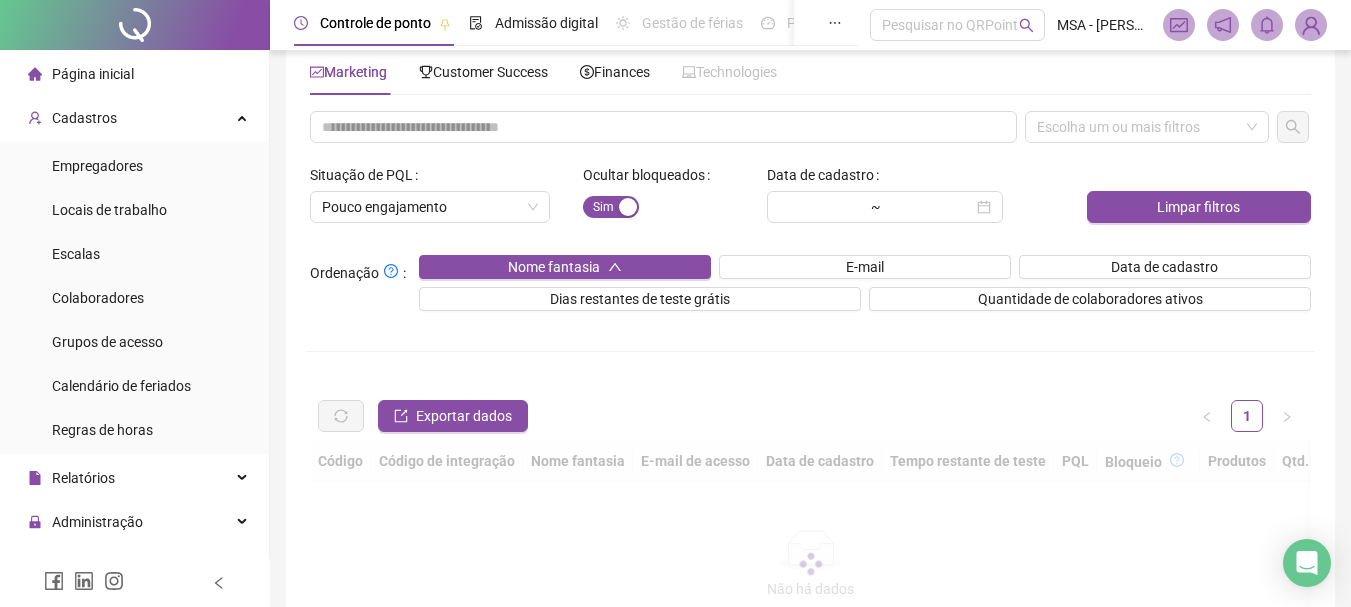 scroll, scrollTop: 0, scrollLeft: 0, axis: both 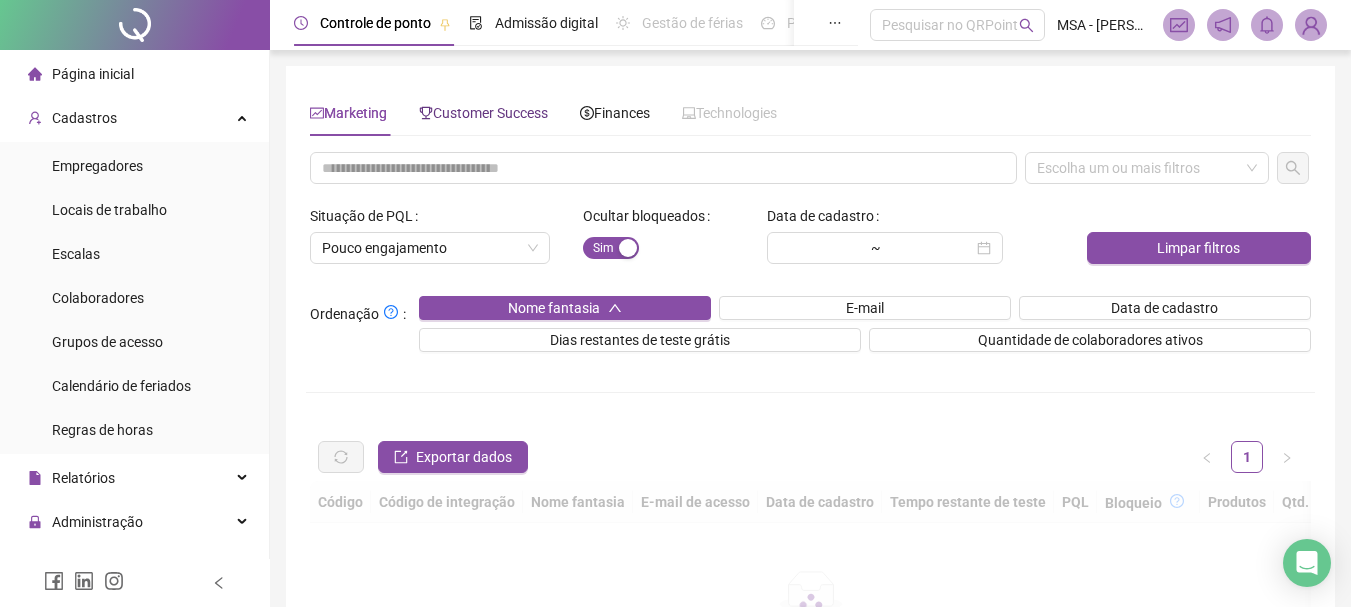 click on "Customer Success" at bounding box center (483, 113) 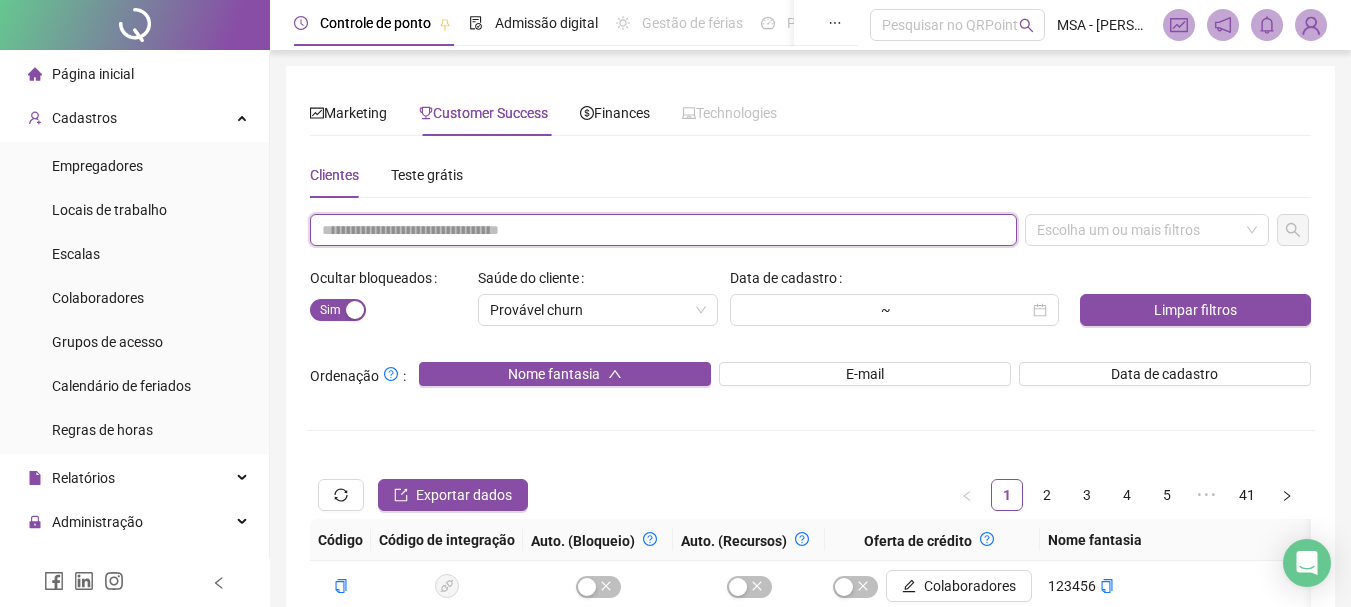 click at bounding box center (663, 230) 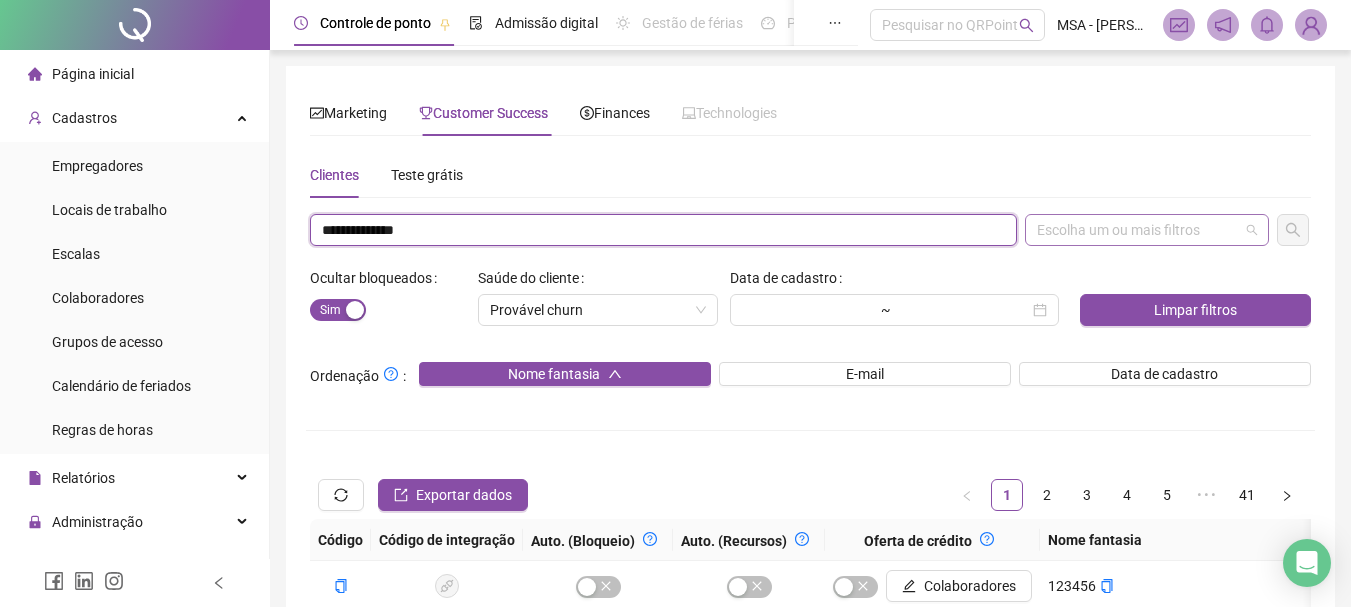 click at bounding box center [1136, 230] 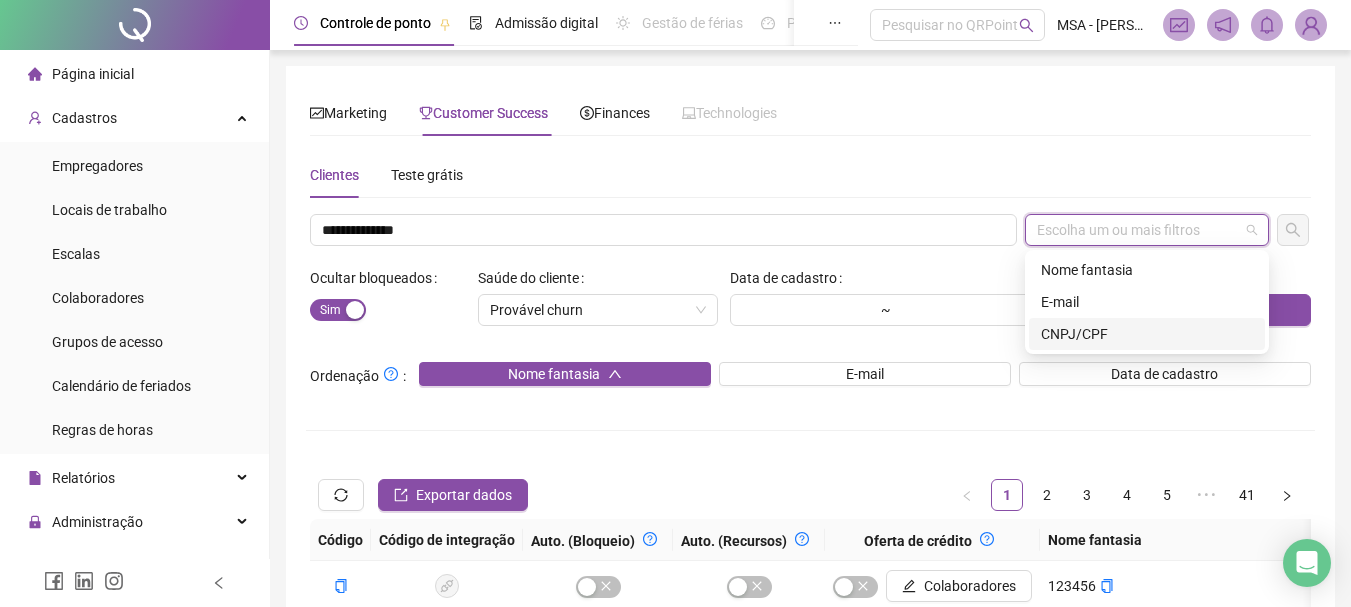 click on "CNPJ/CPF" at bounding box center (1147, 334) 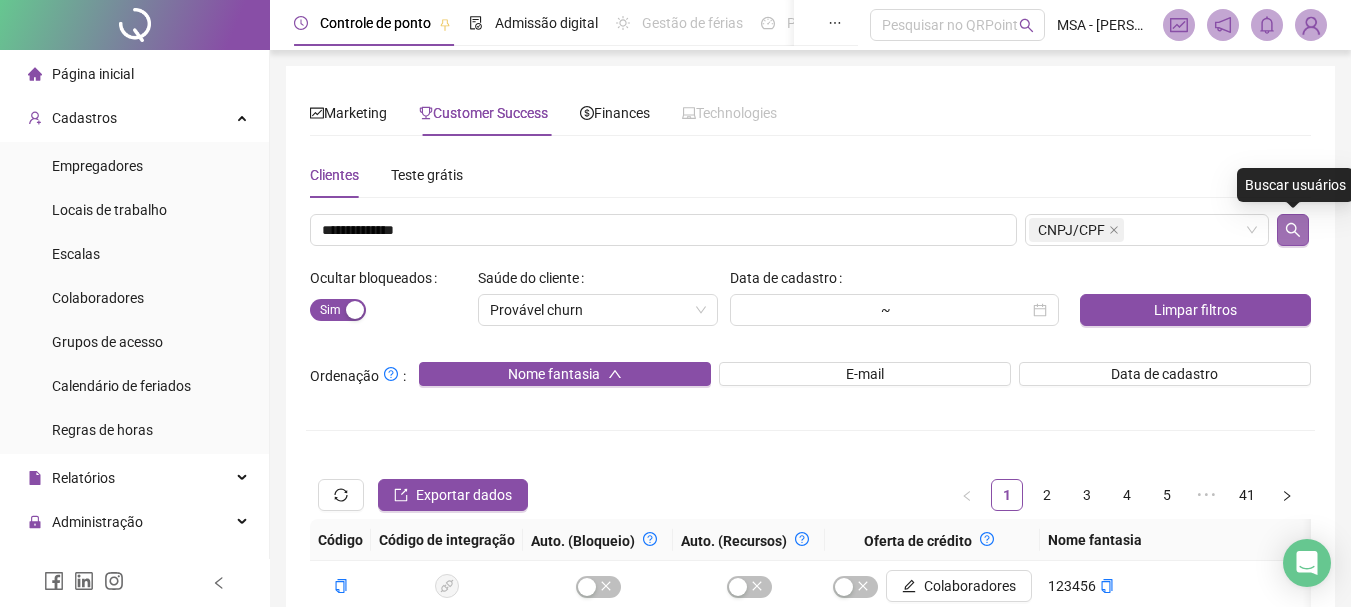 click 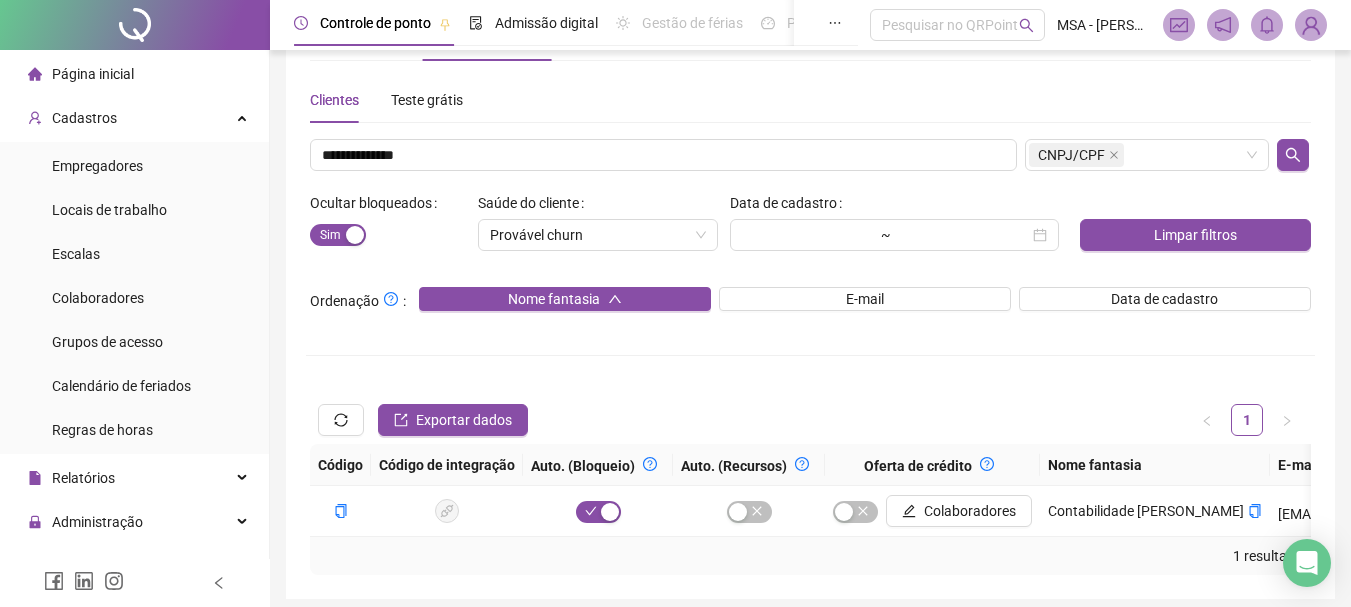 scroll, scrollTop: 89, scrollLeft: 0, axis: vertical 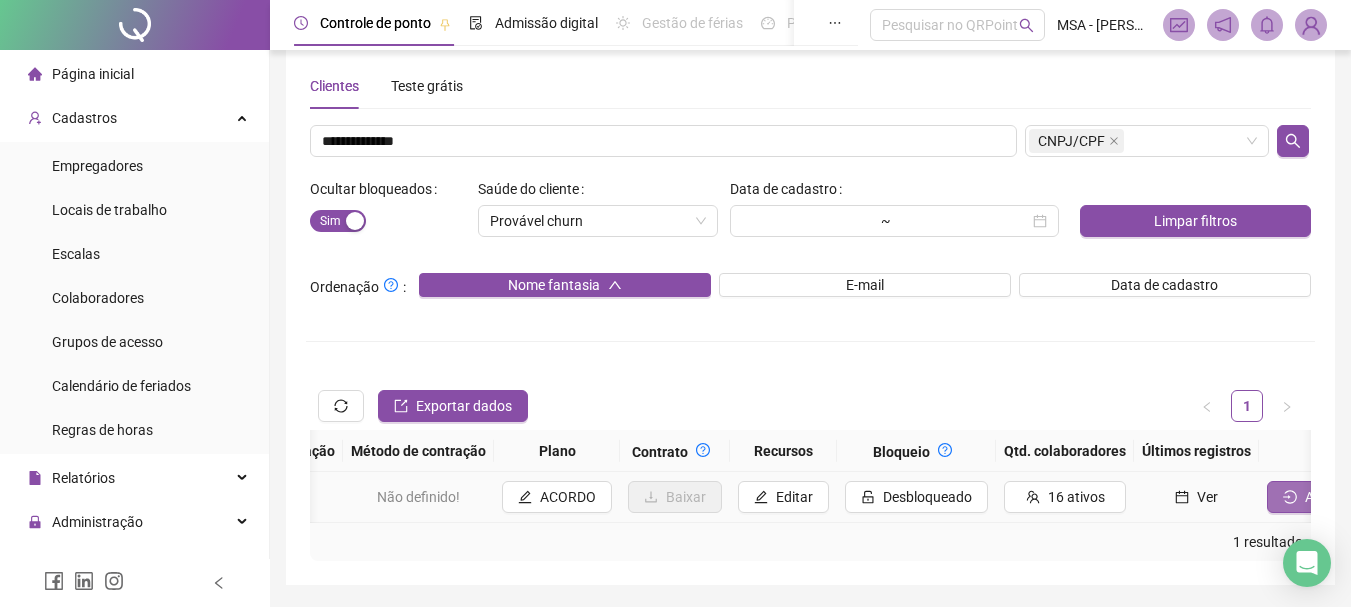 click 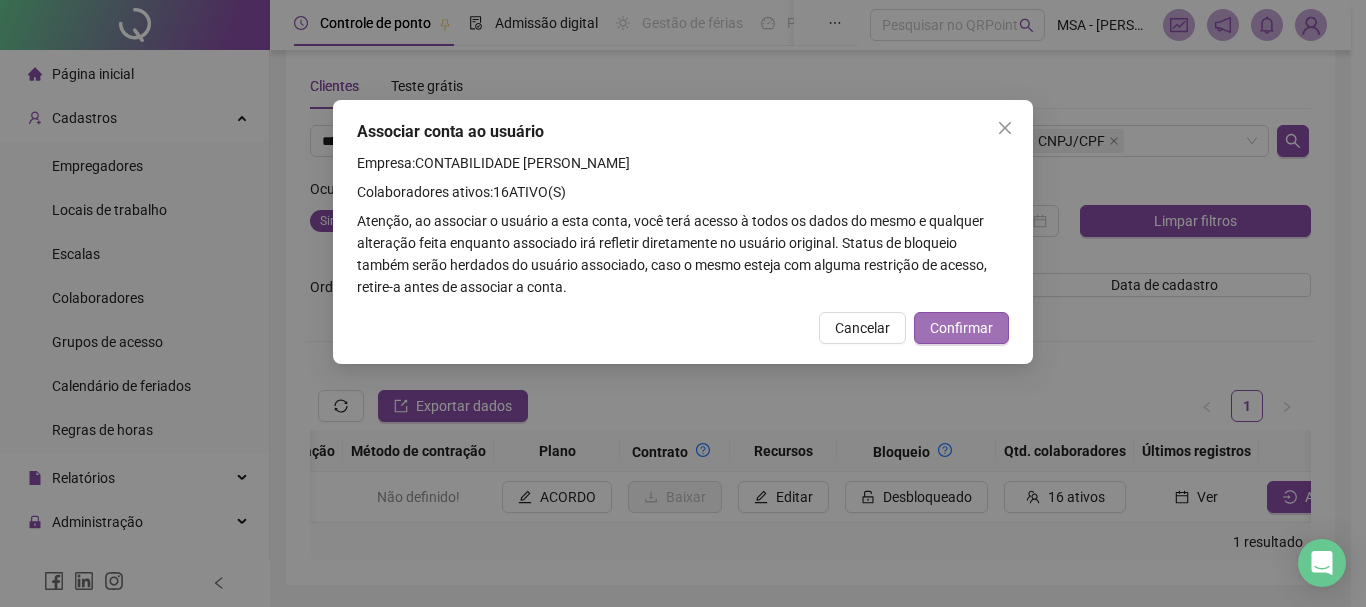 click on "Confirmar" at bounding box center (961, 328) 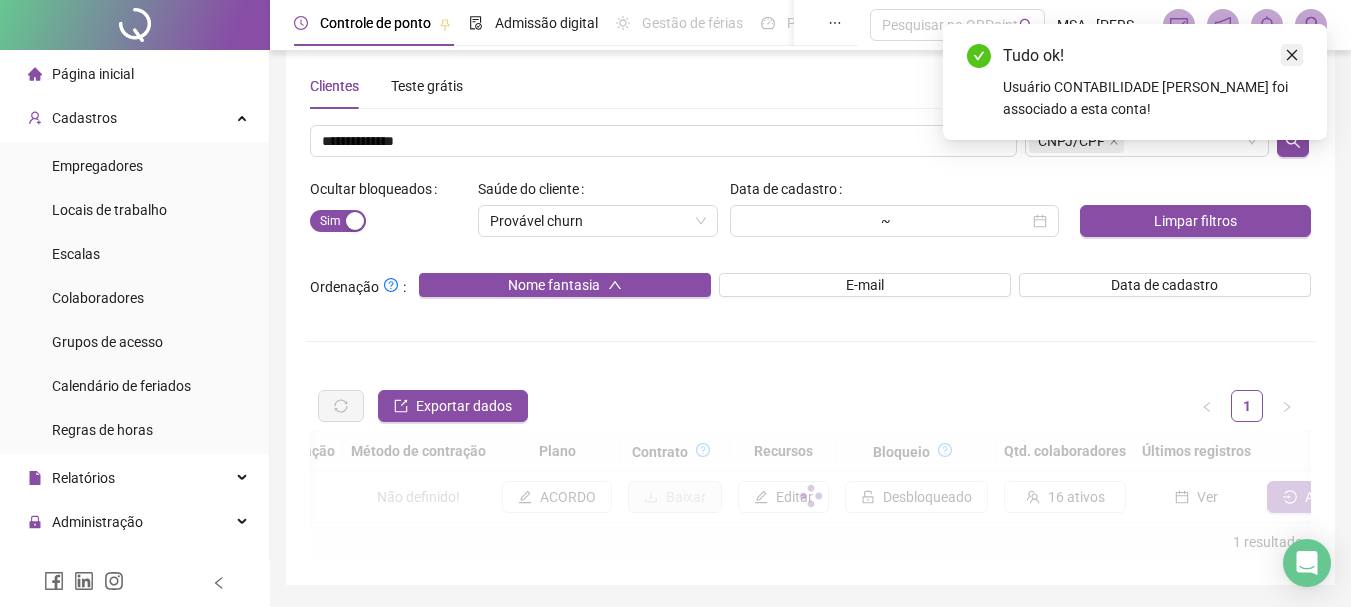 click 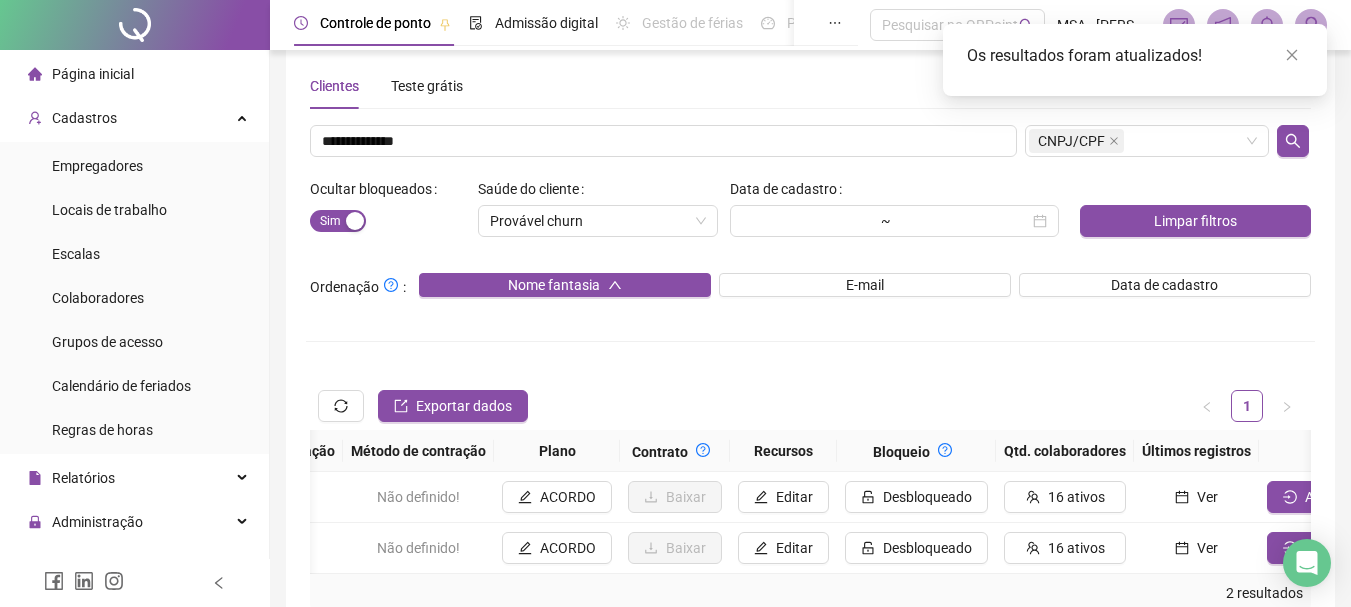 click on "Os resultados foram atualizados!" at bounding box center (1135, 60) 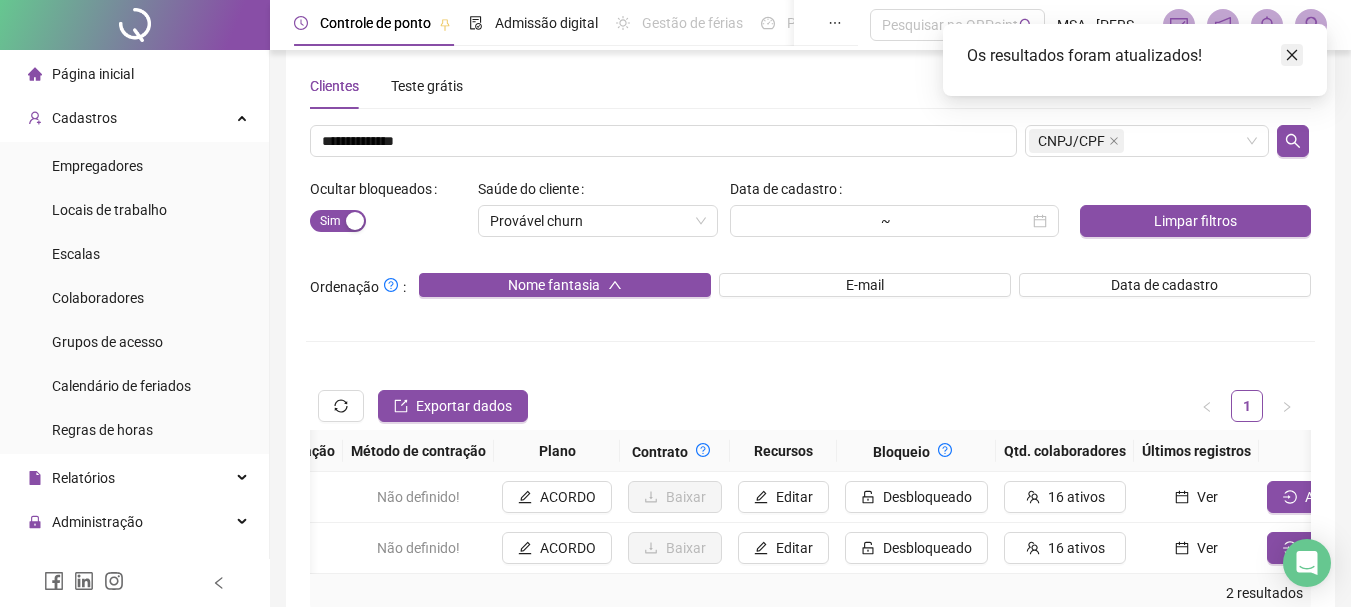 click 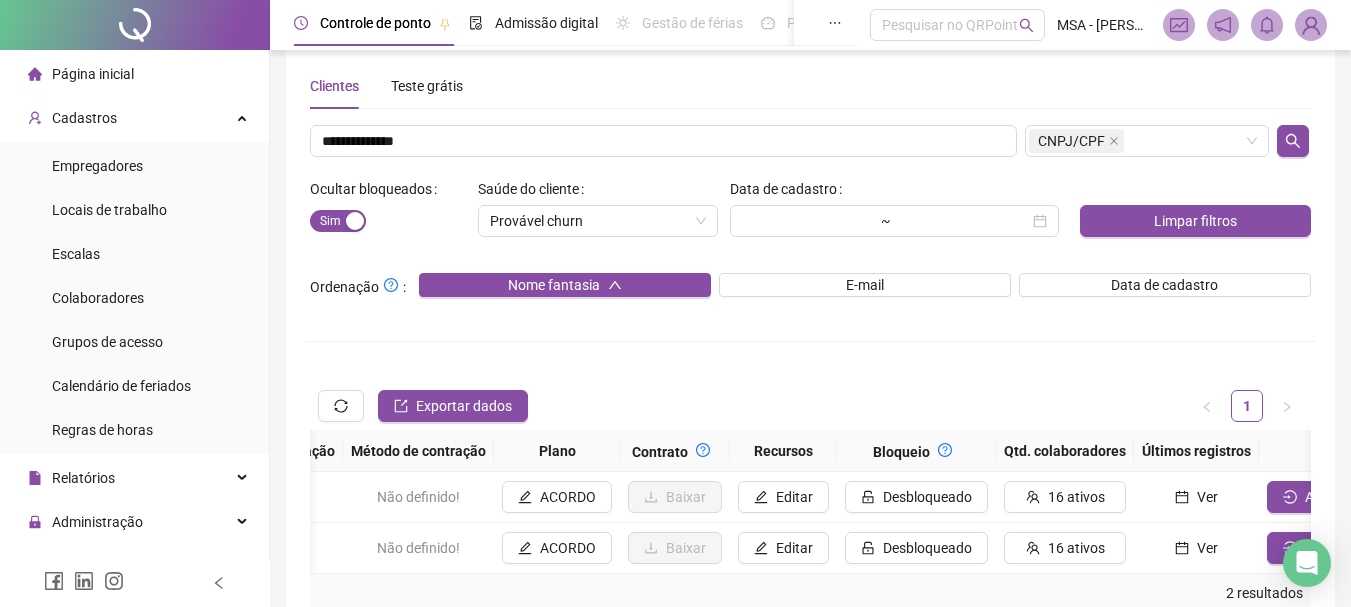 click at bounding box center [1311, 25] 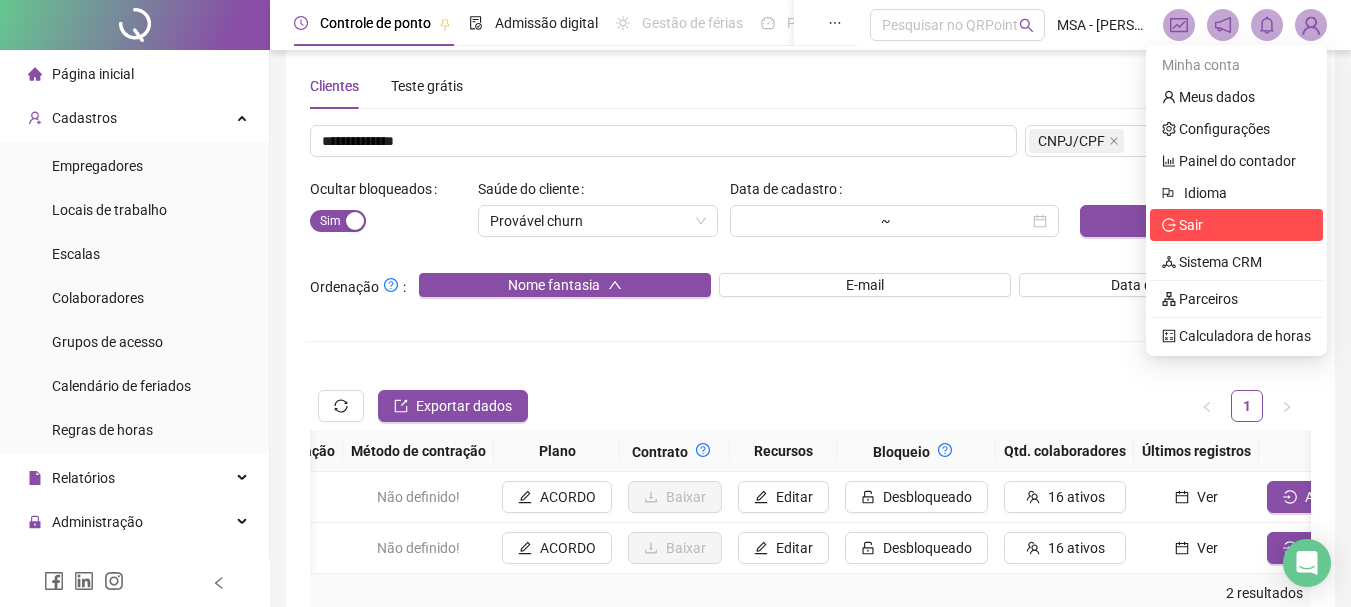 click on "Sair" at bounding box center (1236, 225) 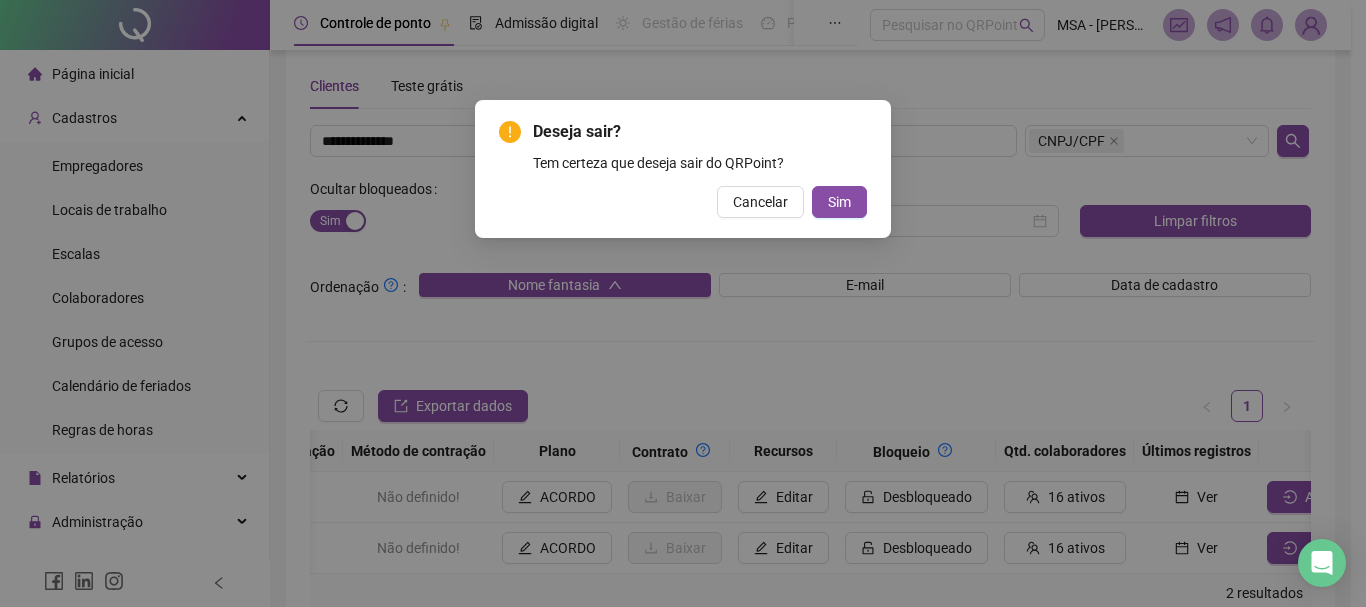 type 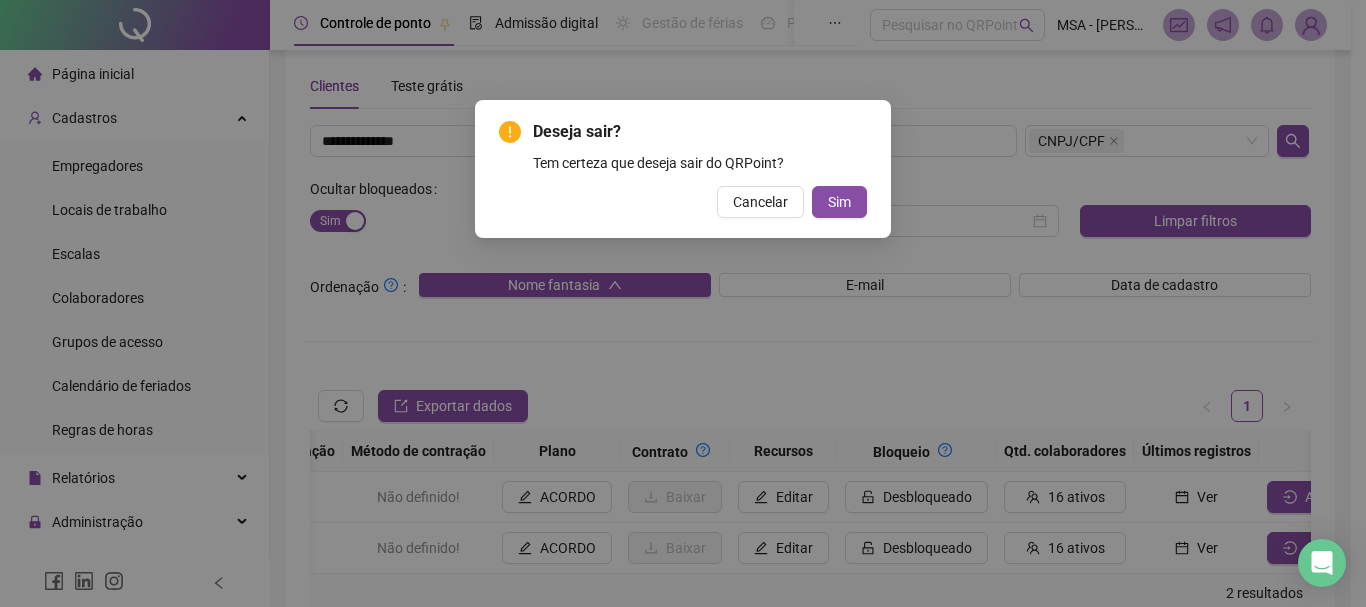 click on "Sim" at bounding box center [839, 202] 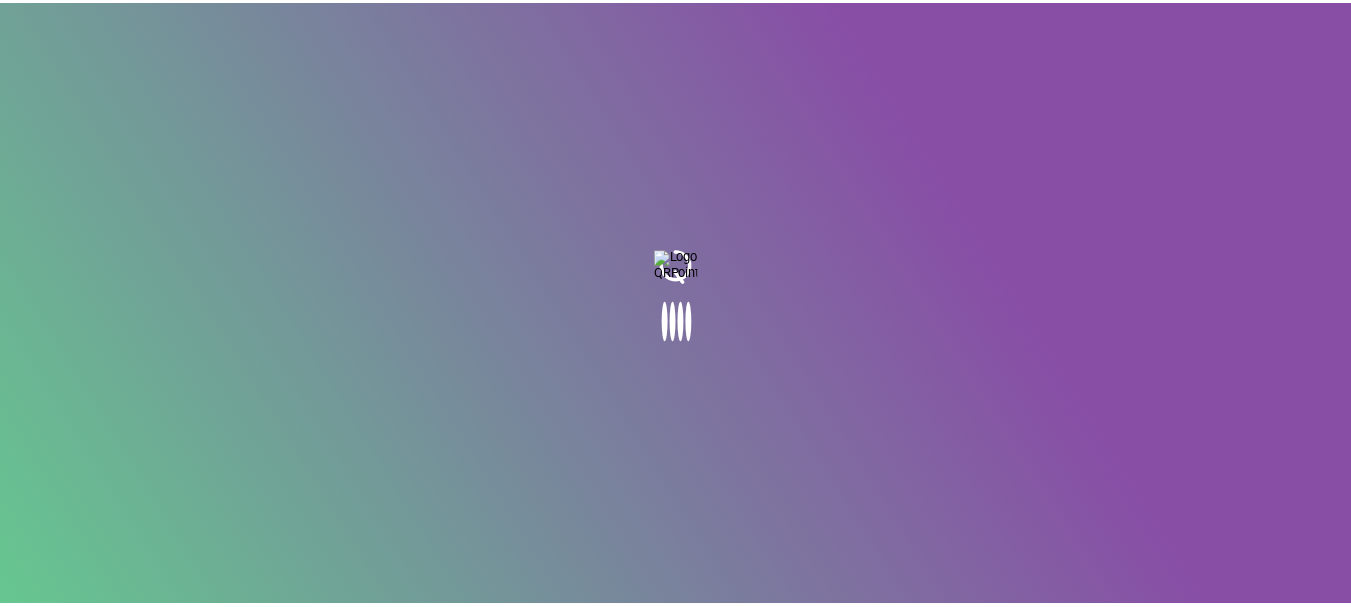 scroll, scrollTop: 0, scrollLeft: 0, axis: both 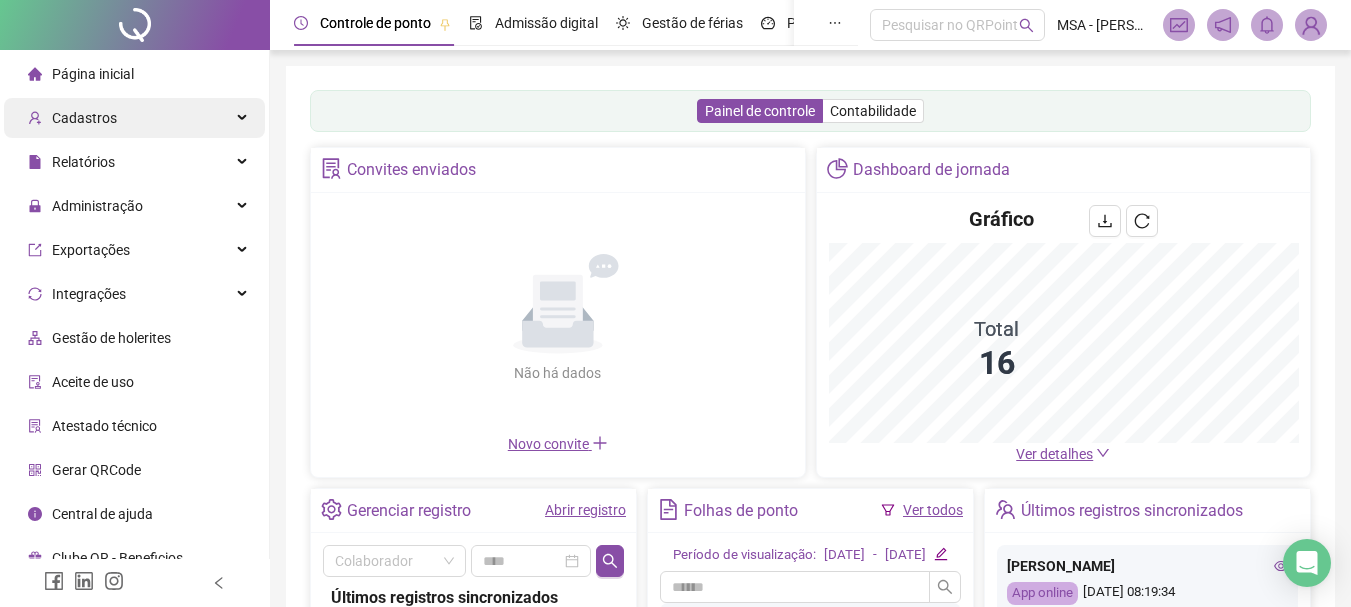 click on "Cadastros" at bounding box center [134, 118] 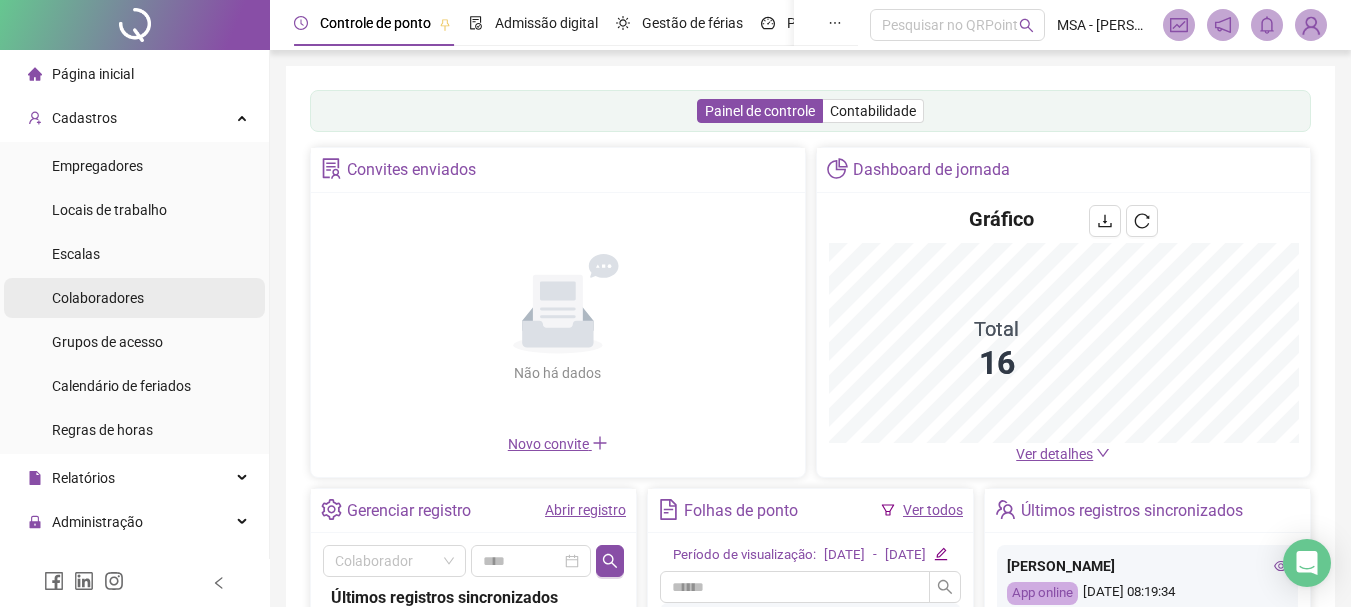 click on "Colaboradores" at bounding box center [98, 298] 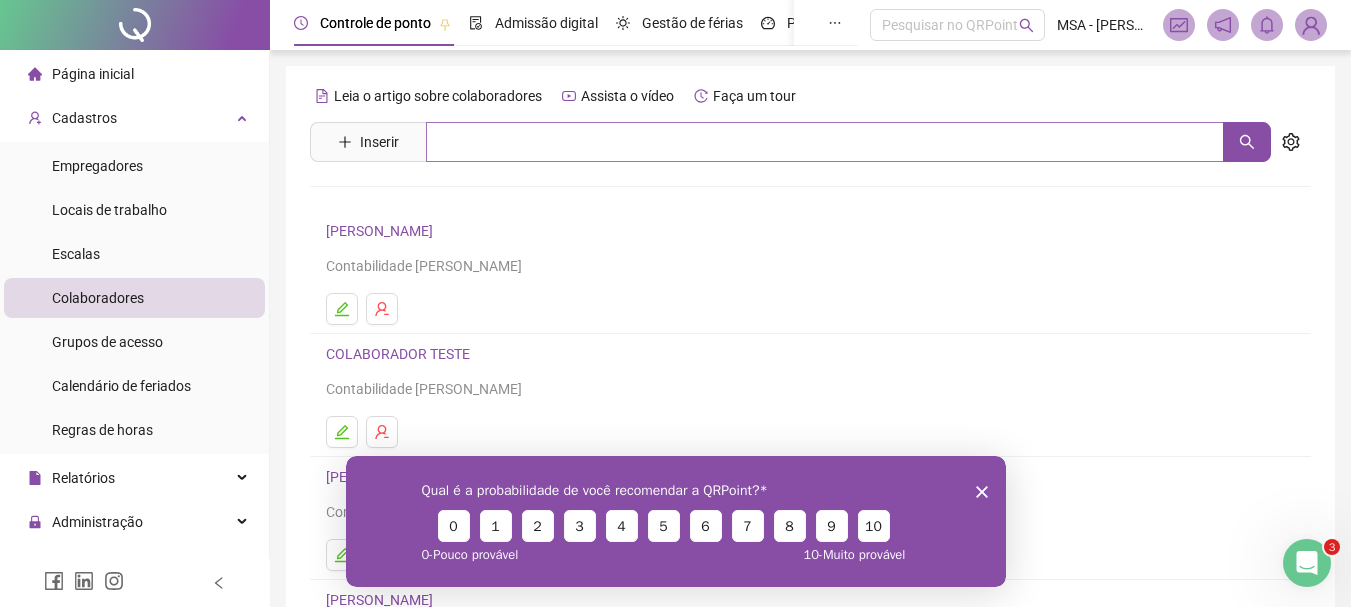 scroll, scrollTop: 0, scrollLeft: 0, axis: both 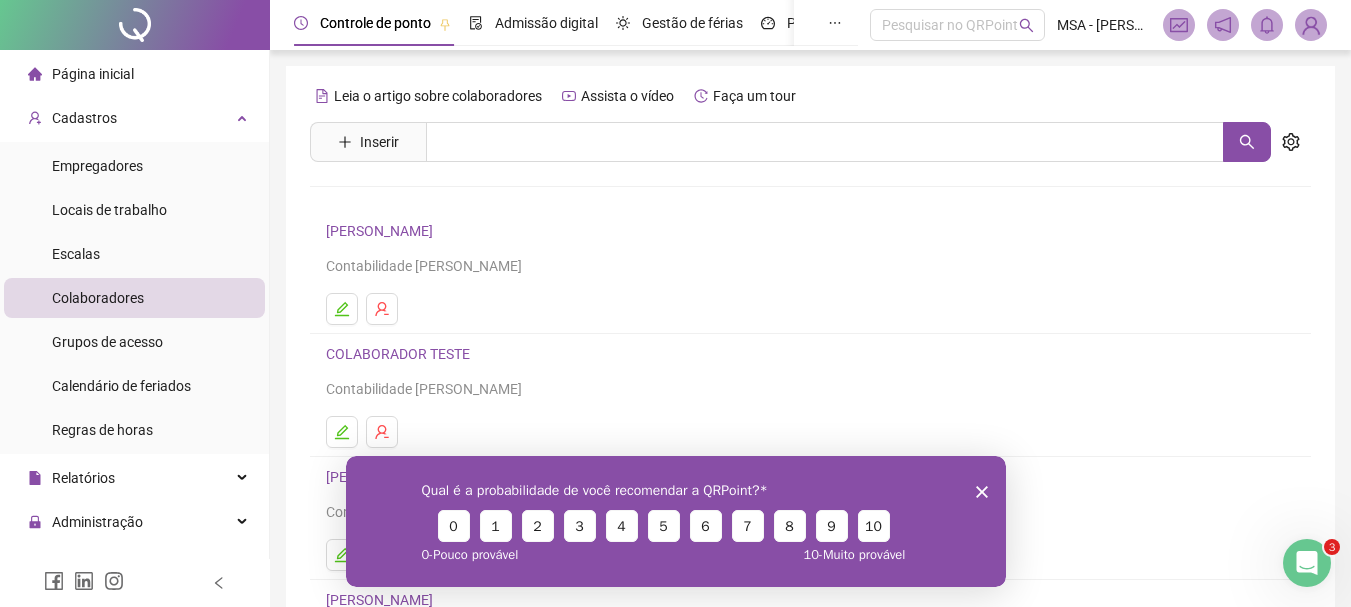 click 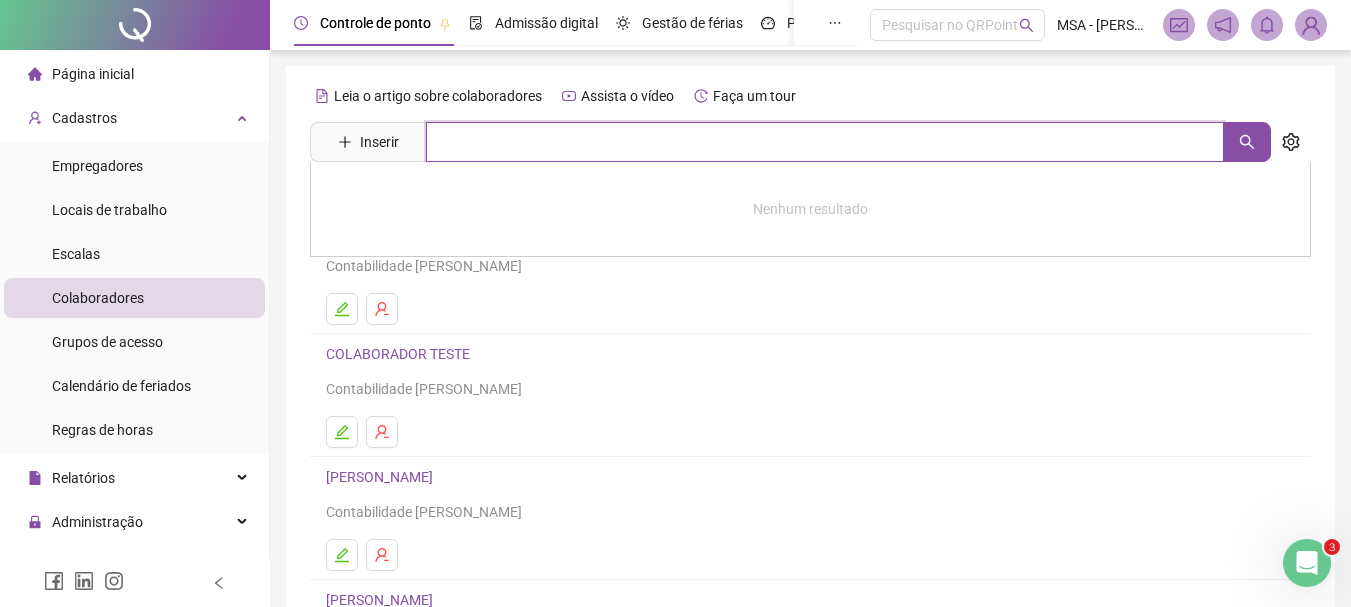 click at bounding box center [825, 142] 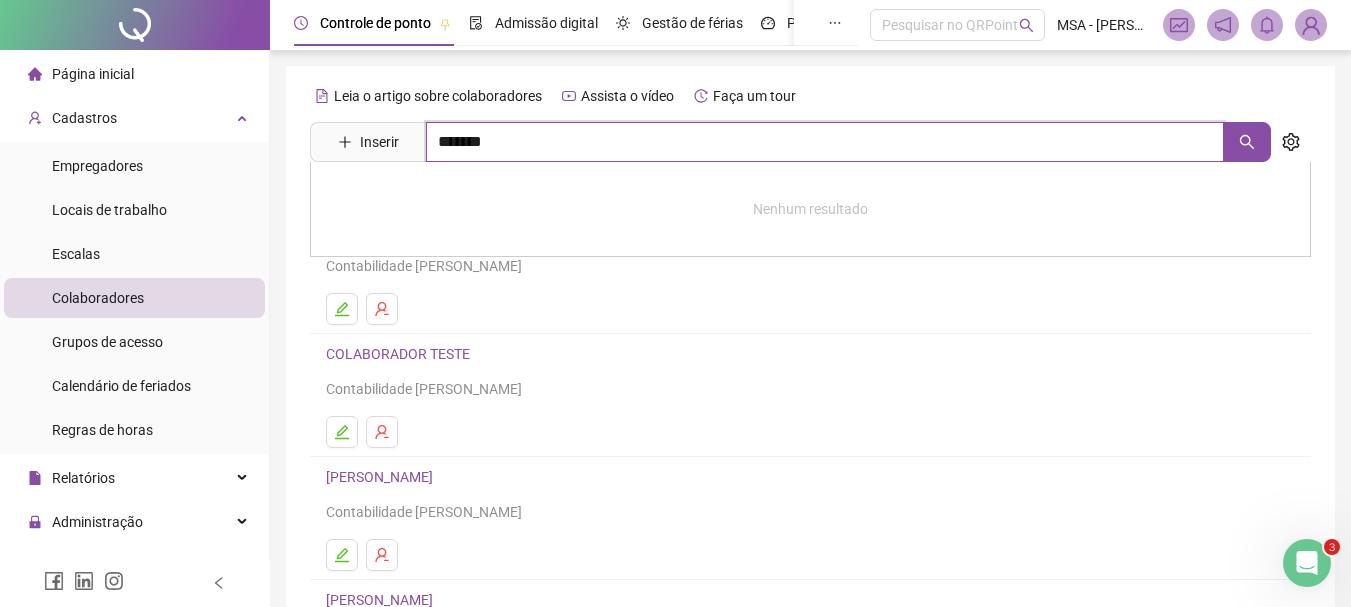 type on "*******" 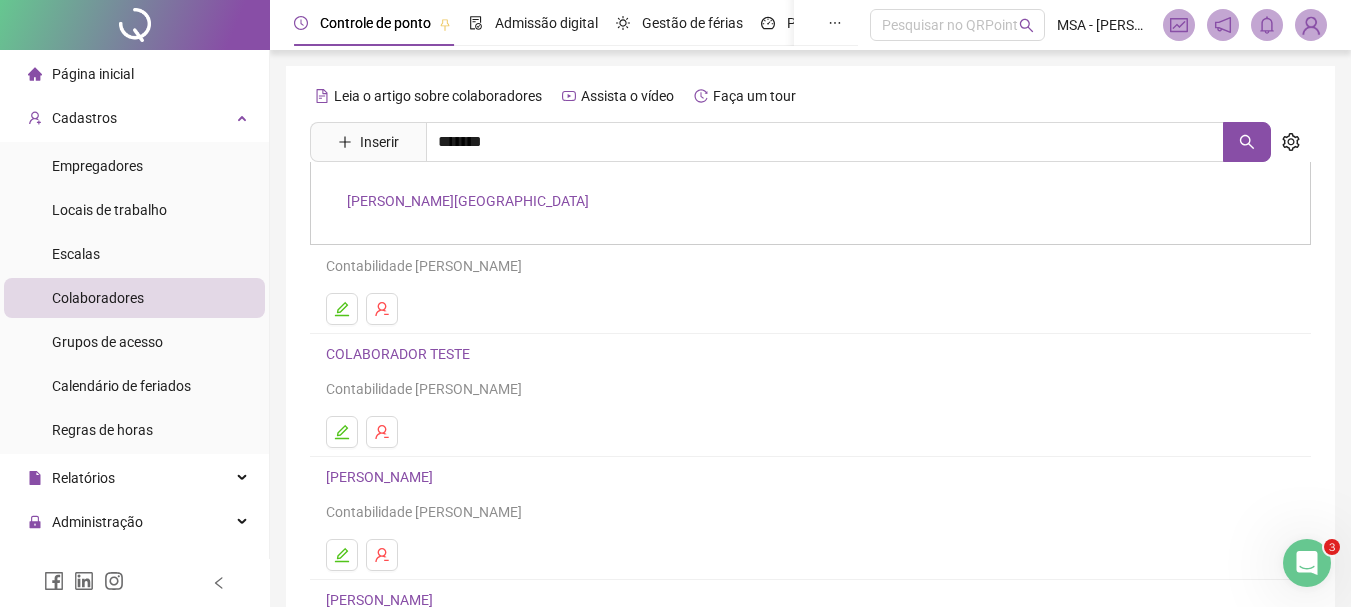 click on "[PERSON_NAME][GEOGRAPHIC_DATA]" at bounding box center [468, 201] 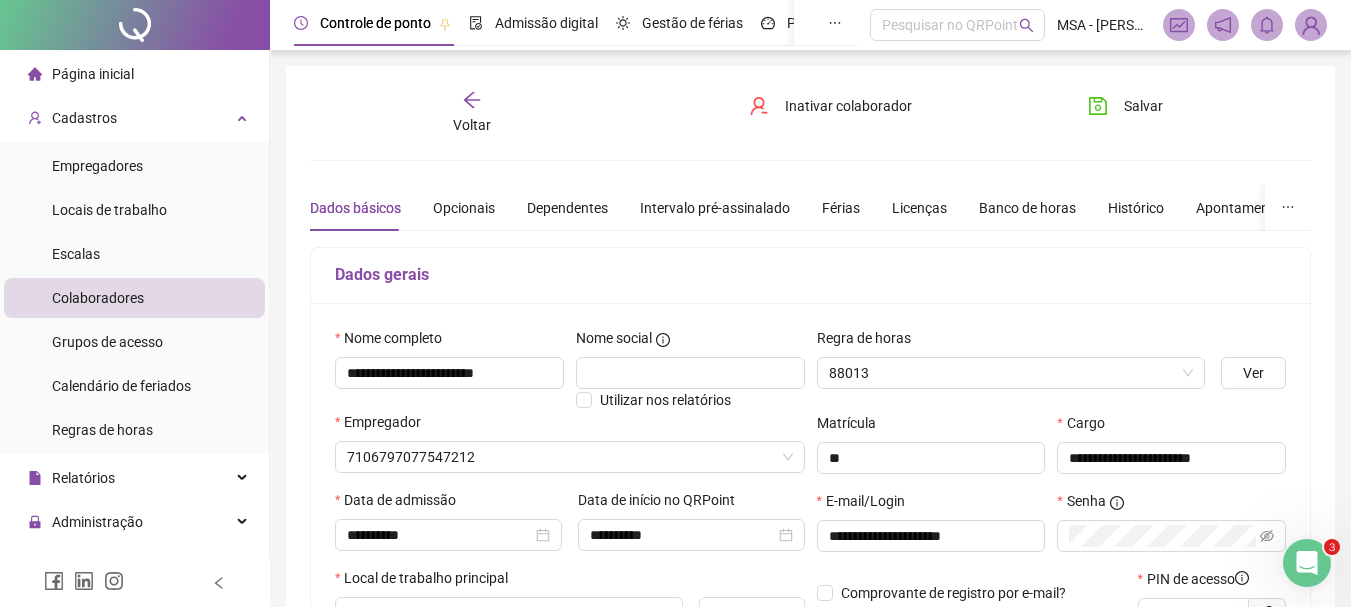 type on "**********" 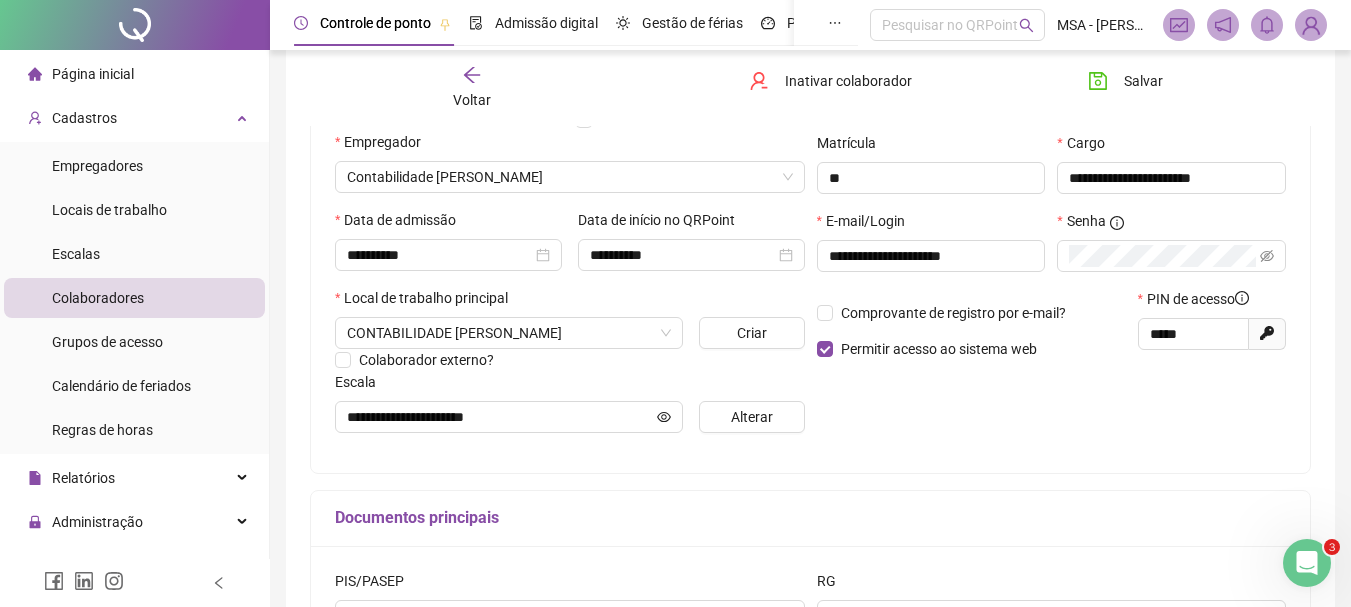 scroll, scrollTop: 282, scrollLeft: 0, axis: vertical 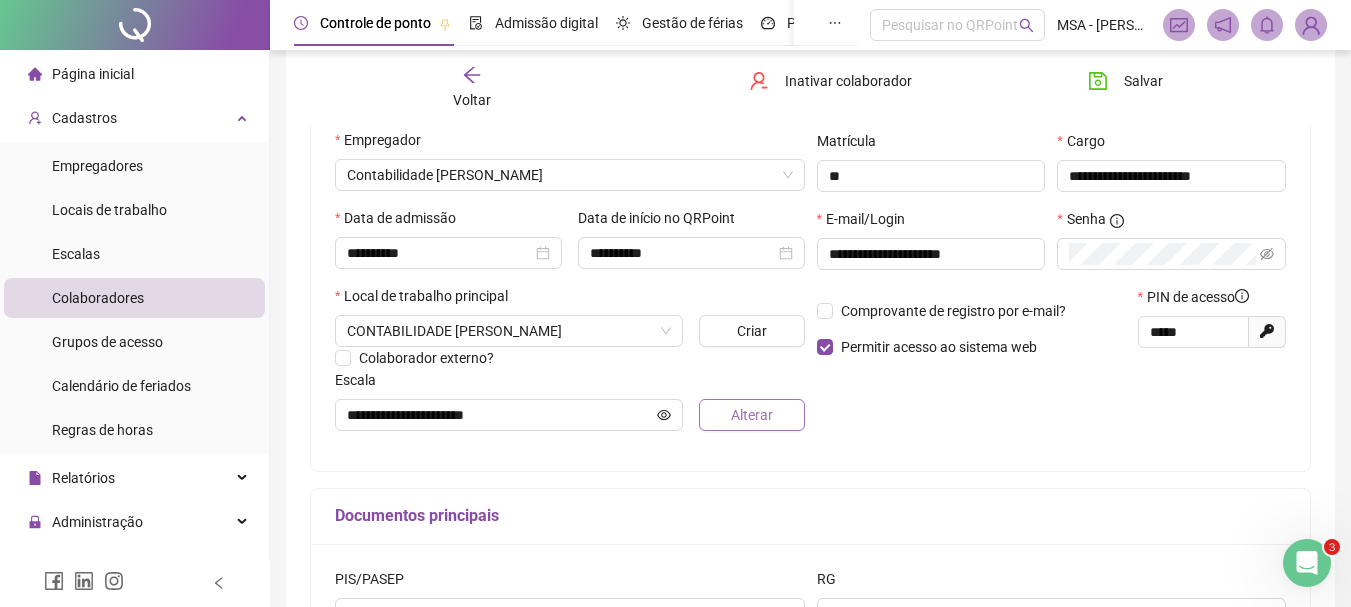 click on "Alterar" at bounding box center (751, 415) 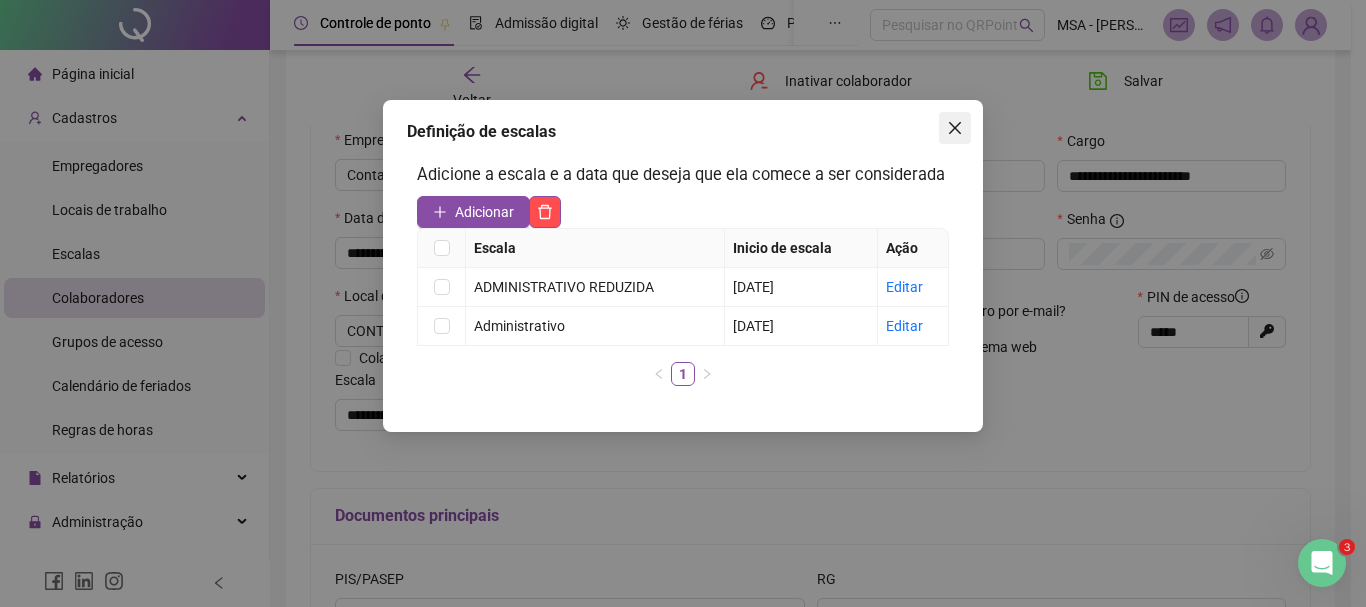 click at bounding box center (955, 128) 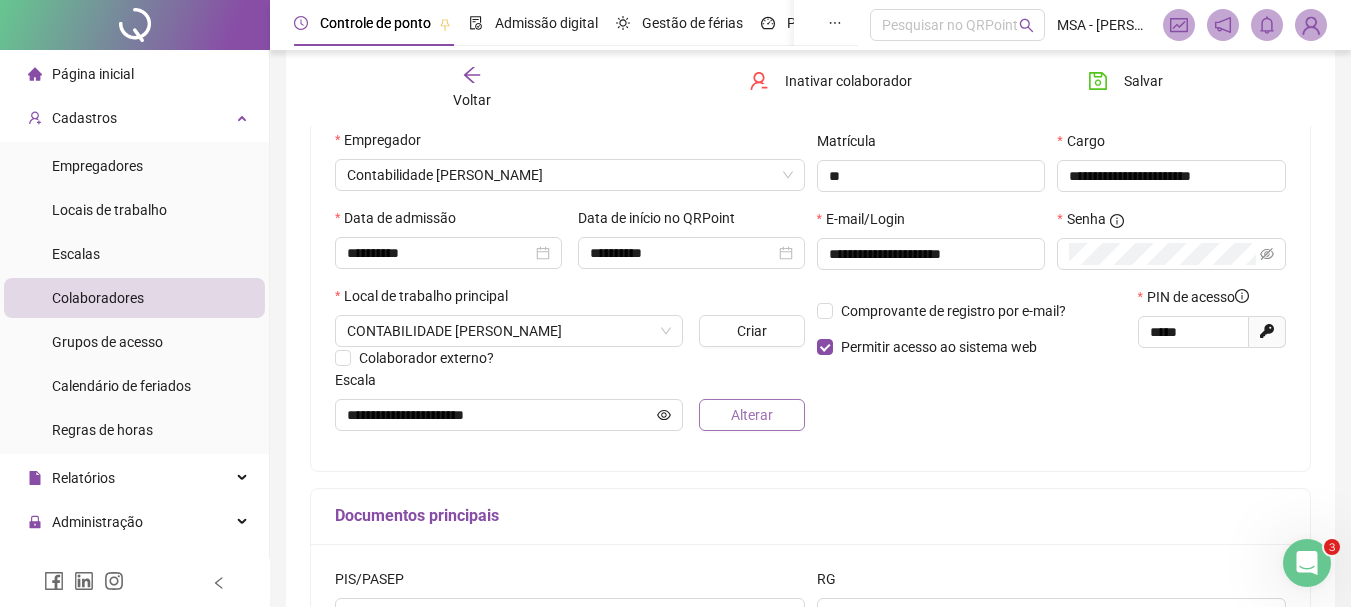click on "Alterar" at bounding box center [751, 415] 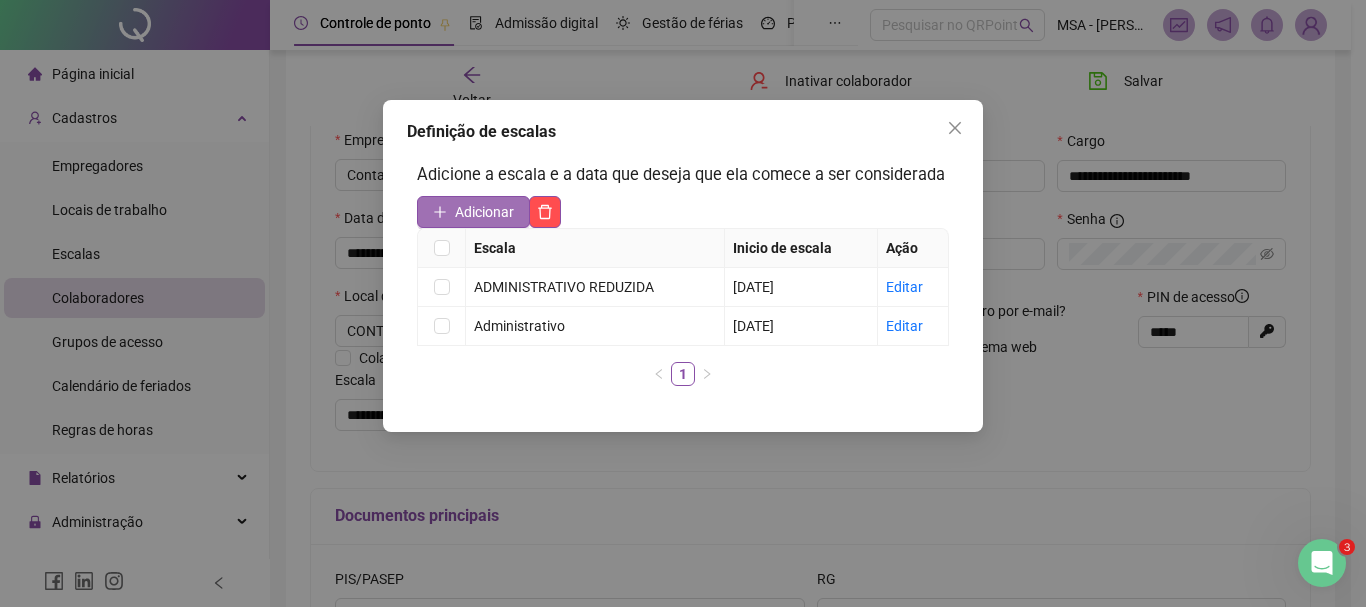 click on "Adicionar" at bounding box center [484, 212] 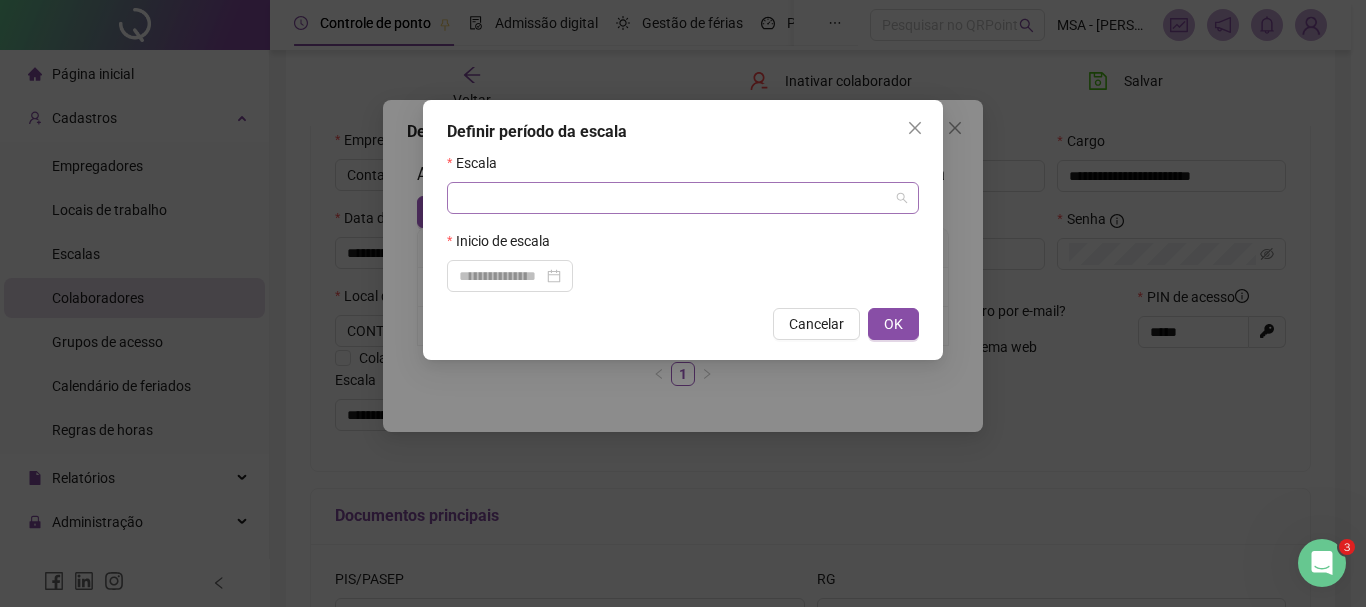 click at bounding box center (677, 198) 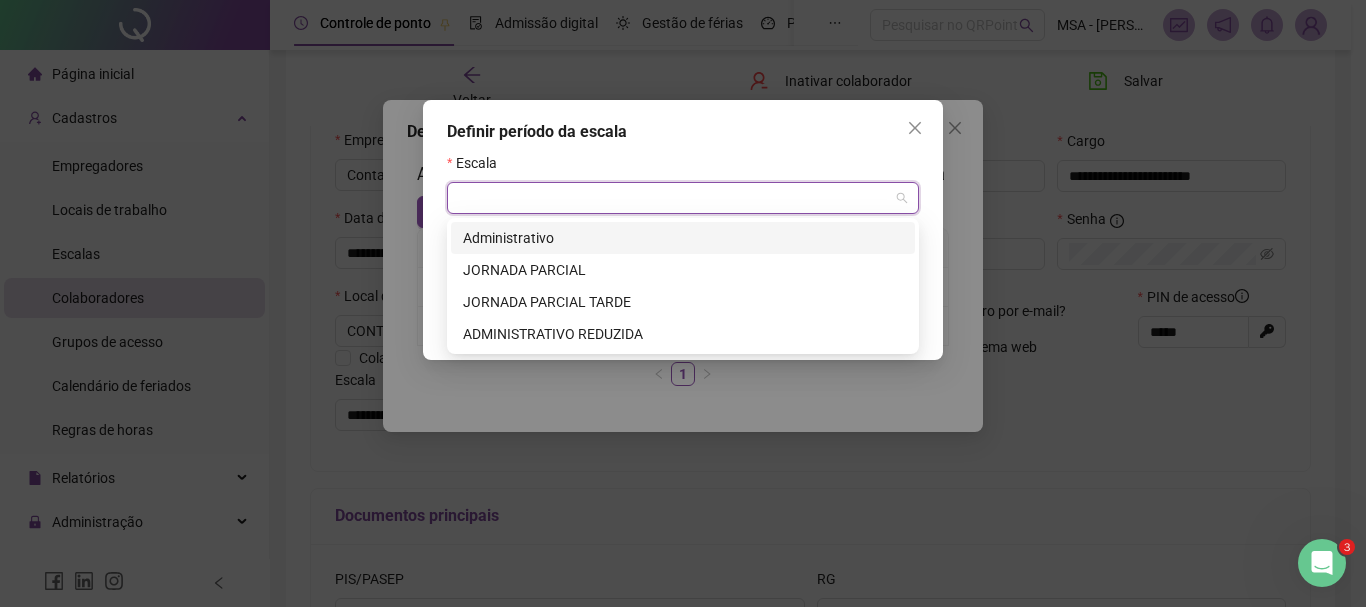click on "Administrativo" at bounding box center (683, 238) 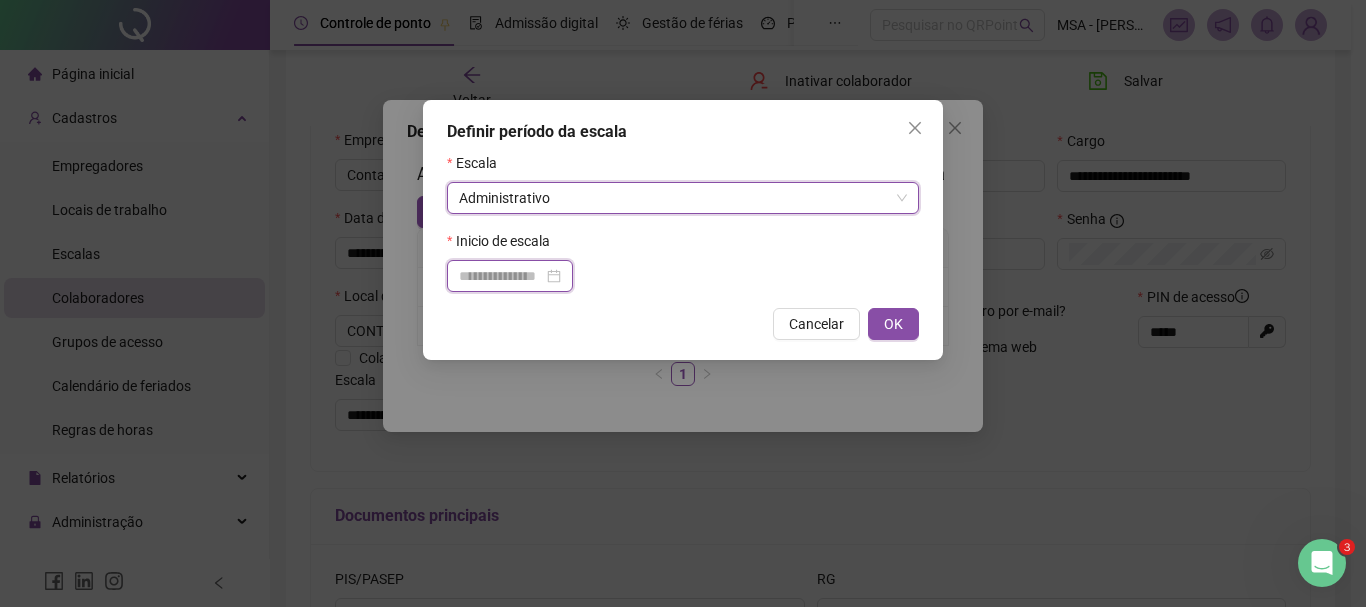 click at bounding box center (501, 276) 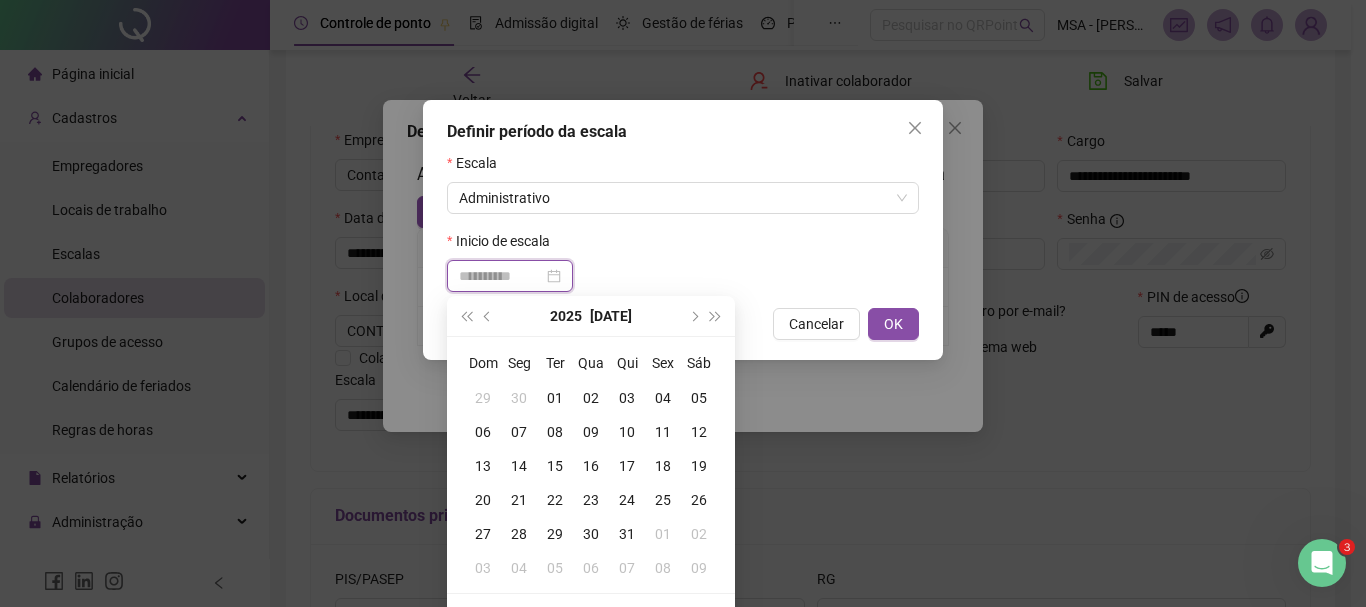 type on "**********" 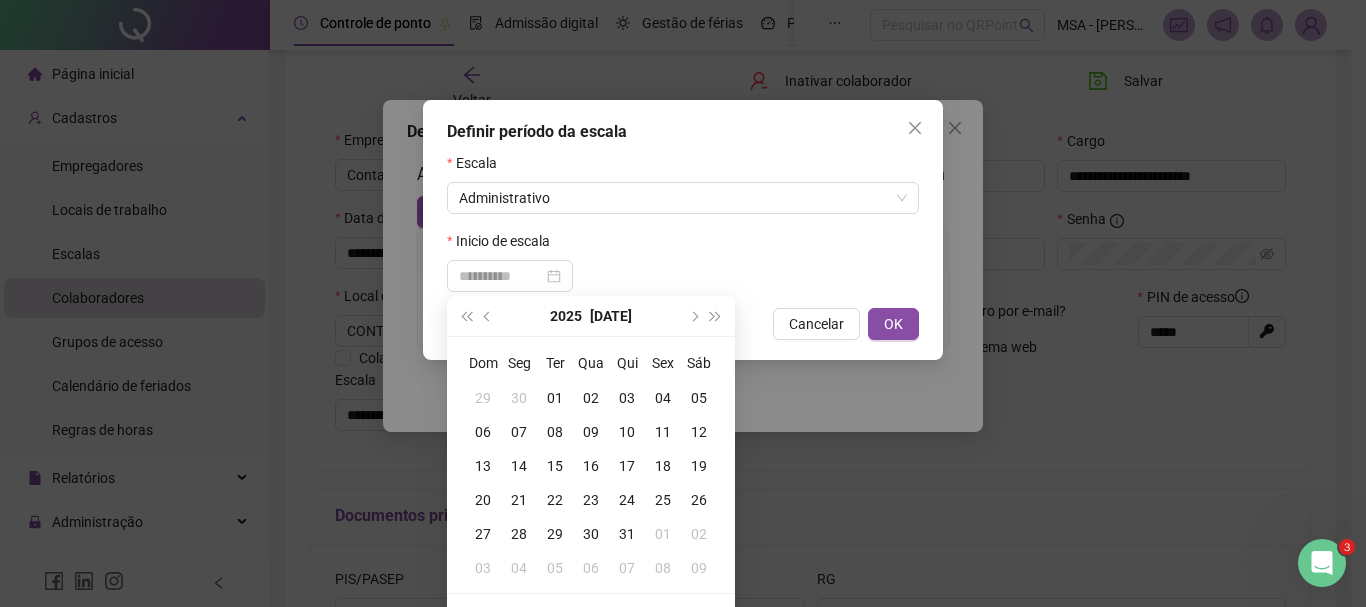 click on "07" at bounding box center [519, 432] 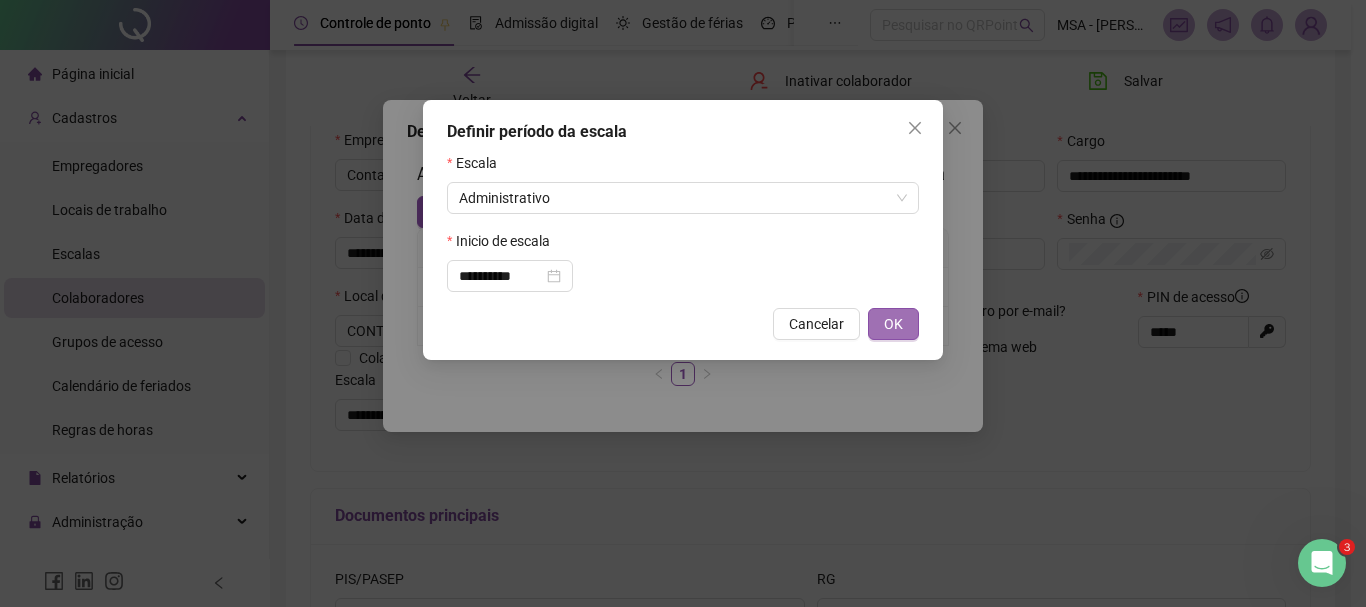 click on "OK" at bounding box center [893, 324] 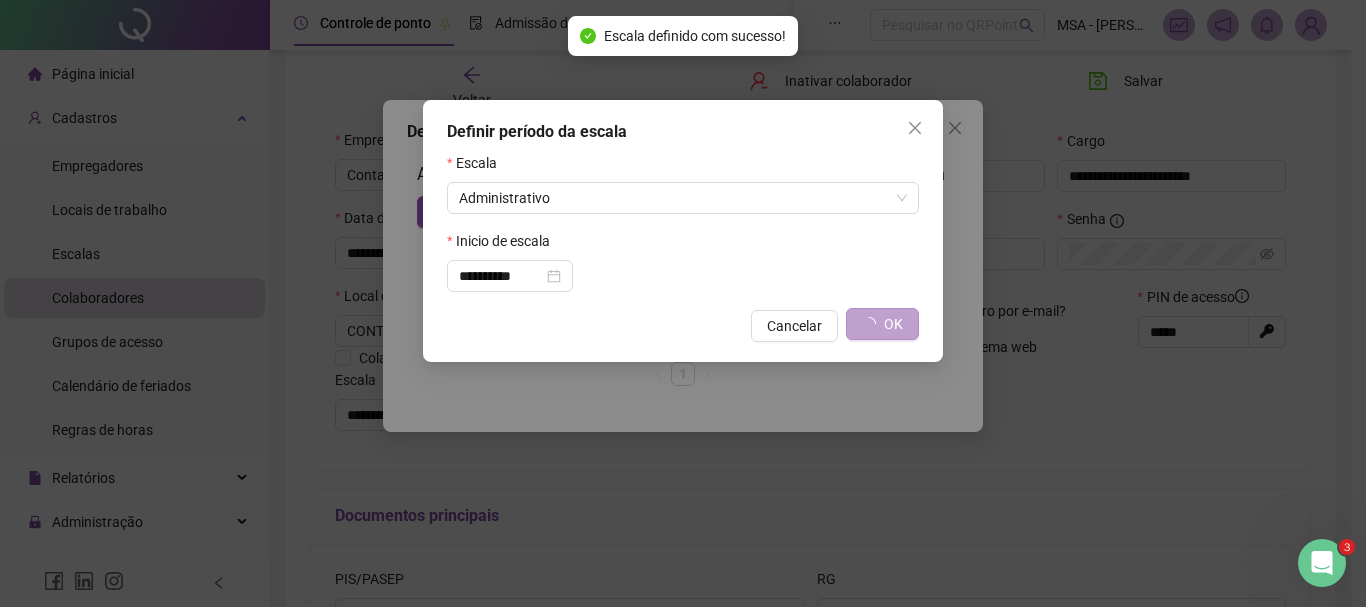 type on "**********" 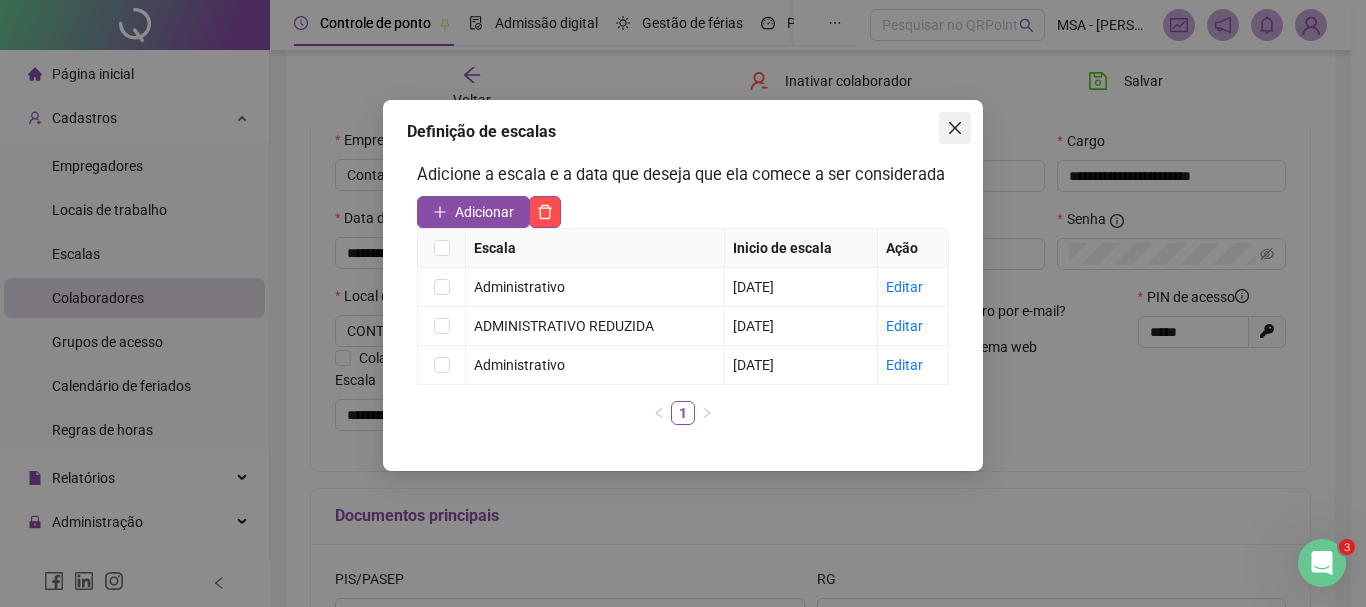 click 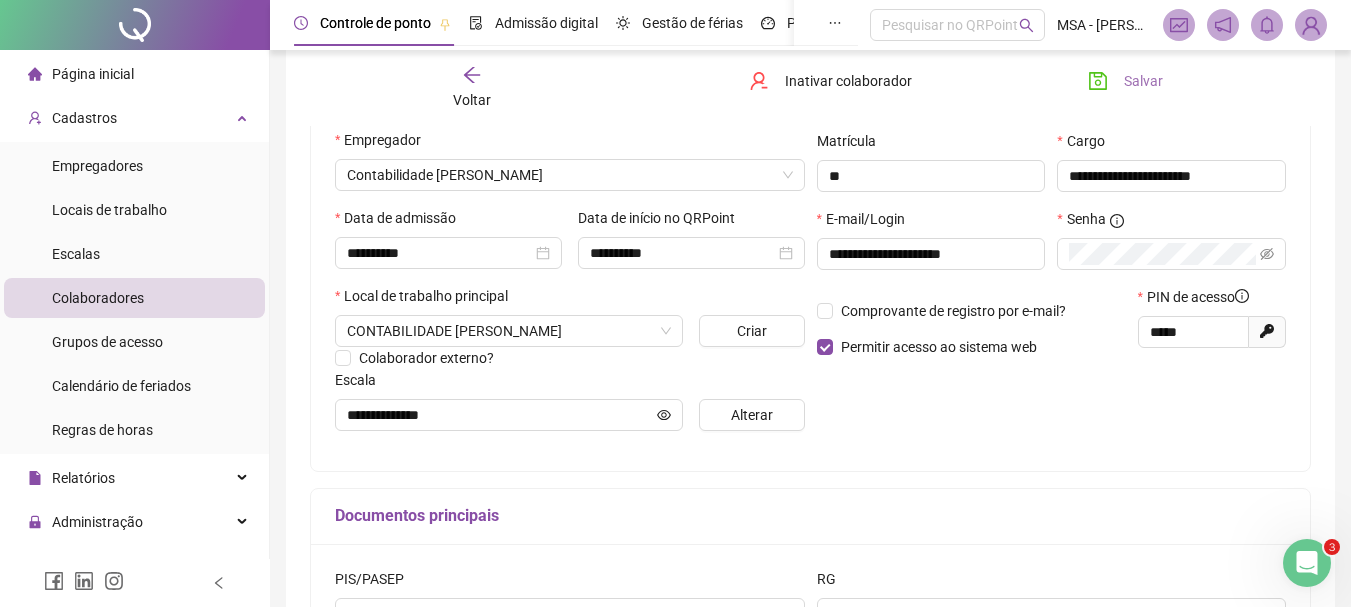 click 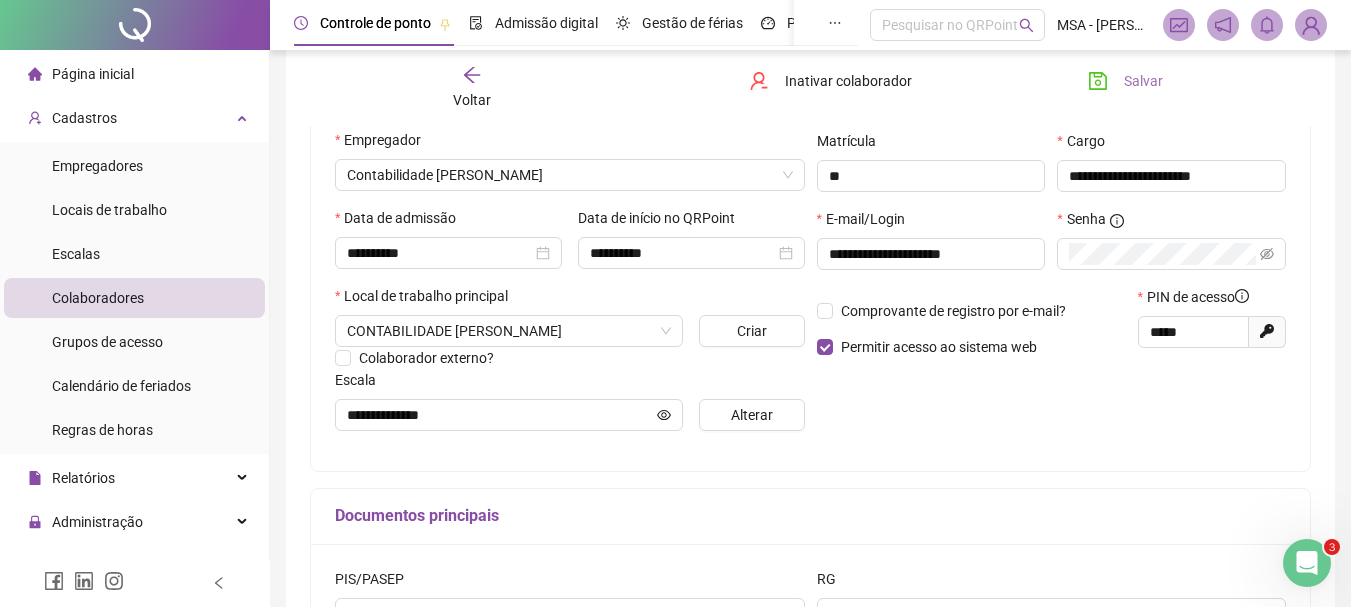 click 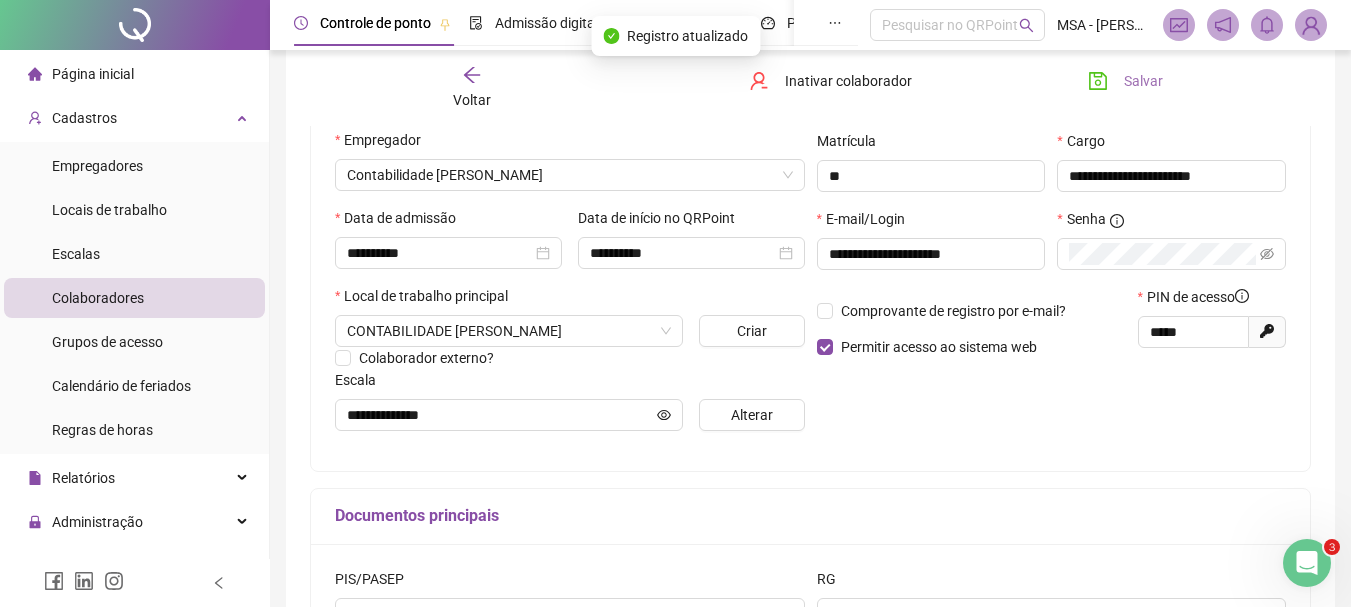 click 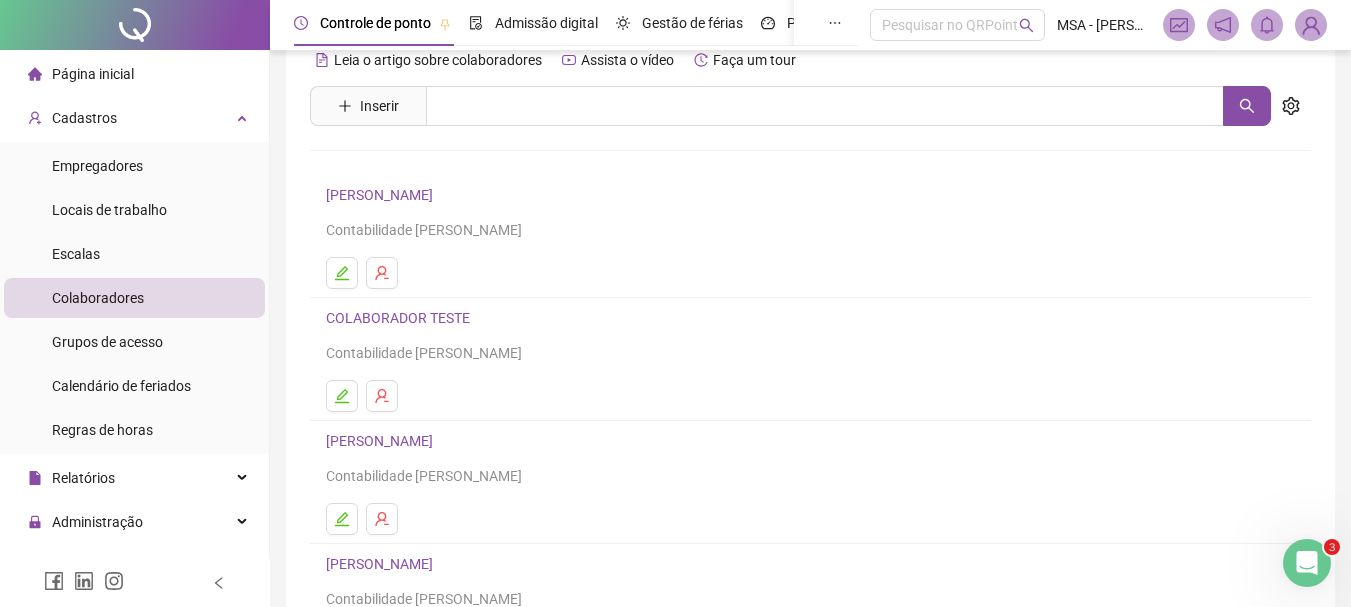 scroll, scrollTop: 0, scrollLeft: 0, axis: both 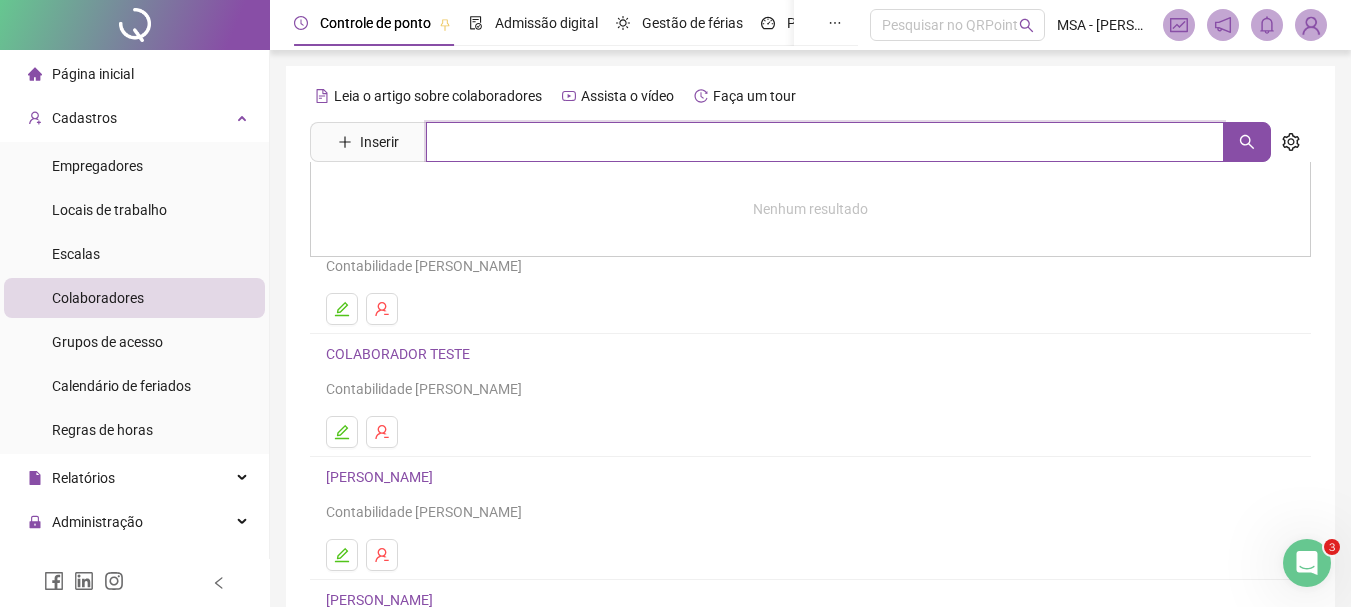 click at bounding box center [825, 142] 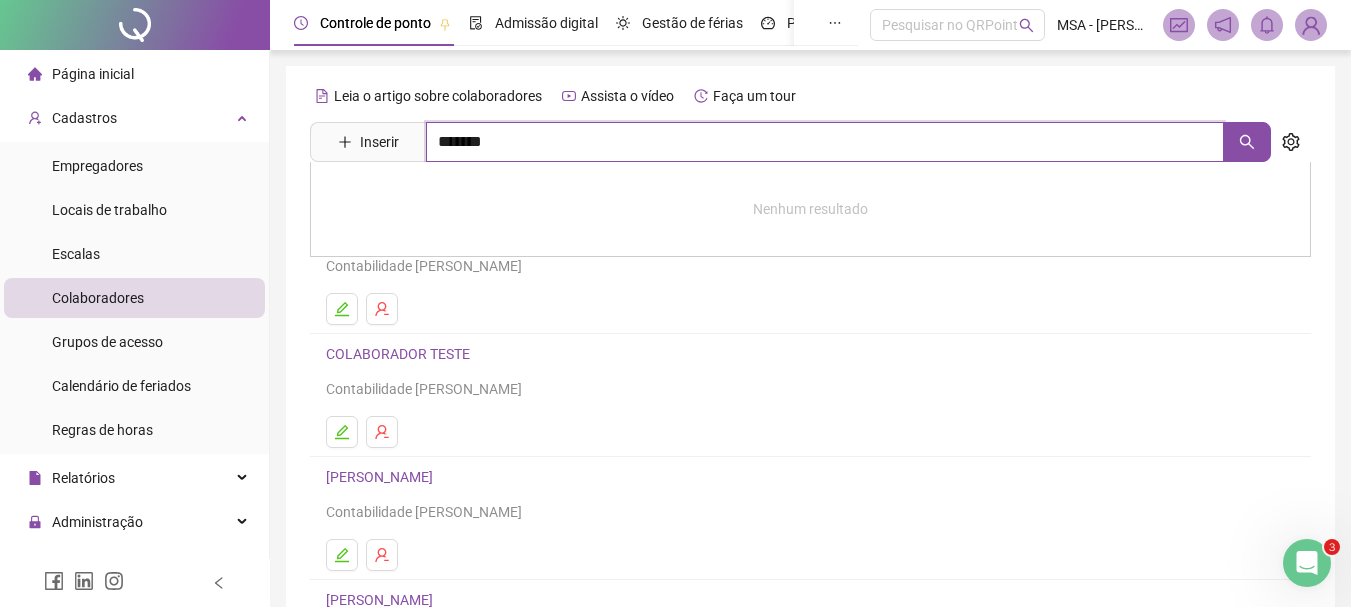 type on "*******" 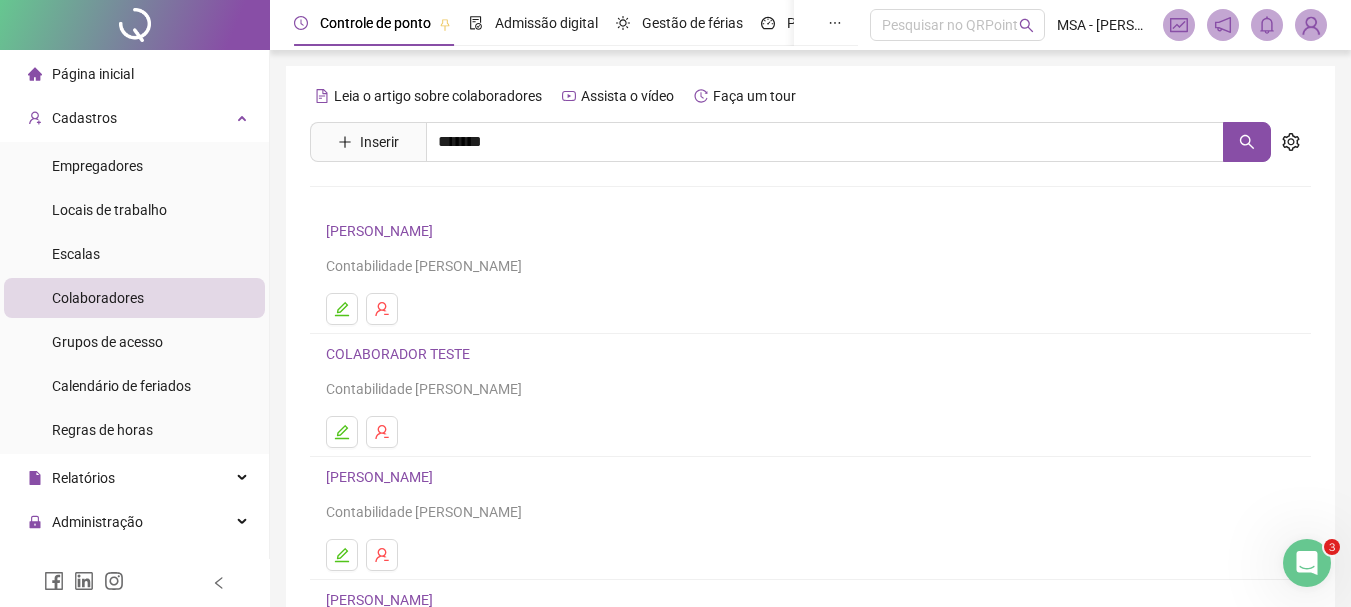 click on "[PERSON_NAME][GEOGRAPHIC_DATA]" at bounding box center [468, 201] 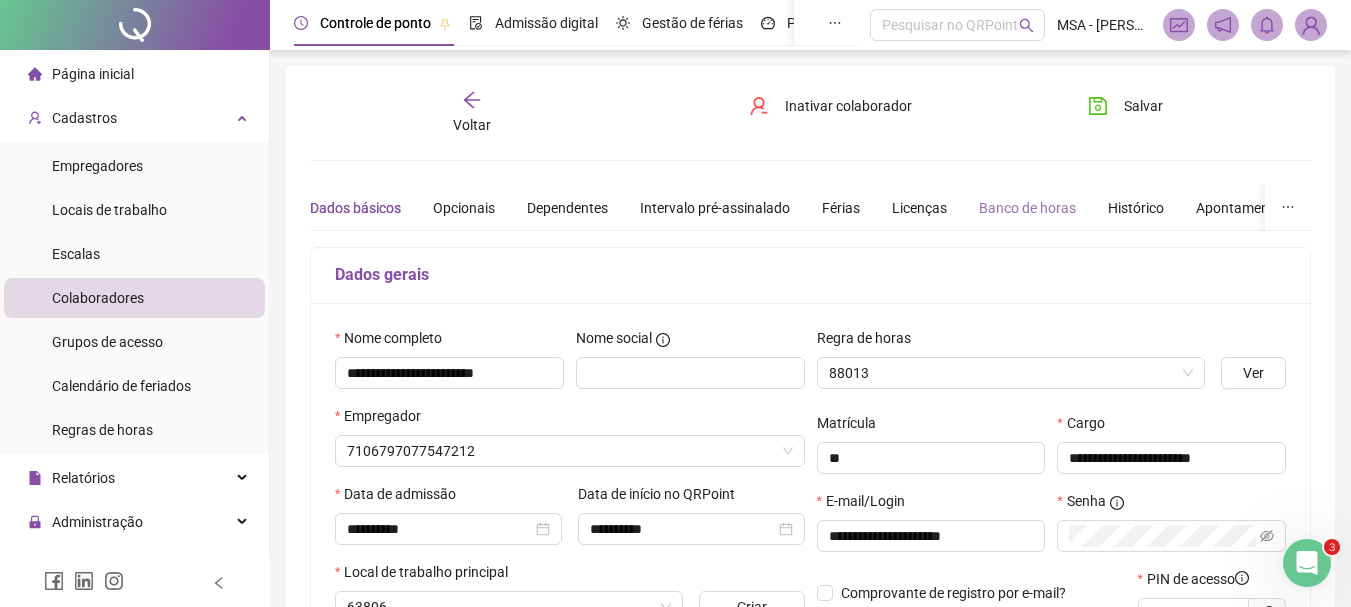 type on "**********" 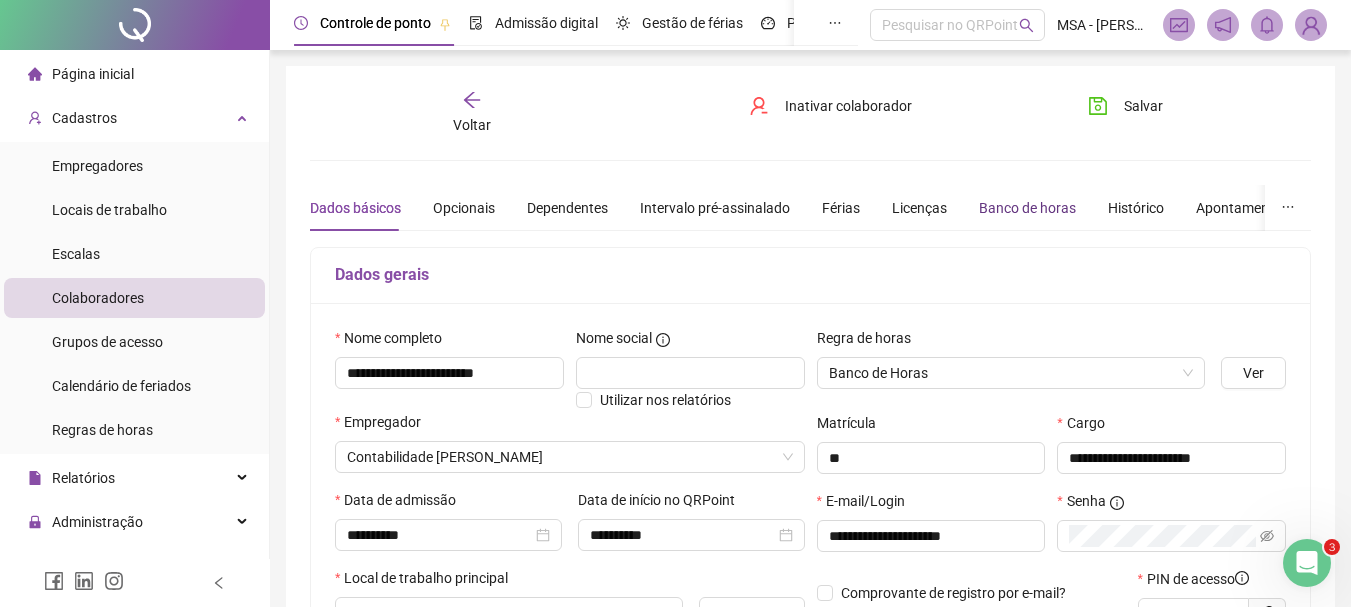 click on "Banco de horas" at bounding box center (1027, 208) 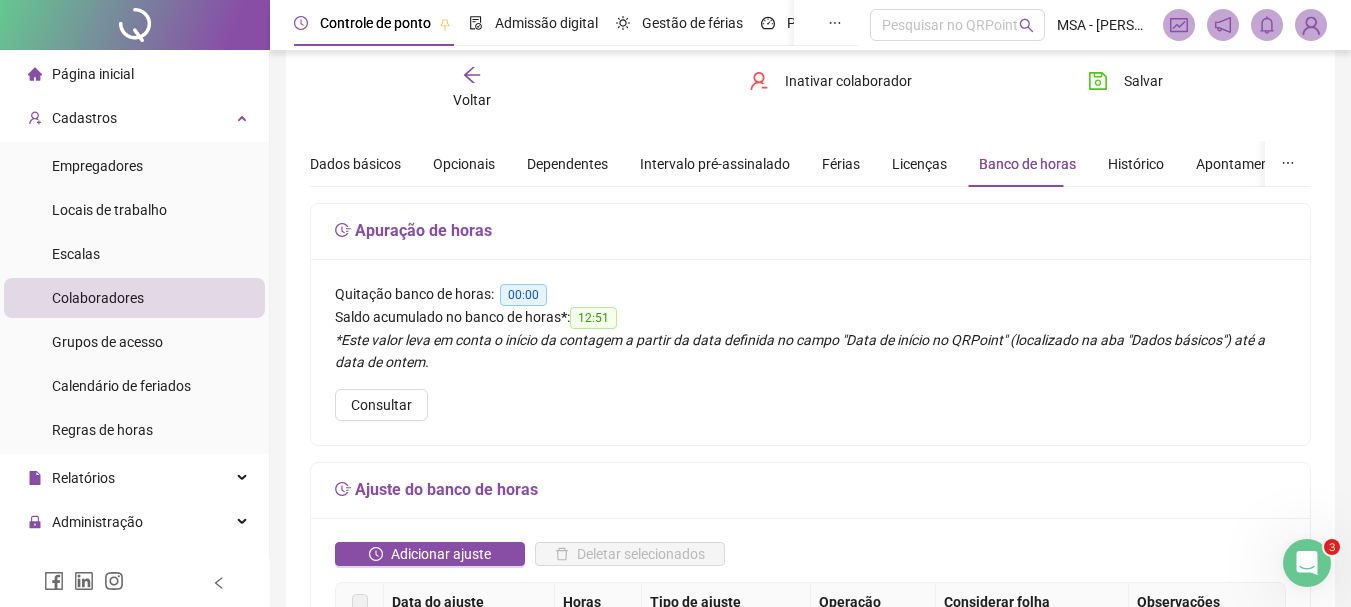 scroll, scrollTop: 167, scrollLeft: 0, axis: vertical 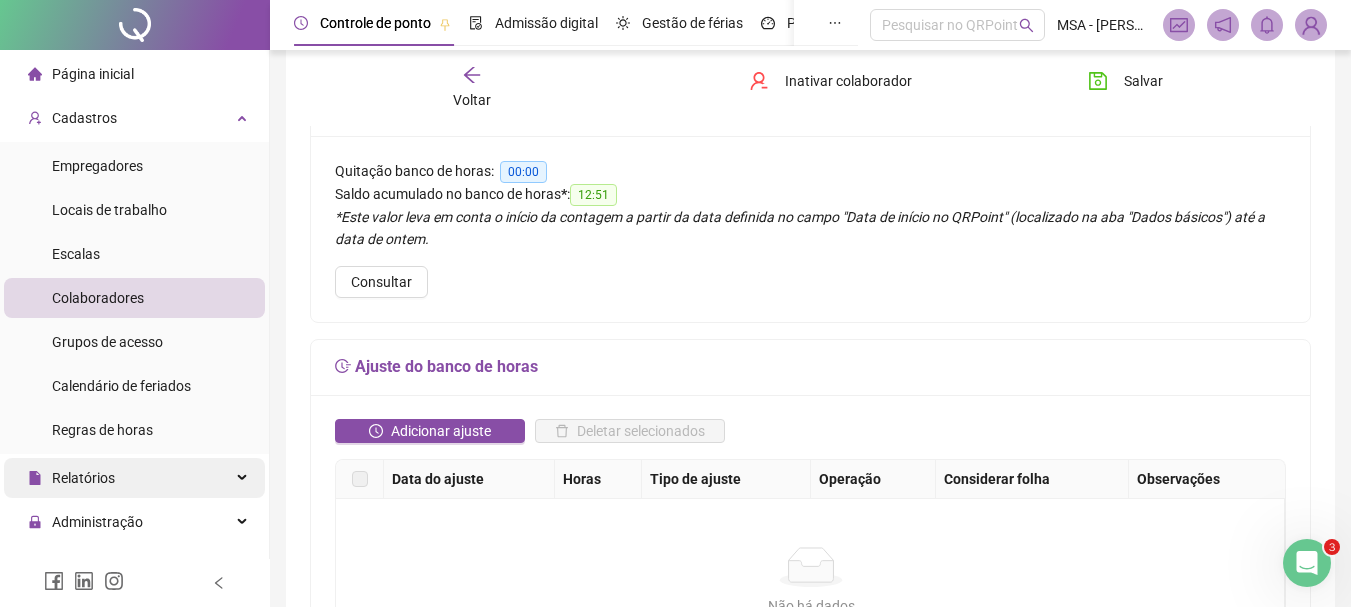 click on "Relatórios" at bounding box center [134, 478] 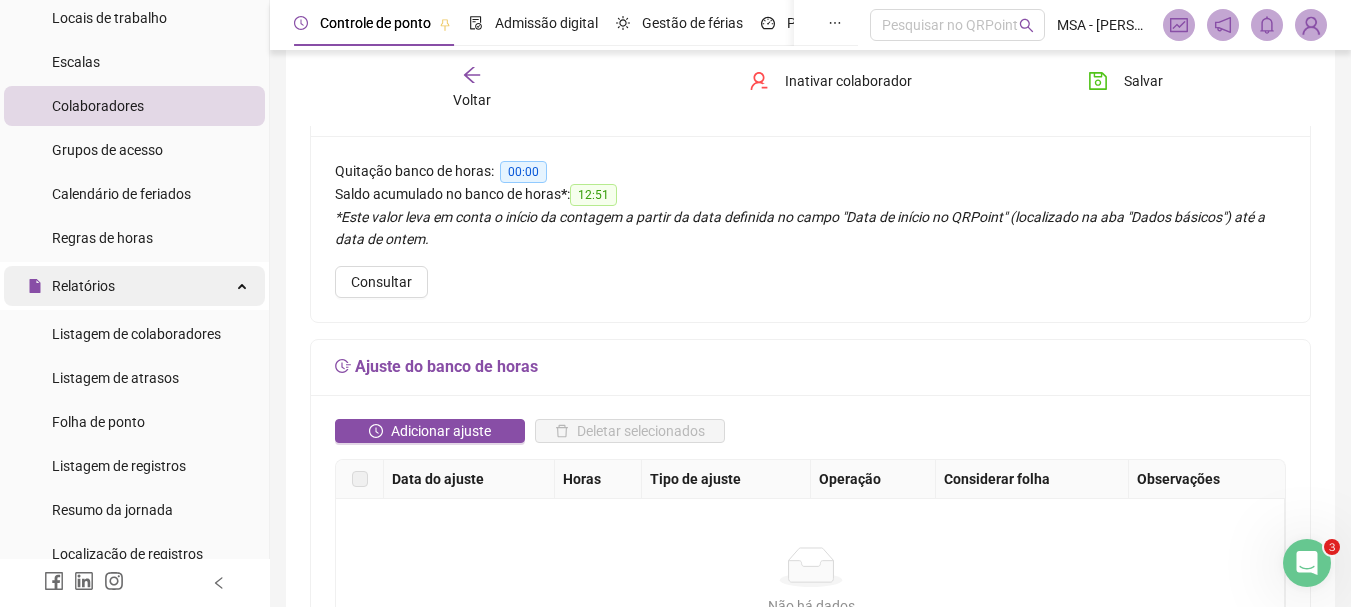scroll, scrollTop: 196, scrollLeft: 0, axis: vertical 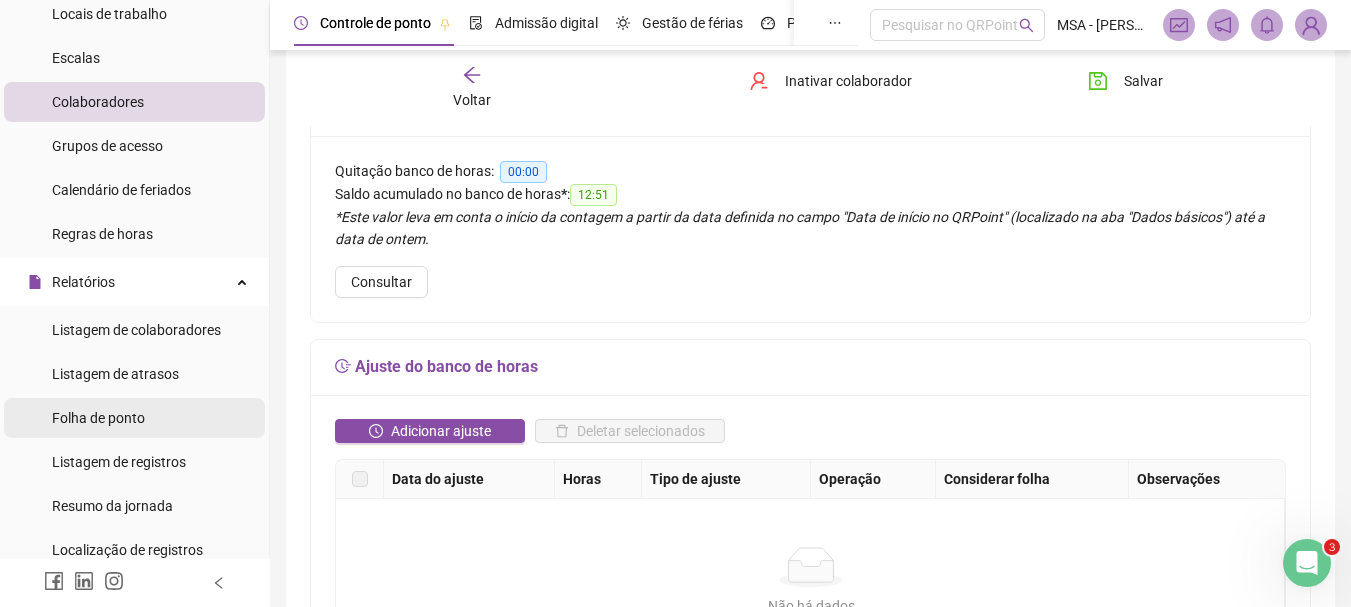 click on "Folha de ponto" at bounding box center [134, 418] 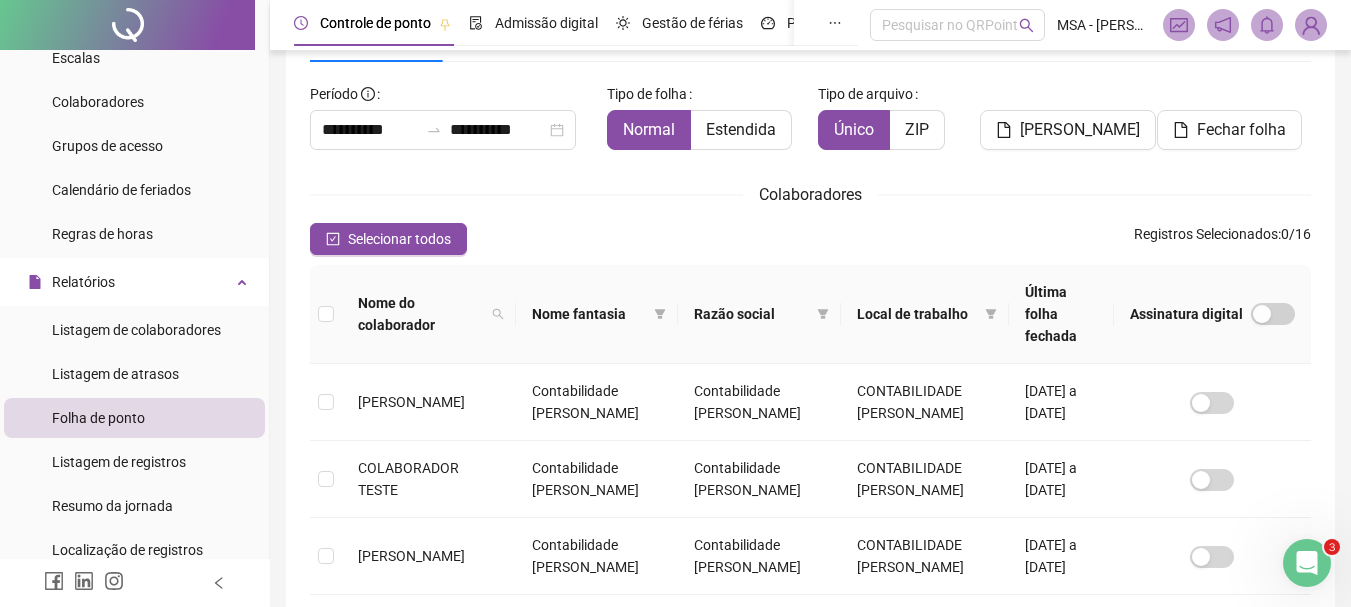 scroll, scrollTop: 0, scrollLeft: 0, axis: both 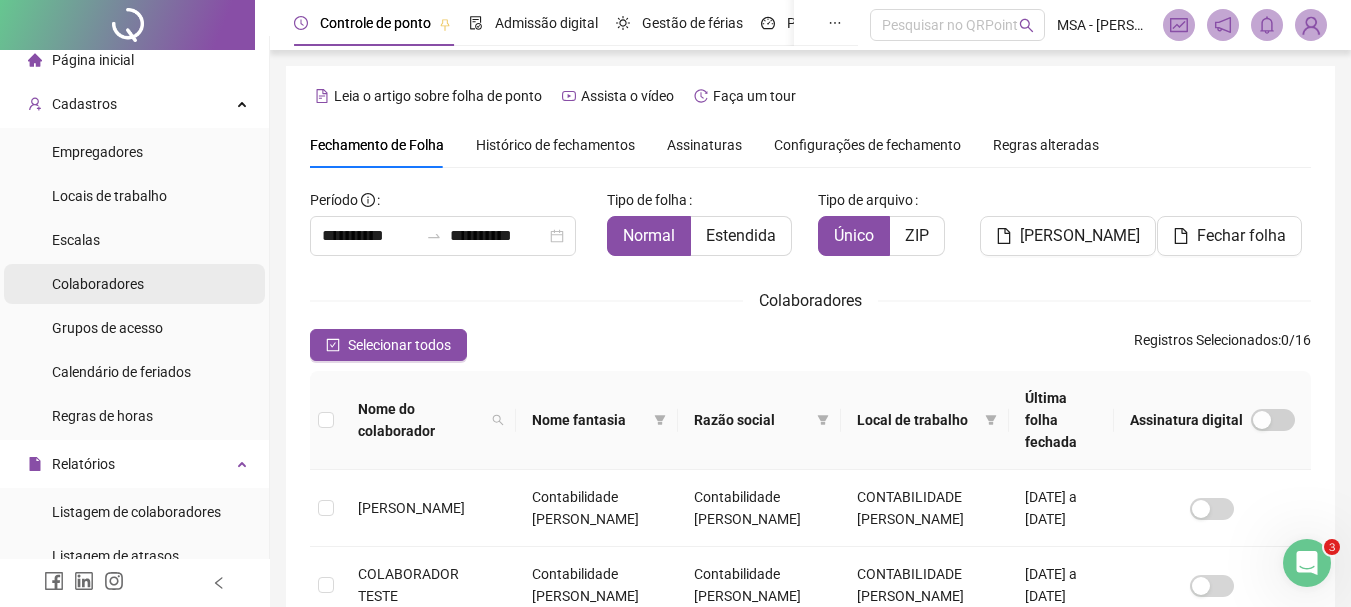 click on "Colaboradores" at bounding box center [98, 284] 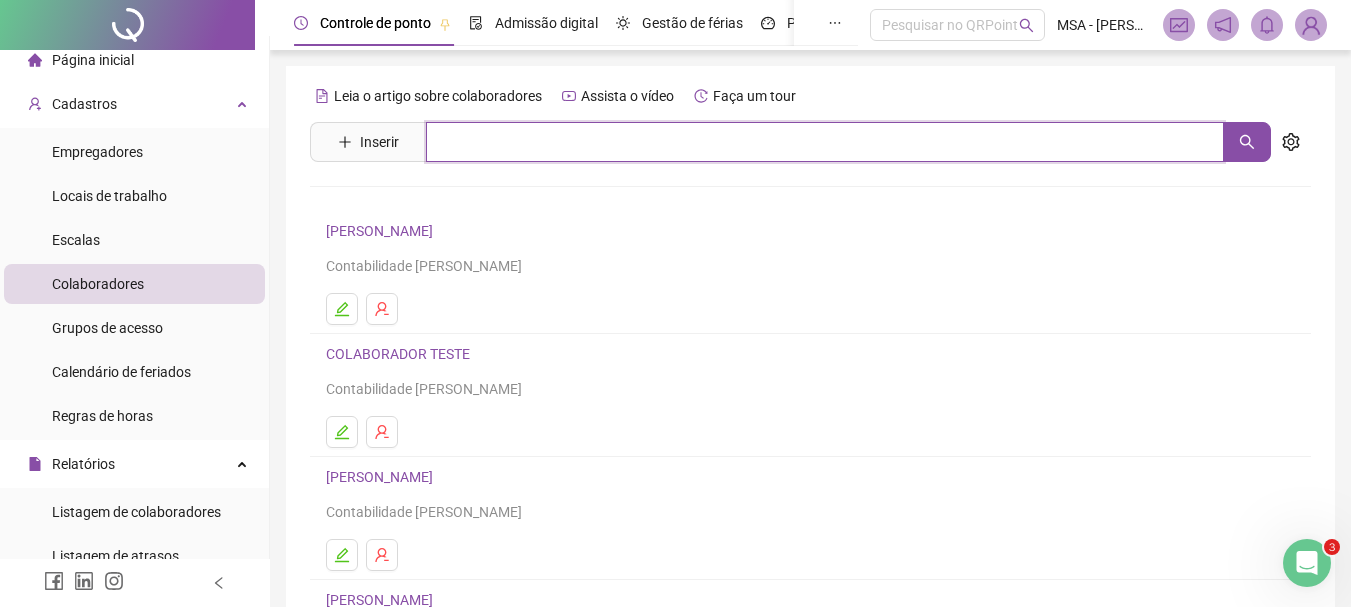 click at bounding box center (825, 142) 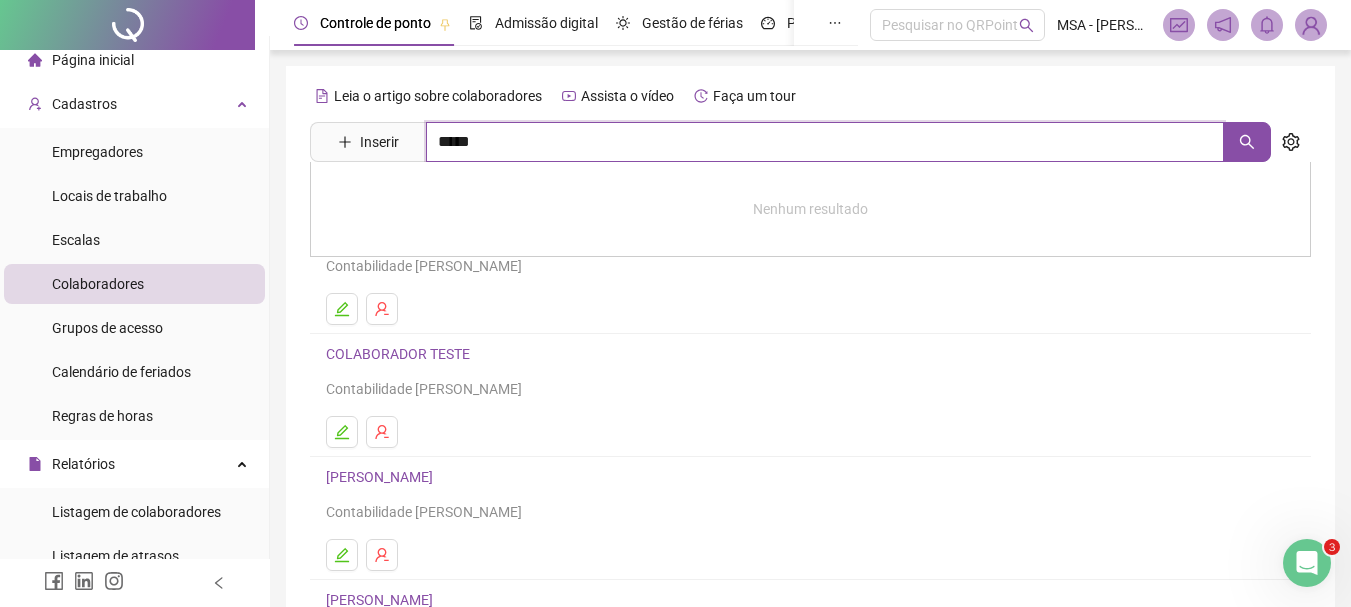 type on "*****" 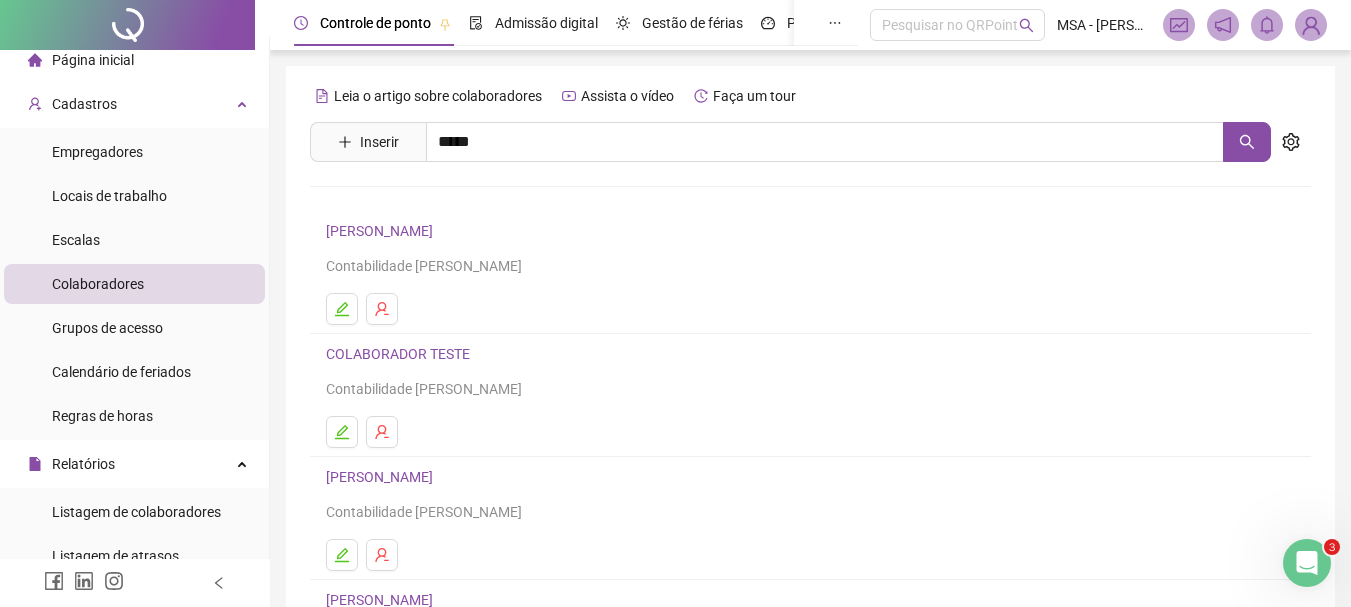 click on "[PERSON_NAME][GEOGRAPHIC_DATA]" at bounding box center (468, 201) 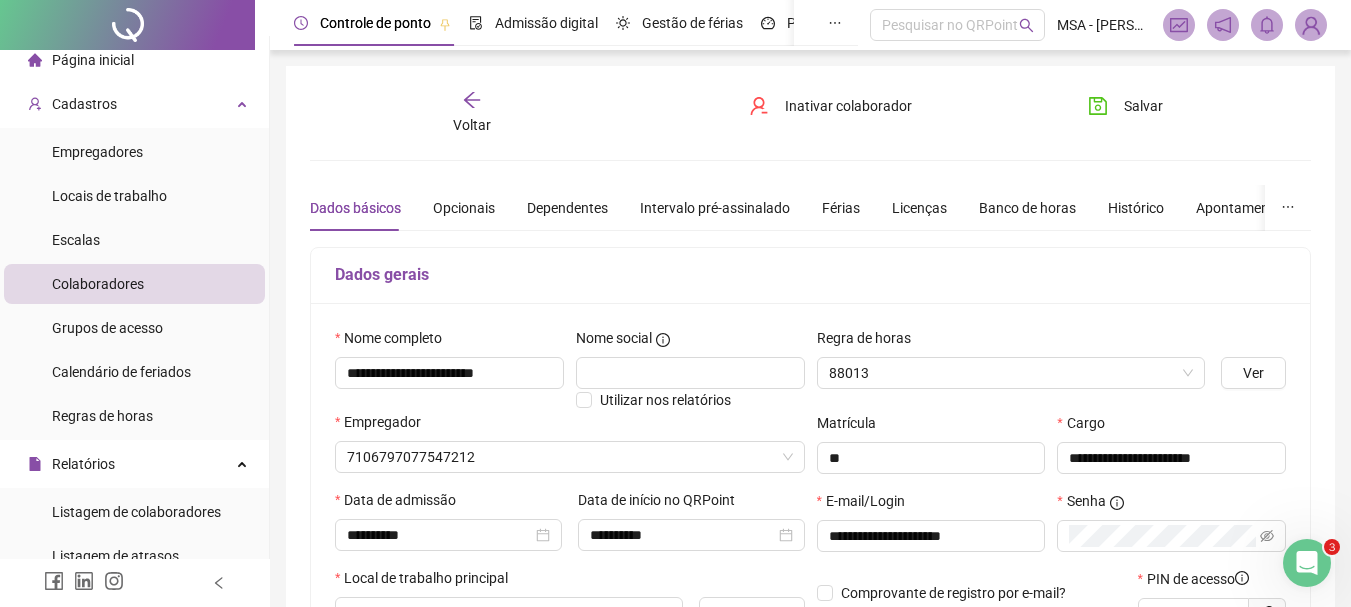 type on "**********" 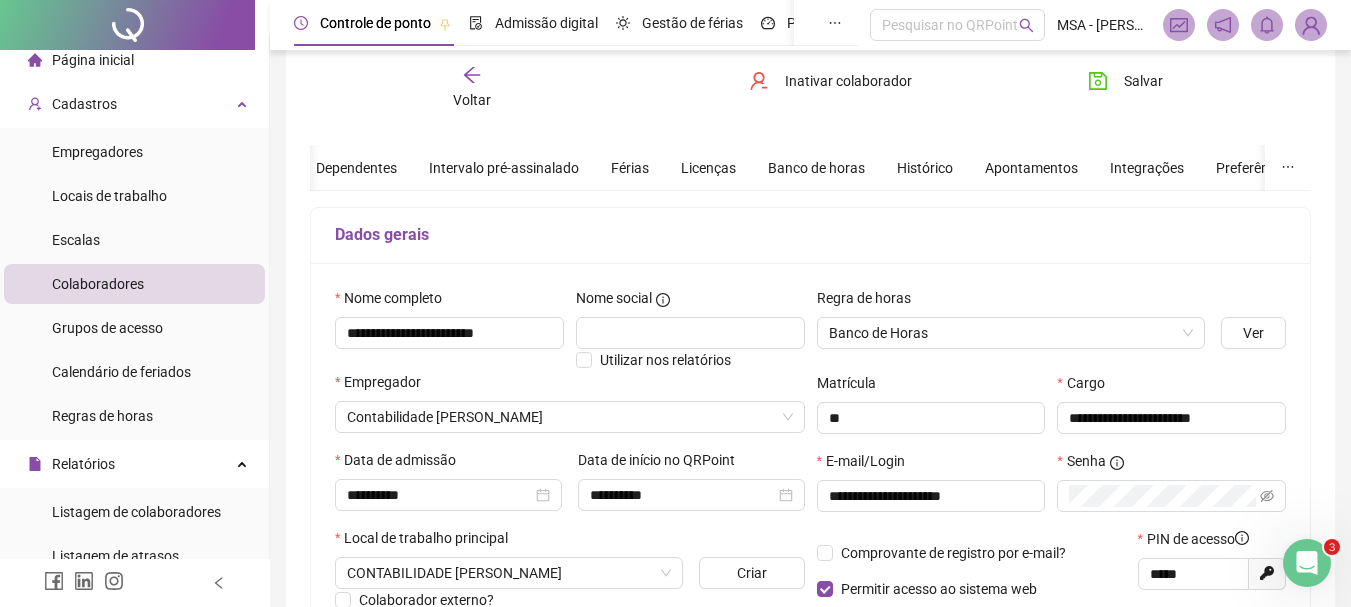 scroll, scrollTop: 0, scrollLeft: 0, axis: both 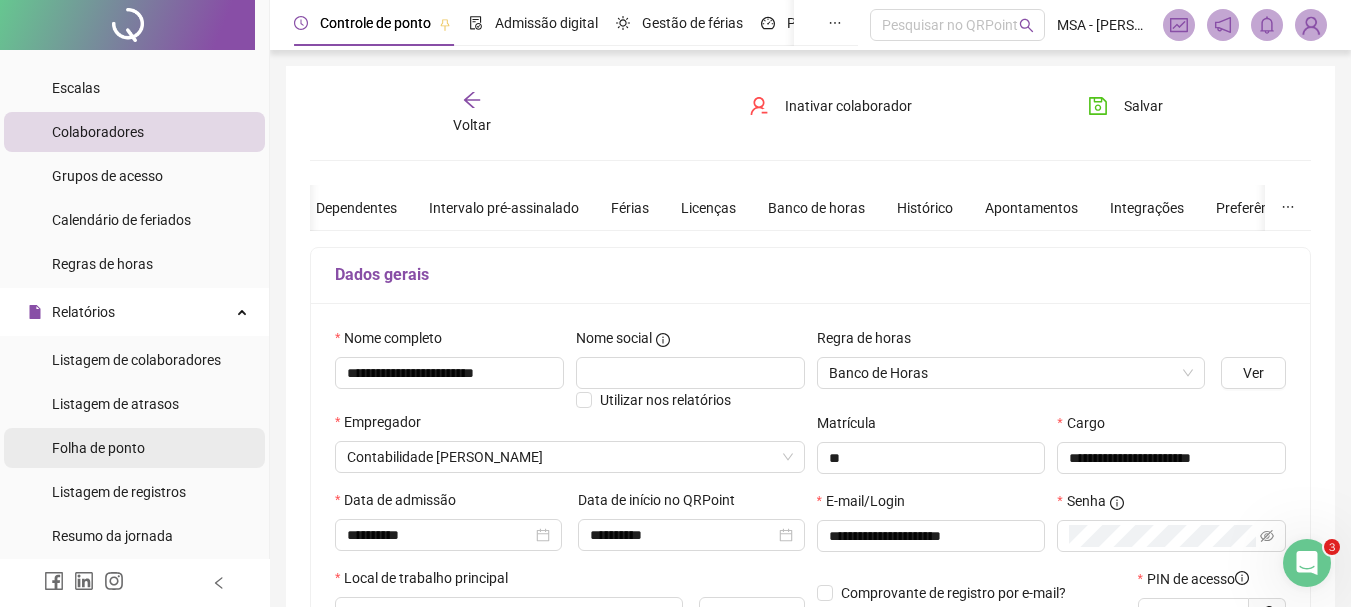 click on "Folha de ponto" at bounding box center [98, 448] 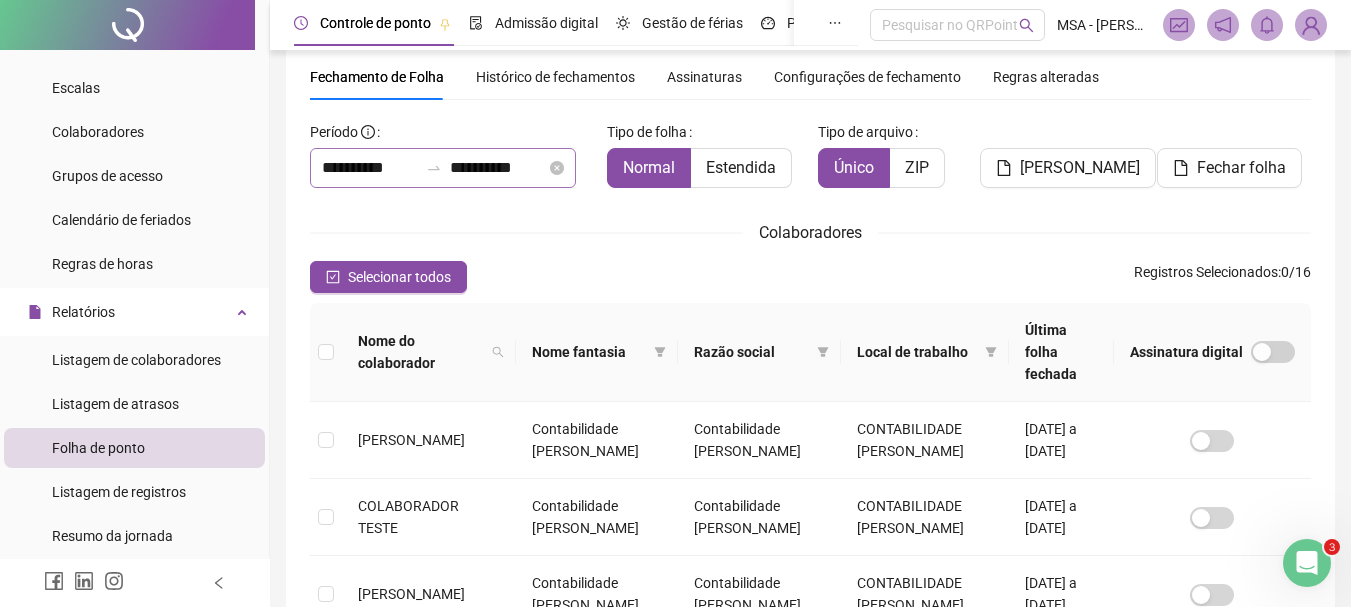 scroll, scrollTop: 61, scrollLeft: 0, axis: vertical 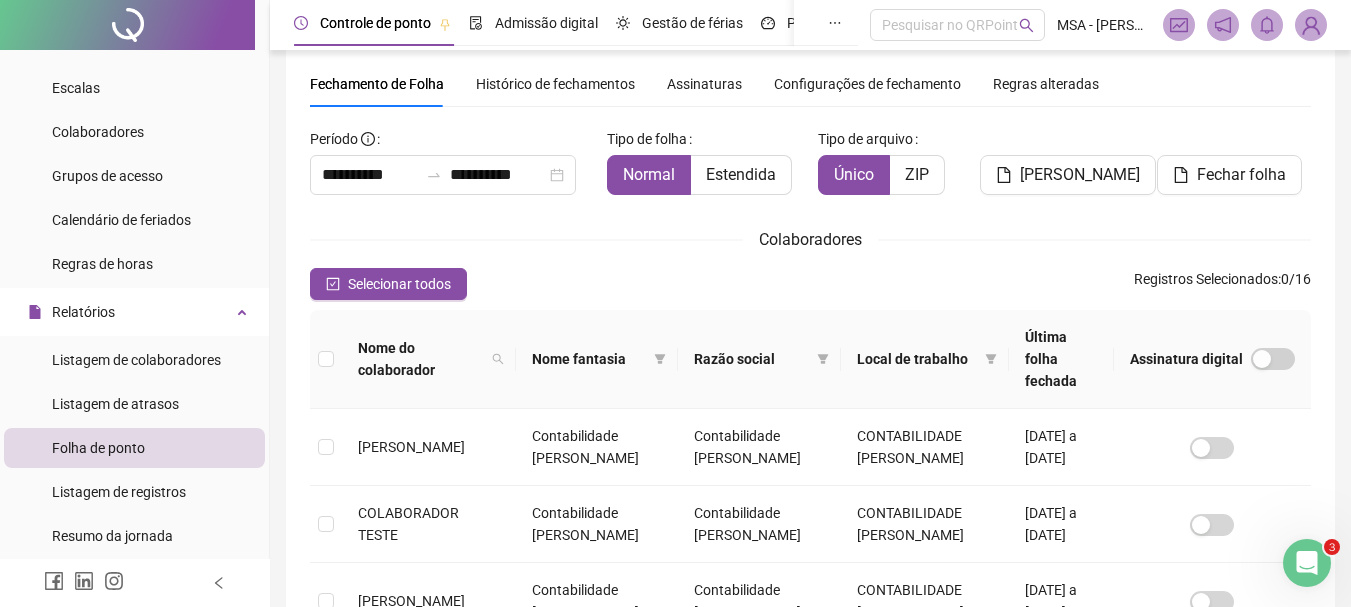 click on "Histórico de fechamentos" at bounding box center (555, 84) 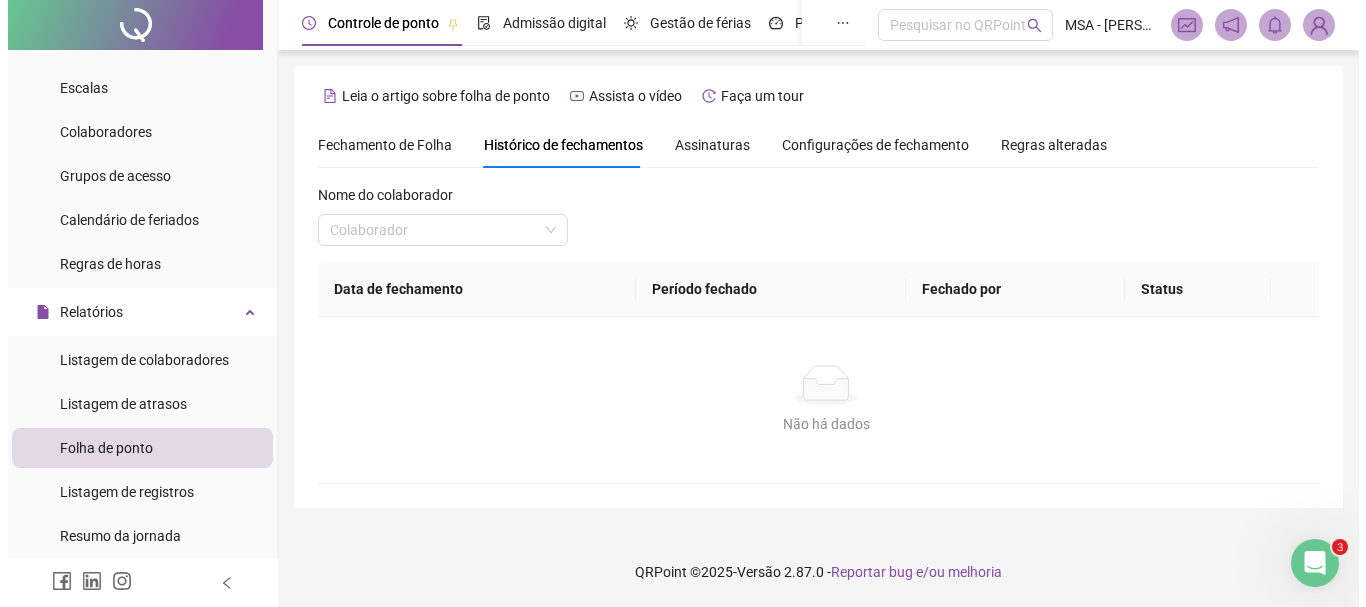 scroll, scrollTop: 0, scrollLeft: 0, axis: both 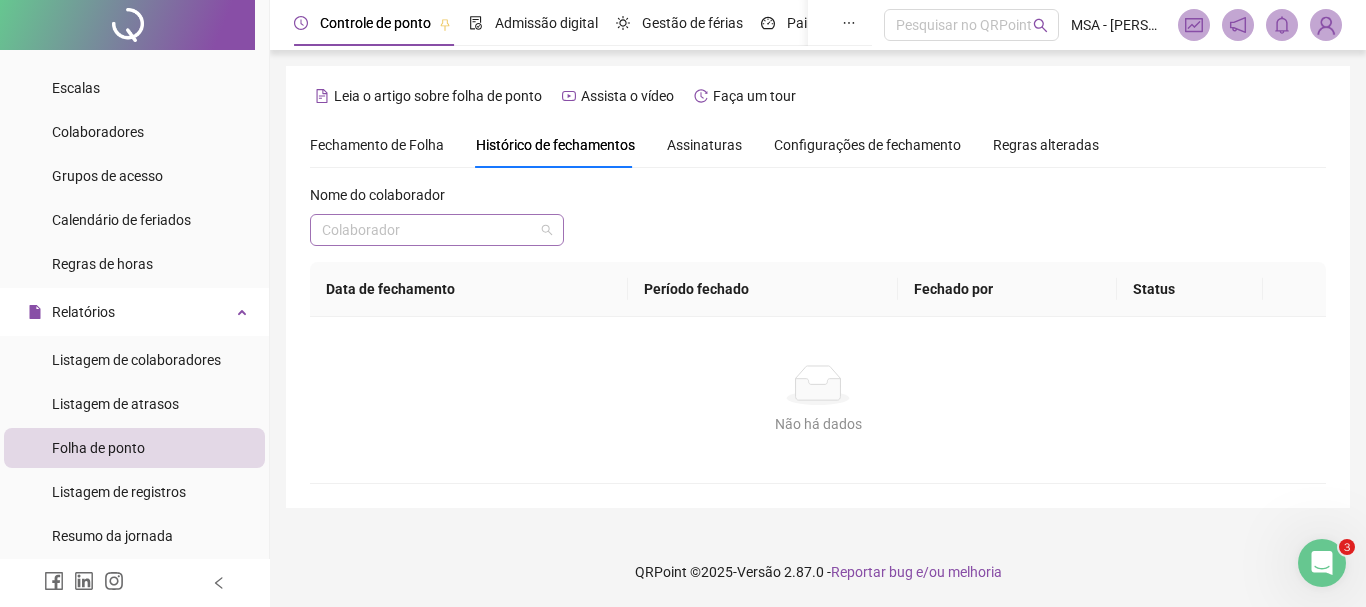 click at bounding box center [431, 230] 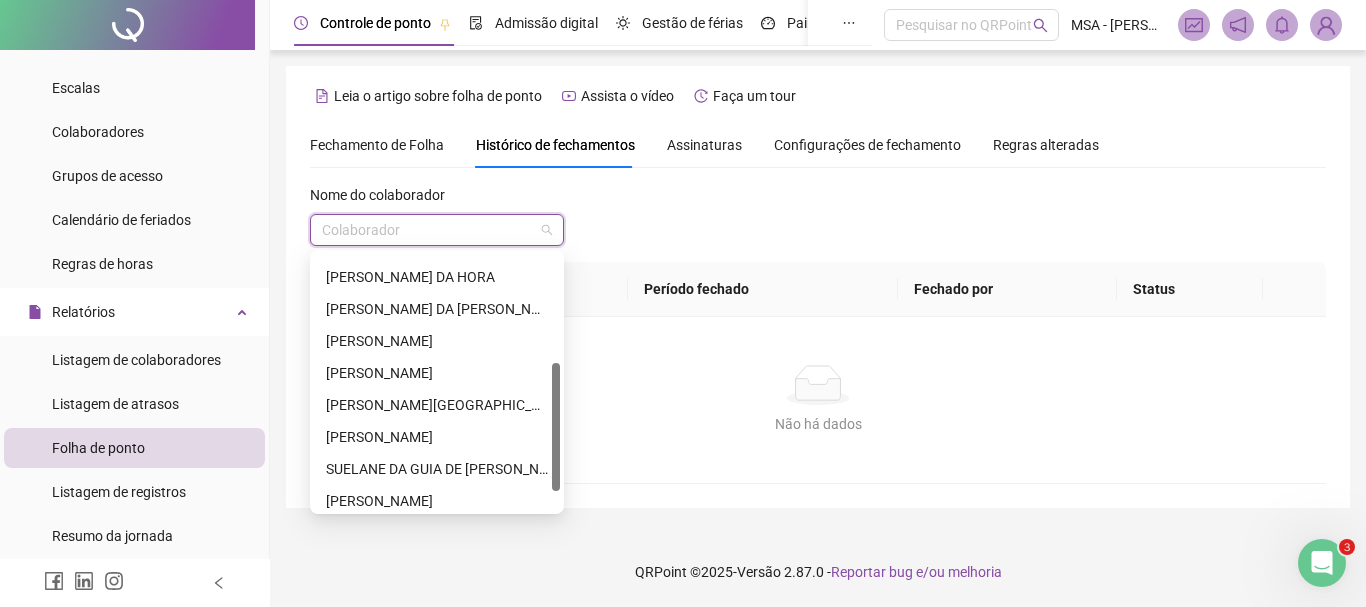 scroll, scrollTop: 218, scrollLeft: 0, axis: vertical 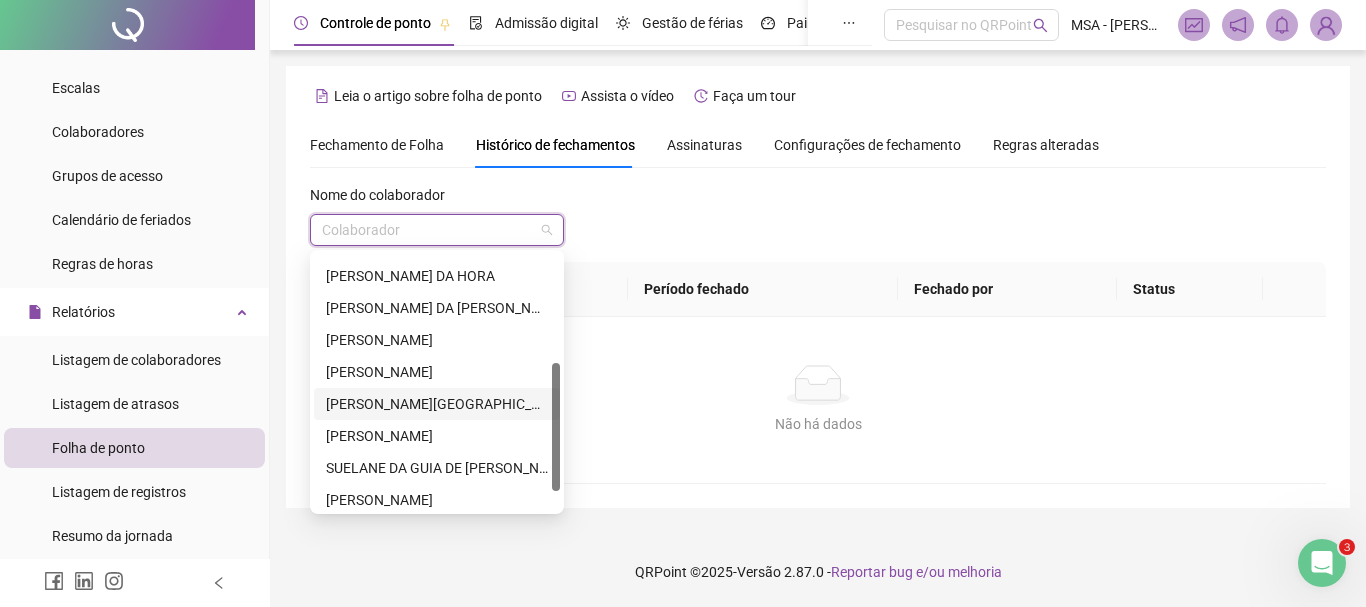 click on "[PERSON_NAME][GEOGRAPHIC_DATA]" at bounding box center [437, 404] 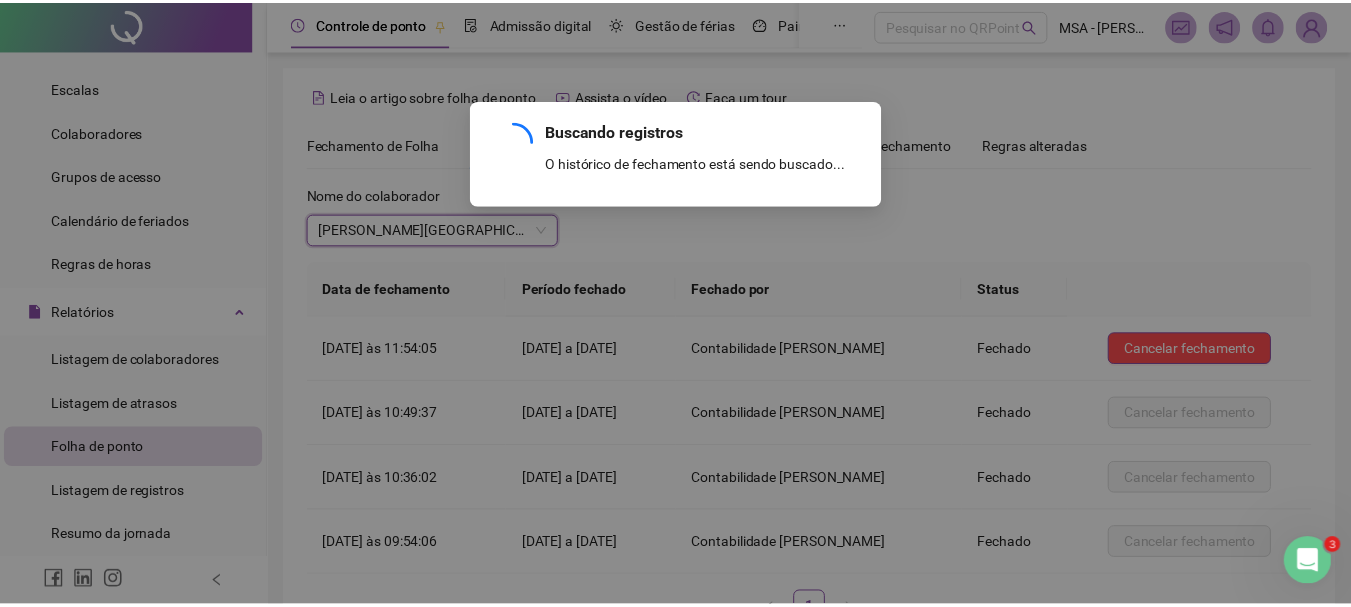 scroll, scrollTop: 144, scrollLeft: 0, axis: vertical 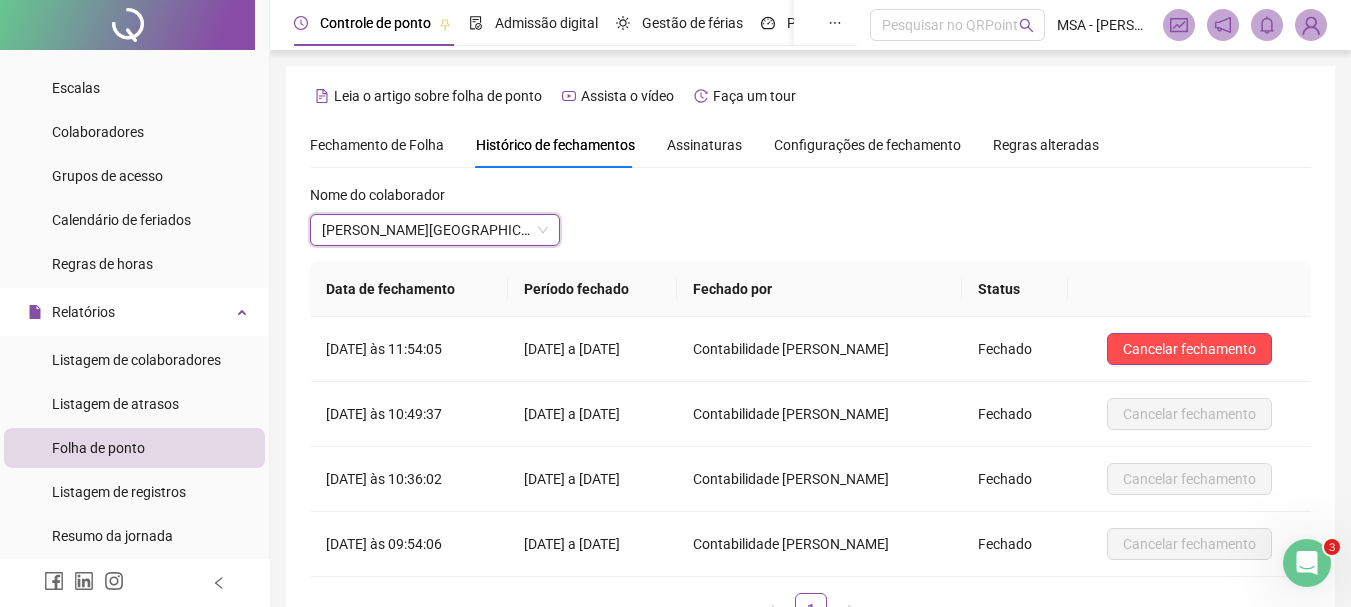 click on "Fechamento de Folha" at bounding box center [377, 145] 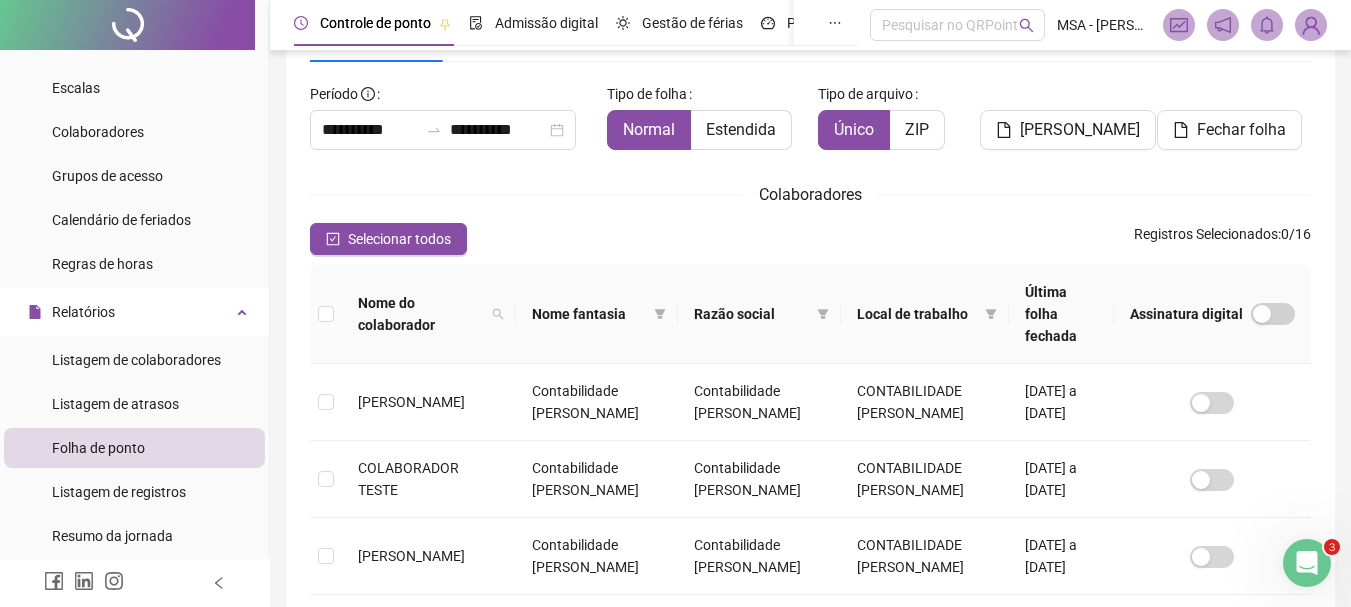 scroll, scrollTop: 0, scrollLeft: 0, axis: both 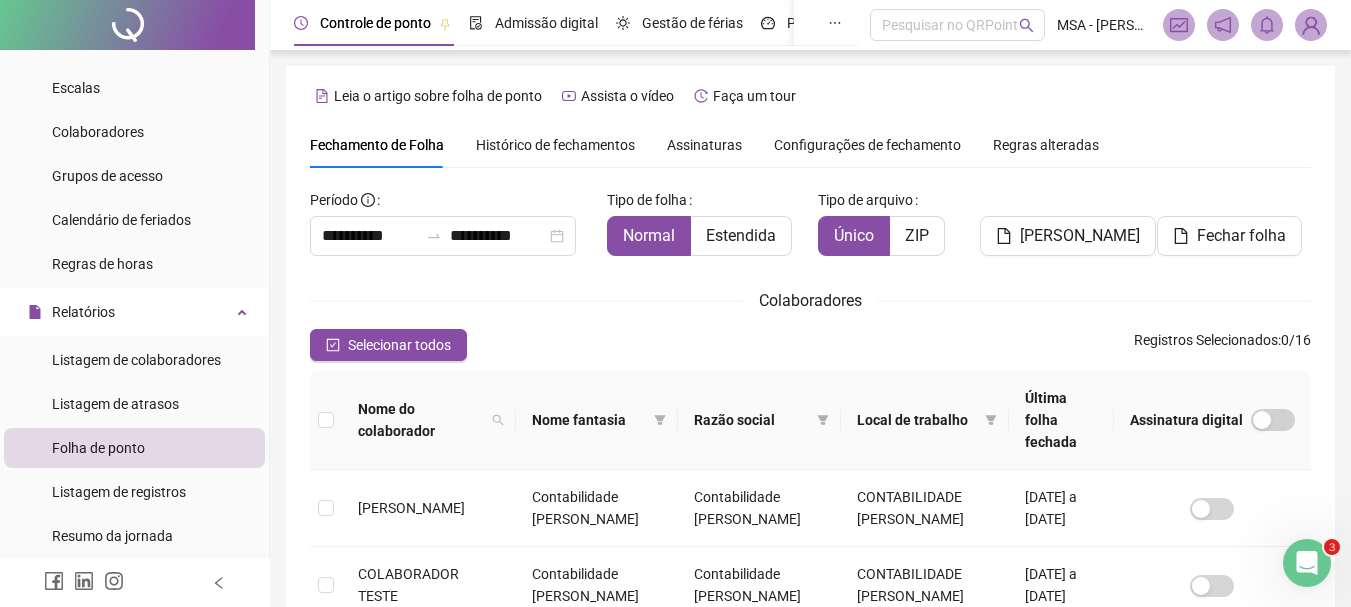 click on "Histórico de fechamentos" at bounding box center [555, 145] 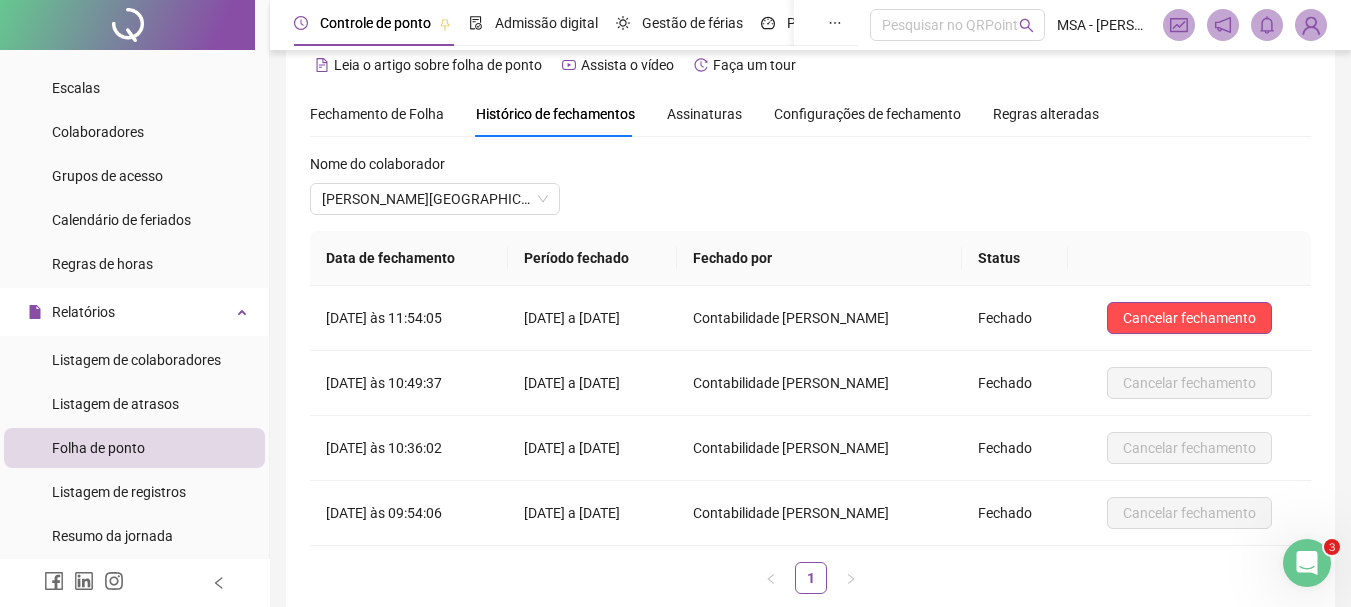 scroll, scrollTop: 27, scrollLeft: 0, axis: vertical 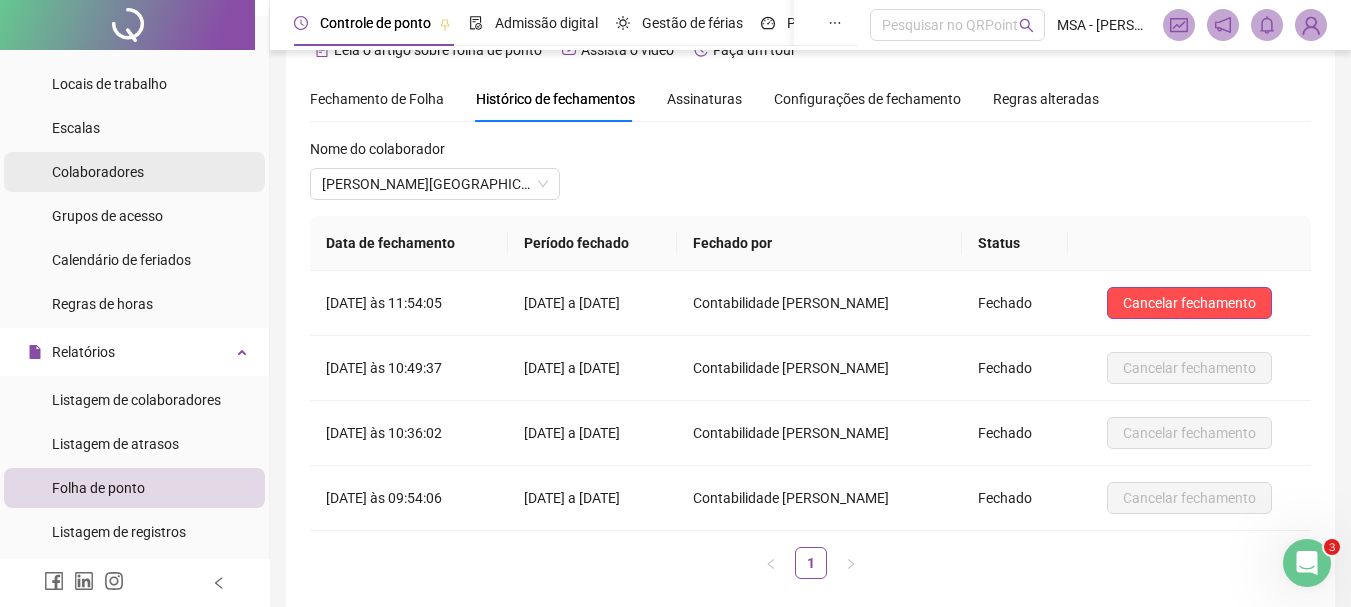 click on "Colaboradores" at bounding box center [134, 172] 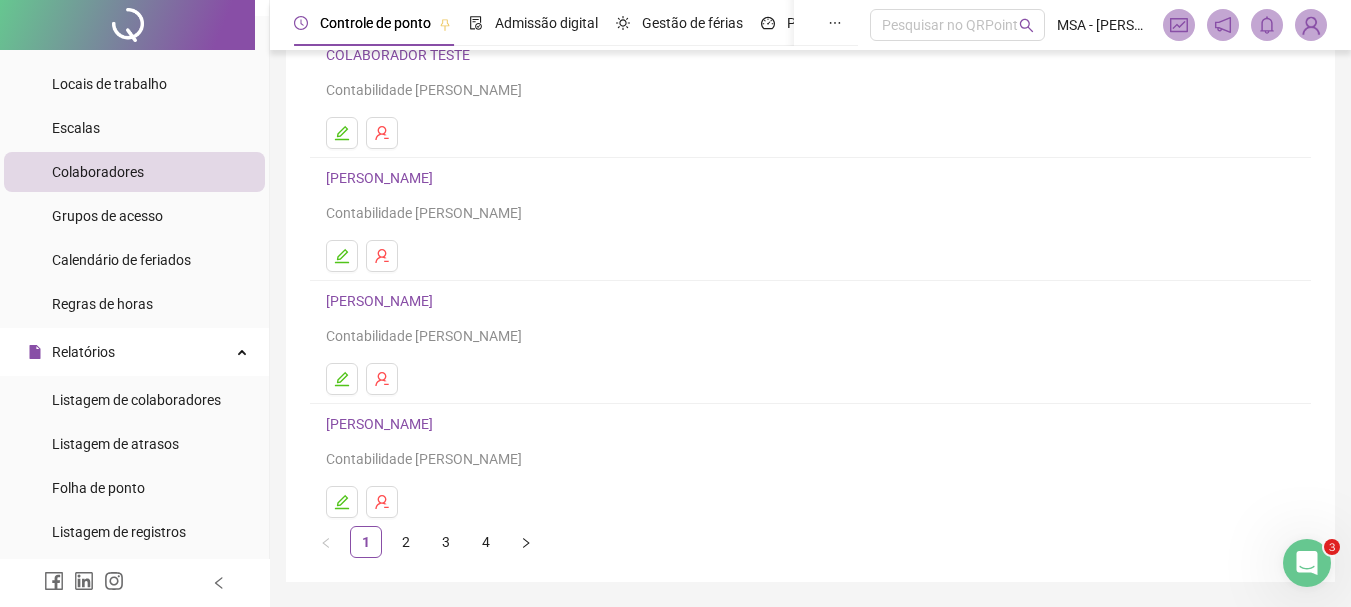 scroll, scrollTop: 300, scrollLeft: 0, axis: vertical 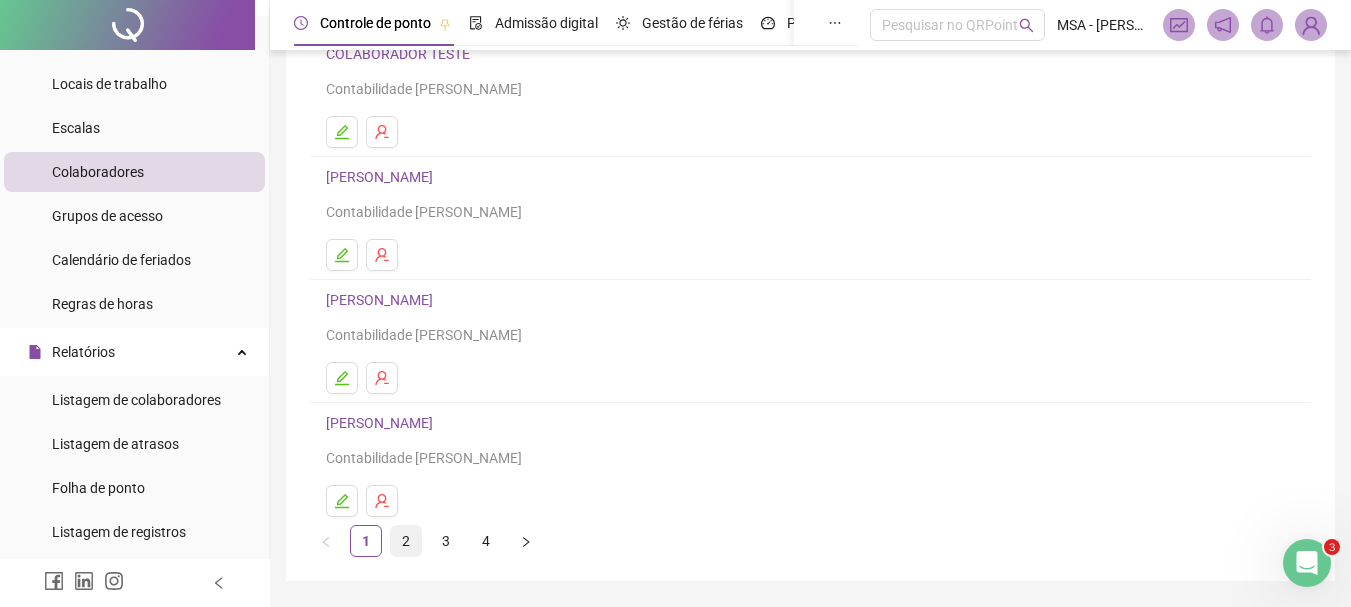click on "2" at bounding box center (406, 541) 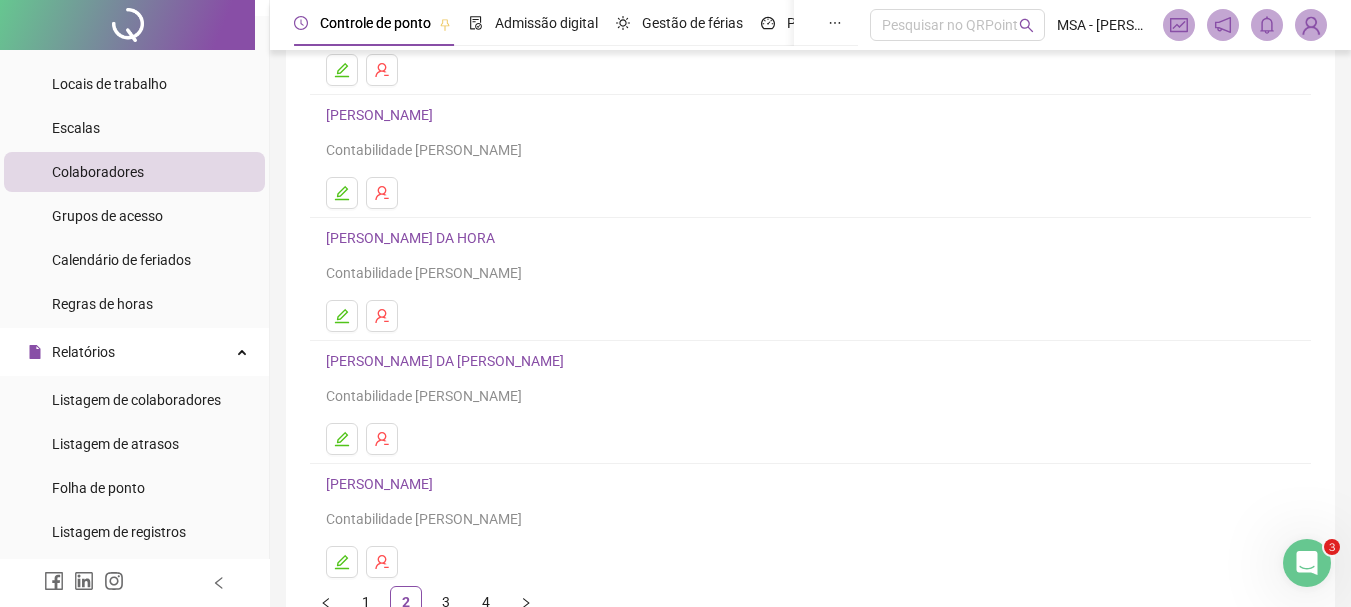 scroll, scrollTop: 245, scrollLeft: 0, axis: vertical 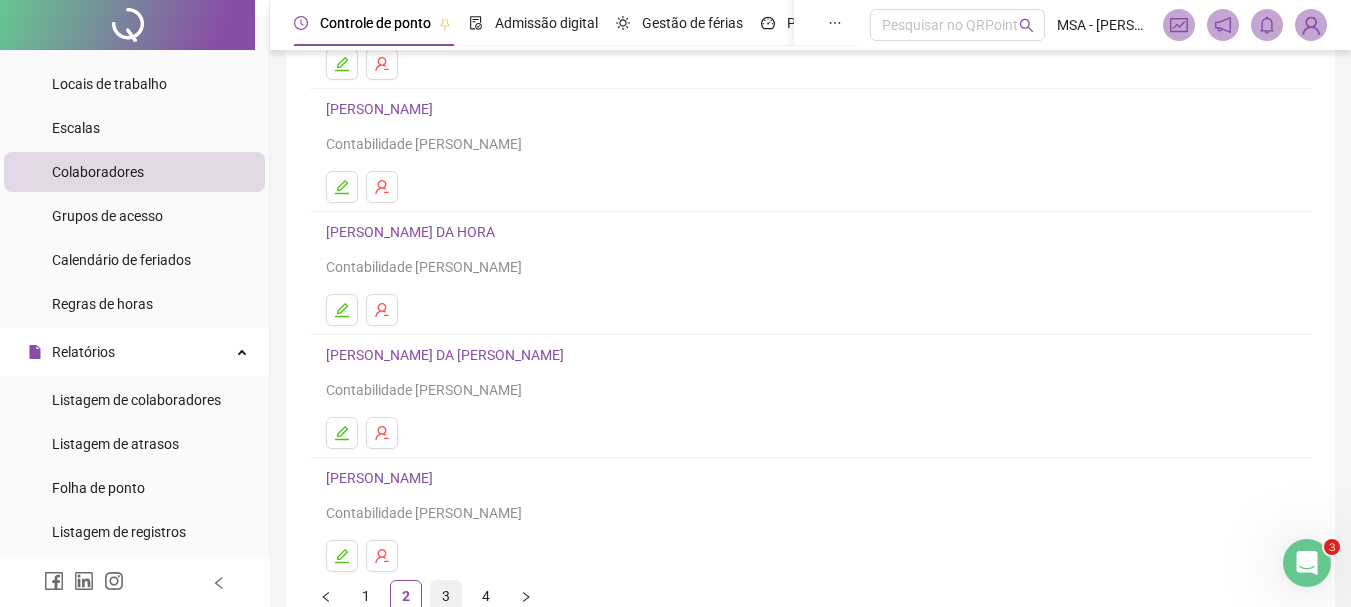 click on "3" at bounding box center (446, 596) 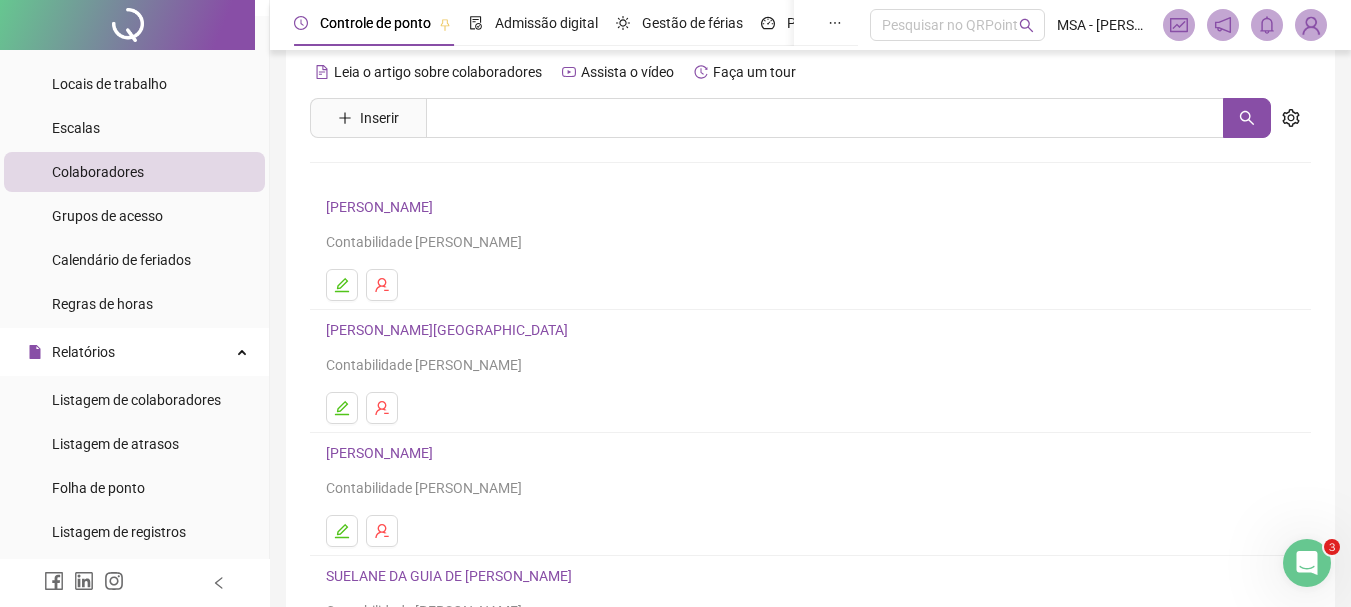 scroll, scrollTop: 26, scrollLeft: 0, axis: vertical 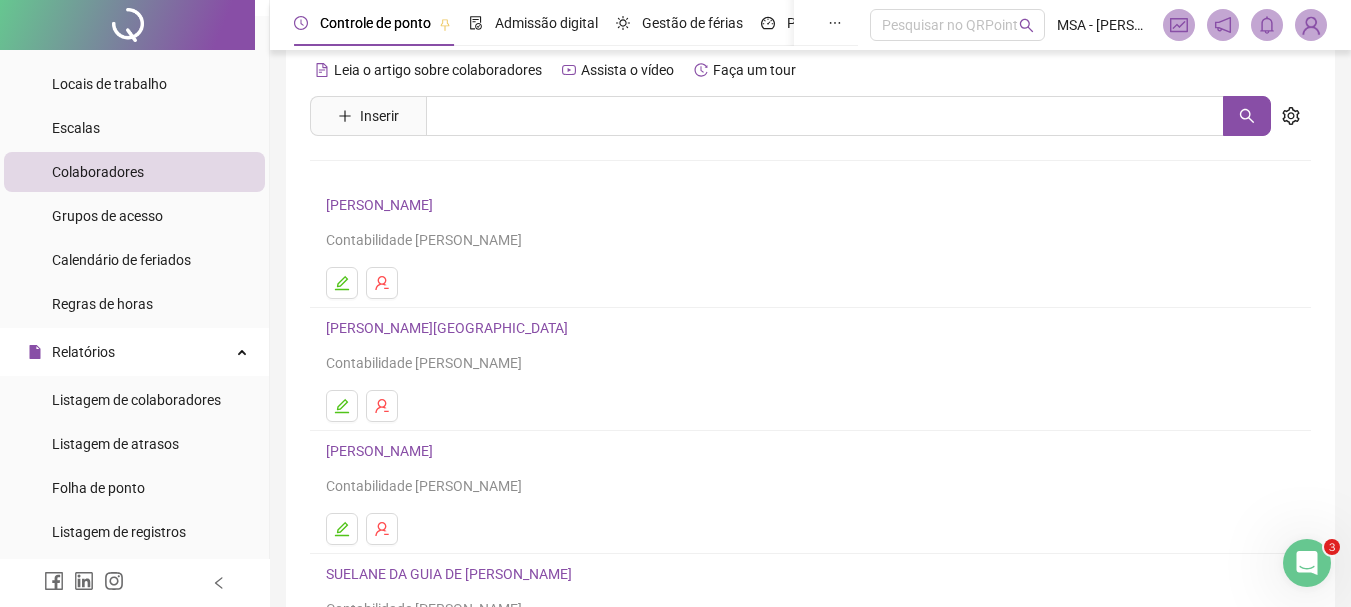 click on "[PERSON_NAME][GEOGRAPHIC_DATA]" at bounding box center [450, 328] 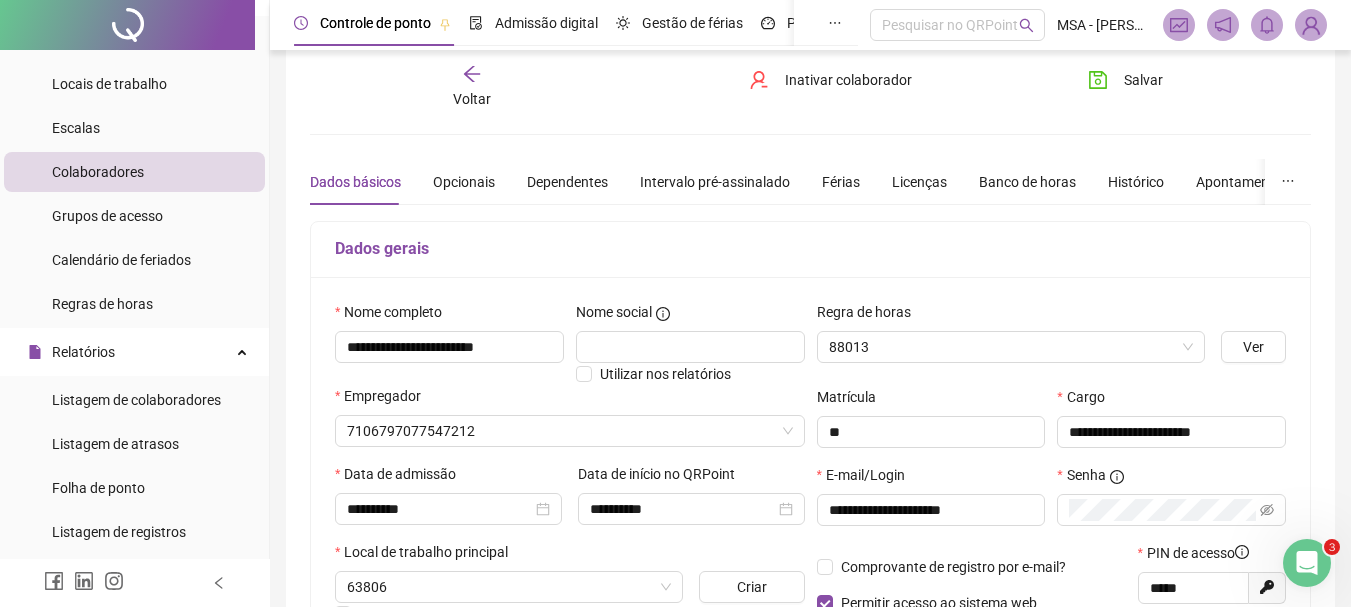 type on "**********" 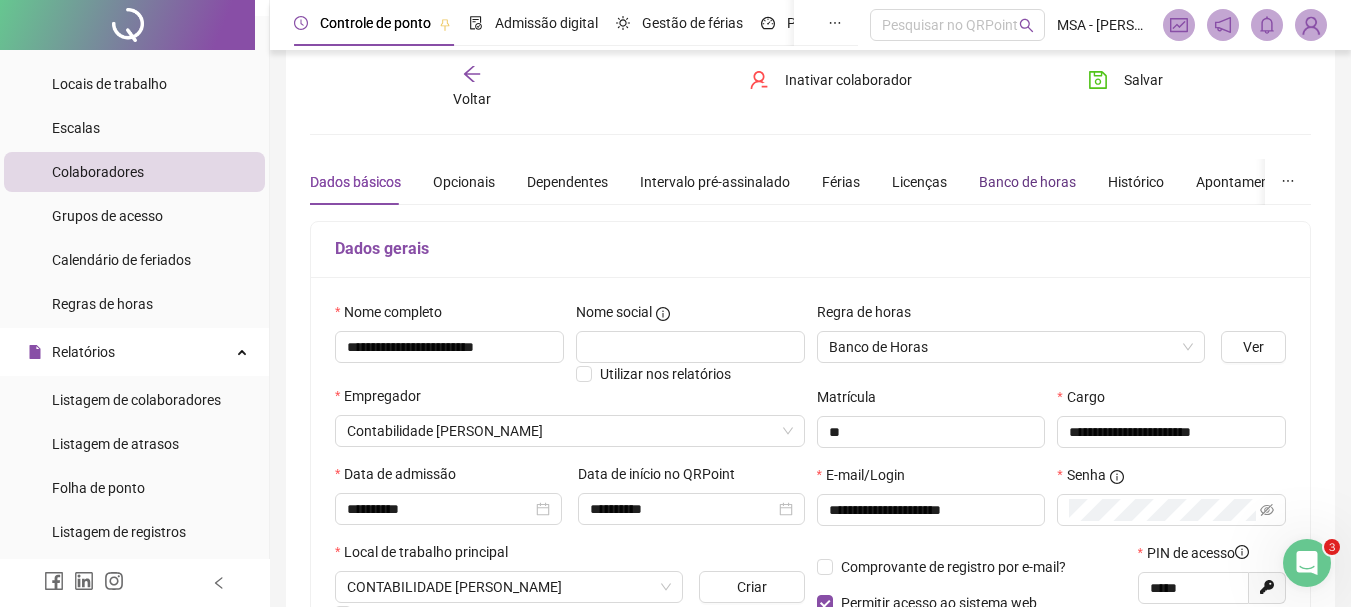 click on "Banco de horas" at bounding box center [1027, 182] 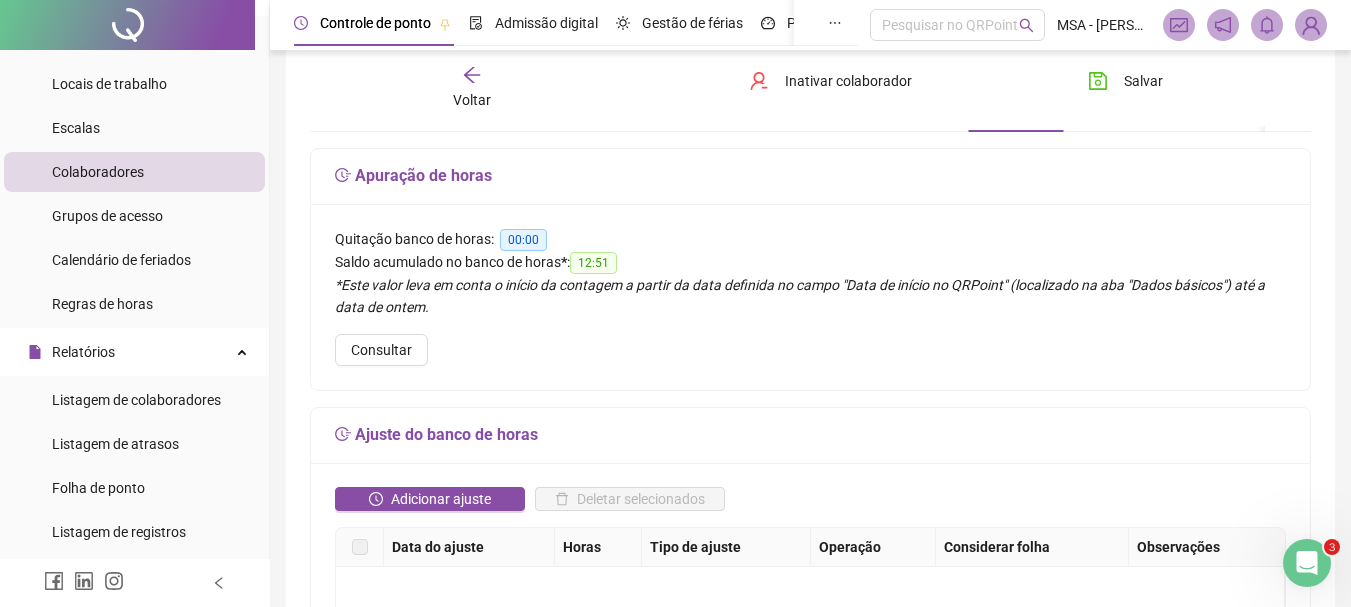 scroll, scrollTop: 81, scrollLeft: 0, axis: vertical 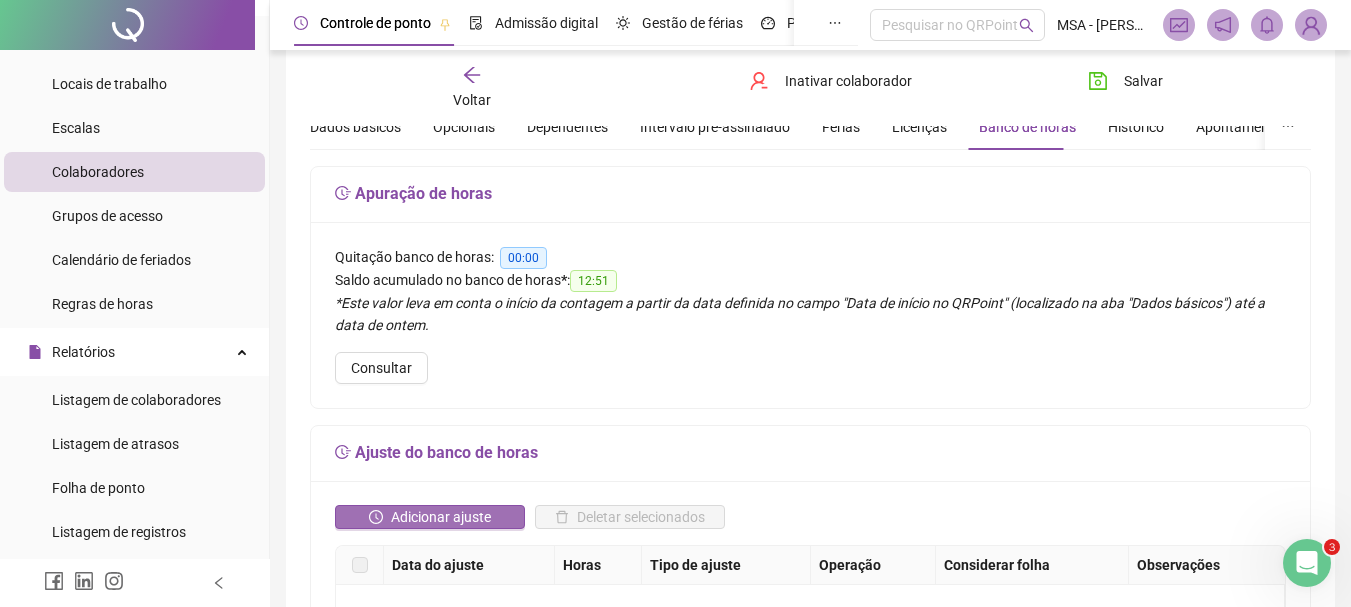 click on "Adicionar ajuste" at bounding box center (441, 517) 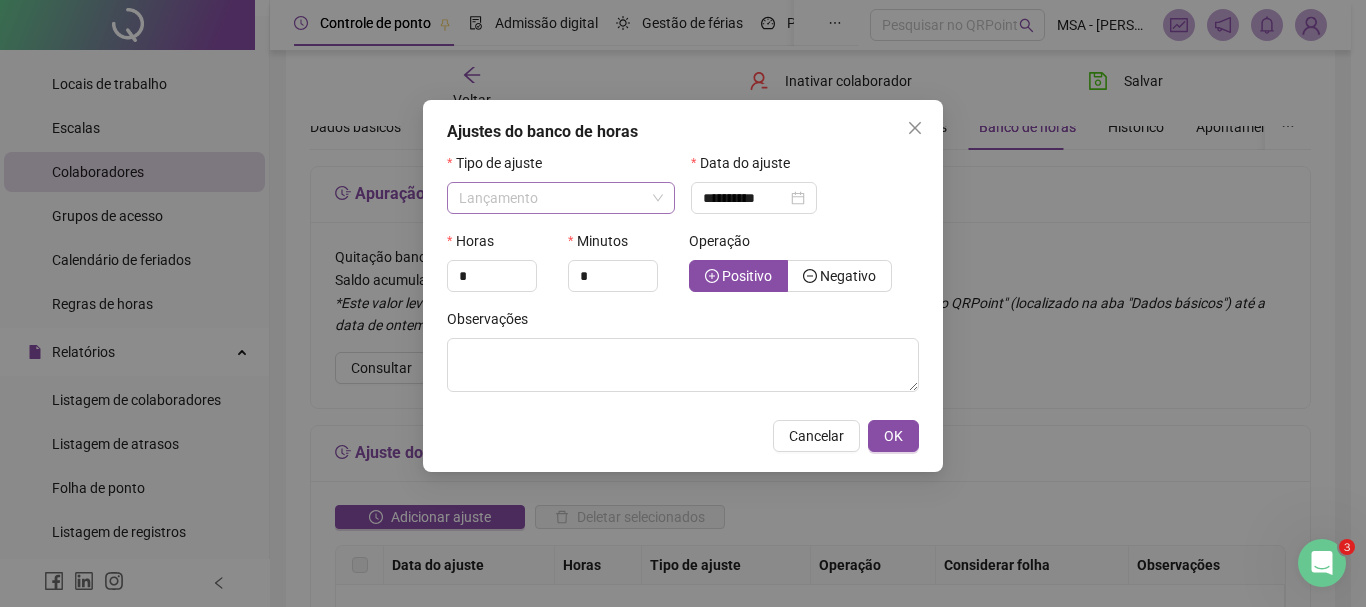 click on "Lançamento" at bounding box center (561, 198) 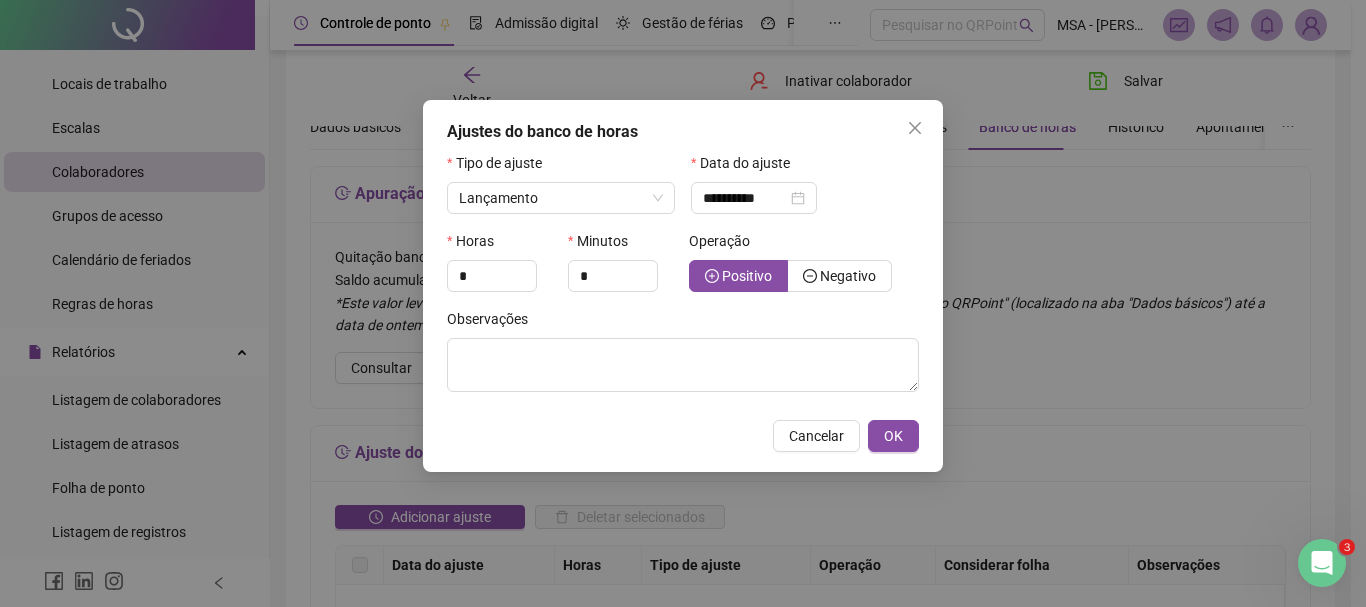 click on "Tipo de ajuste" at bounding box center [561, 167] 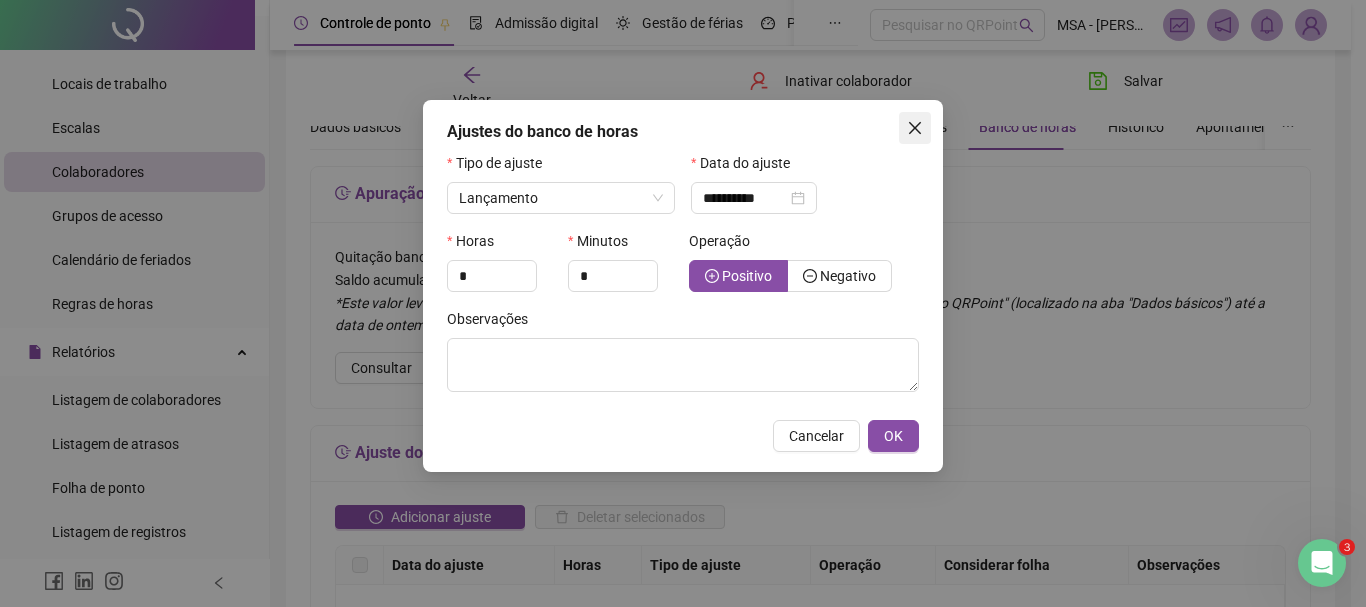 click at bounding box center [915, 128] 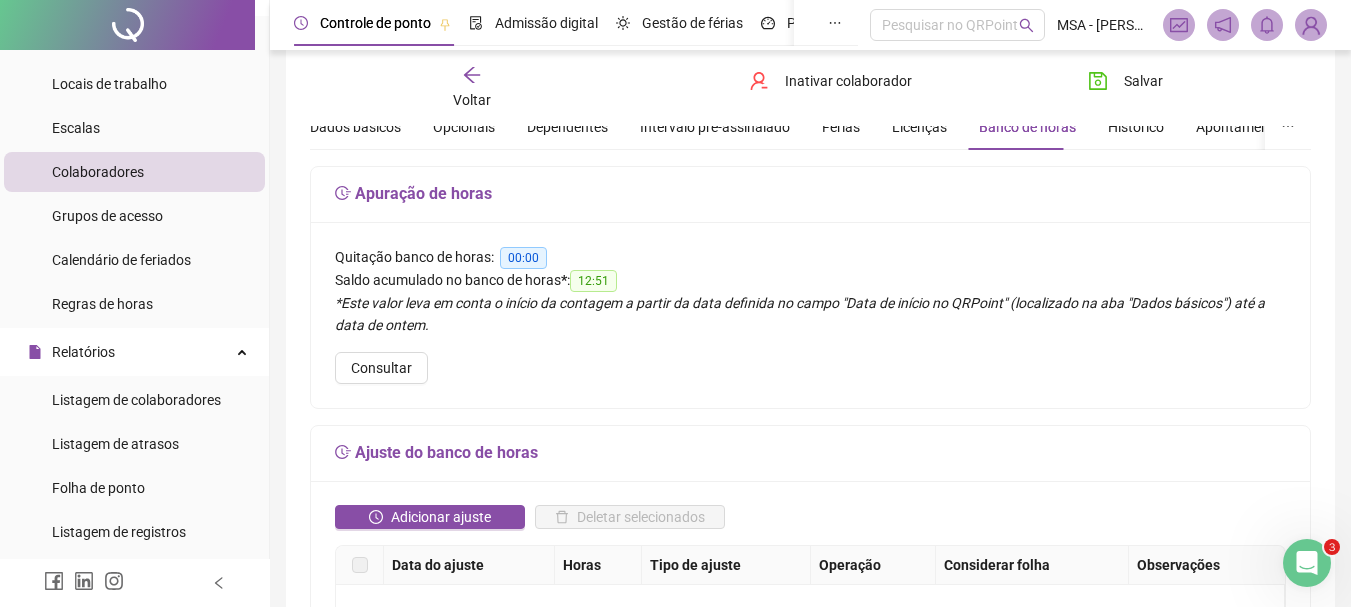 click on "Apuração de horas" at bounding box center [810, 195] 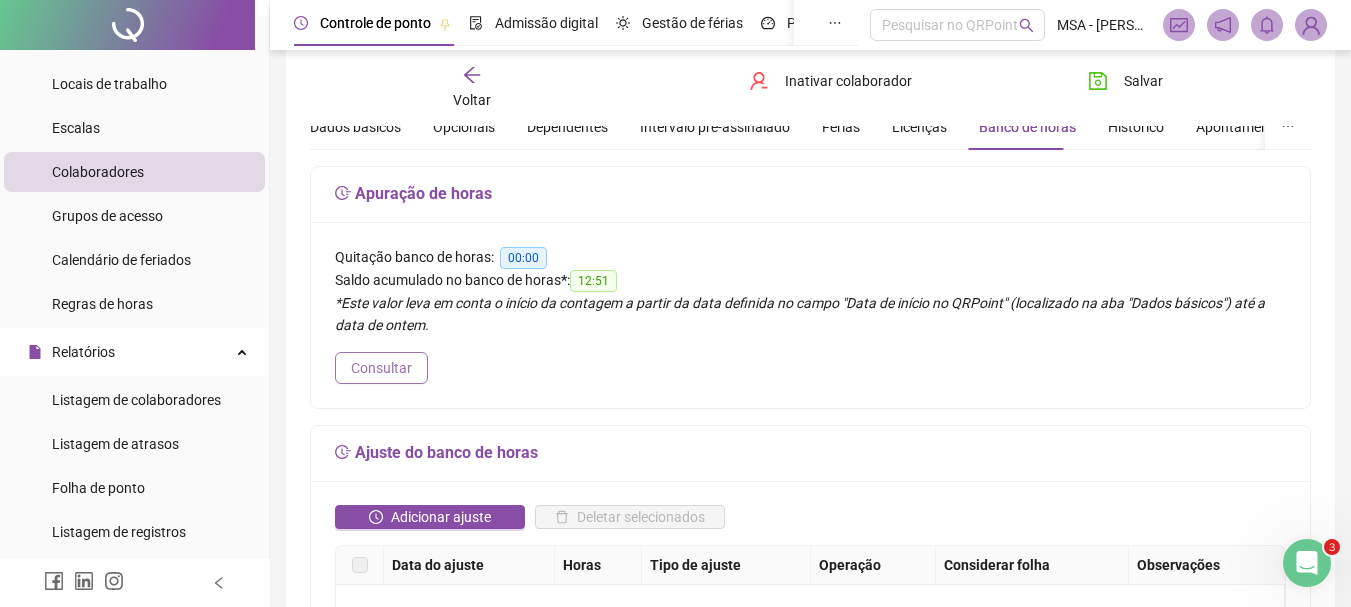 click on "Consultar" at bounding box center [381, 368] 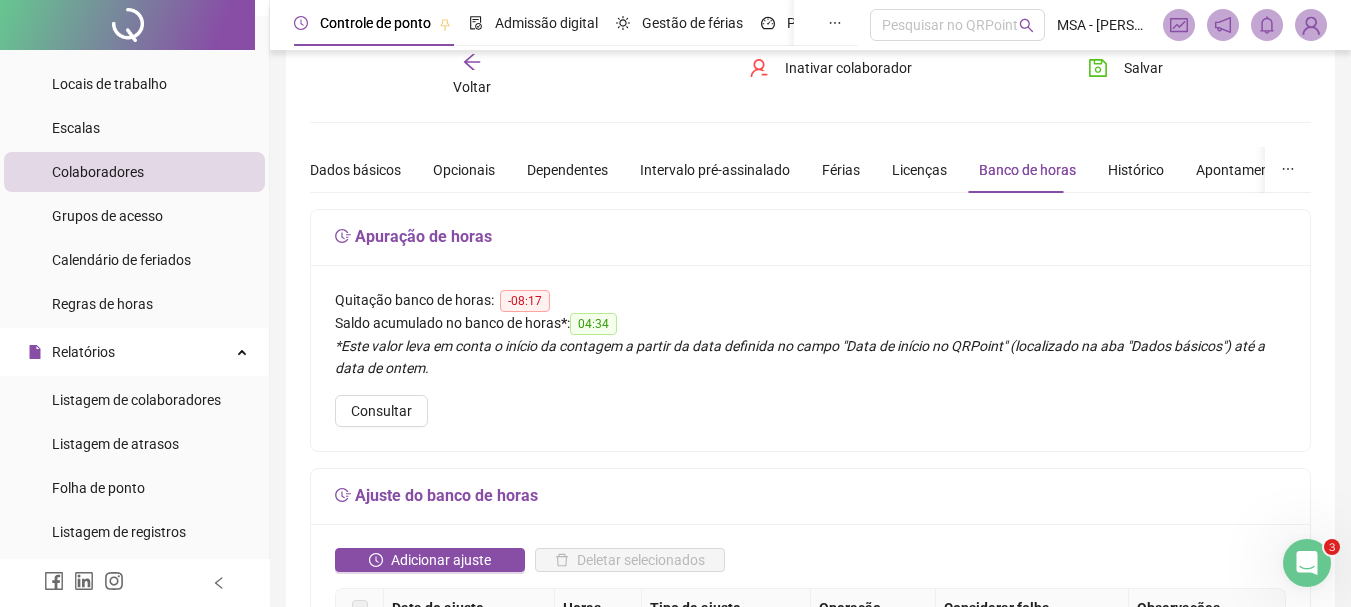scroll, scrollTop: 0, scrollLeft: 0, axis: both 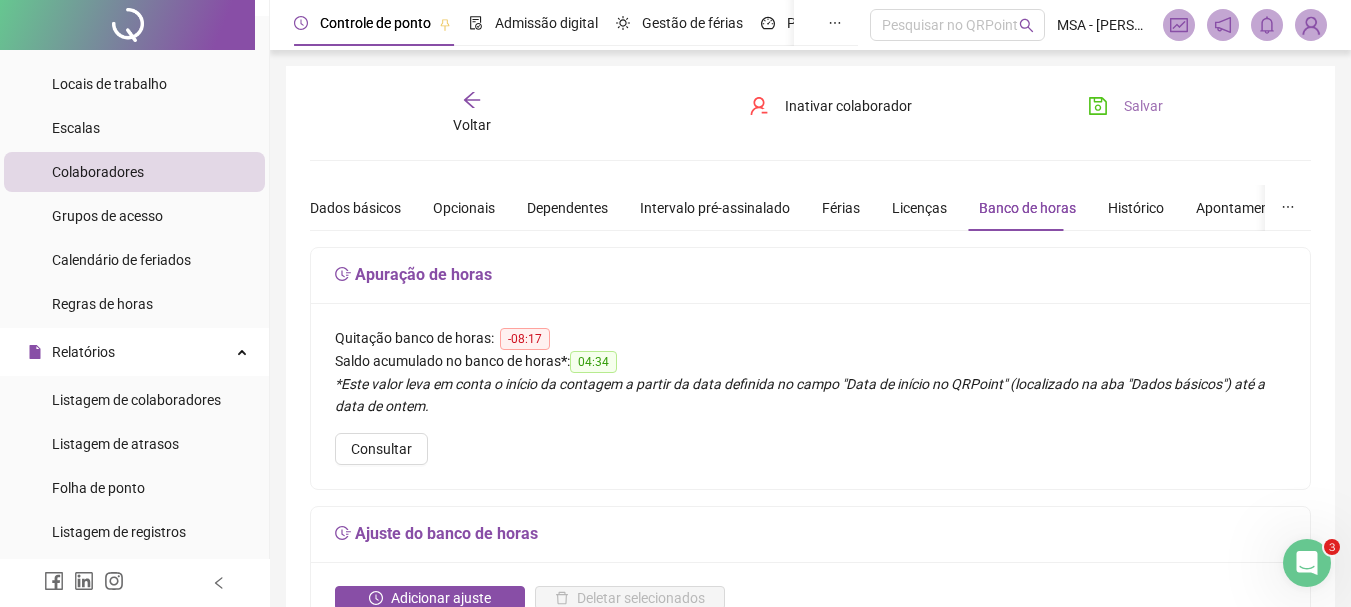 click on "Salvar" at bounding box center (1125, 106) 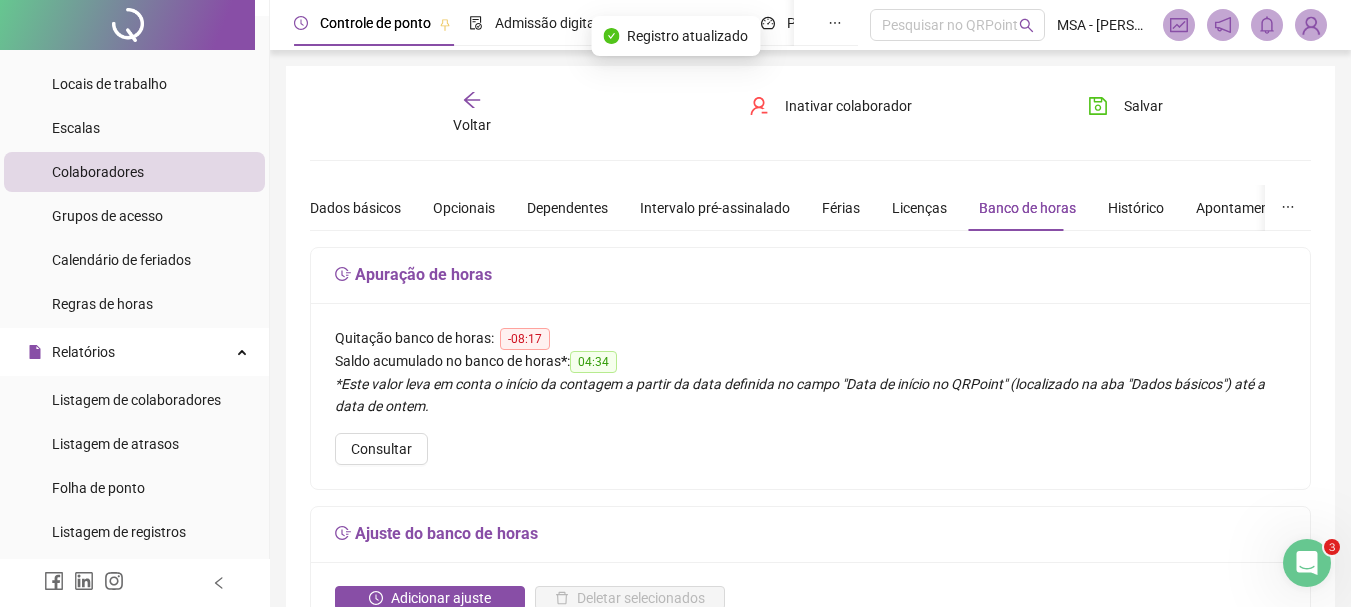 click on "Voltar" at bounding box center (472, 113) 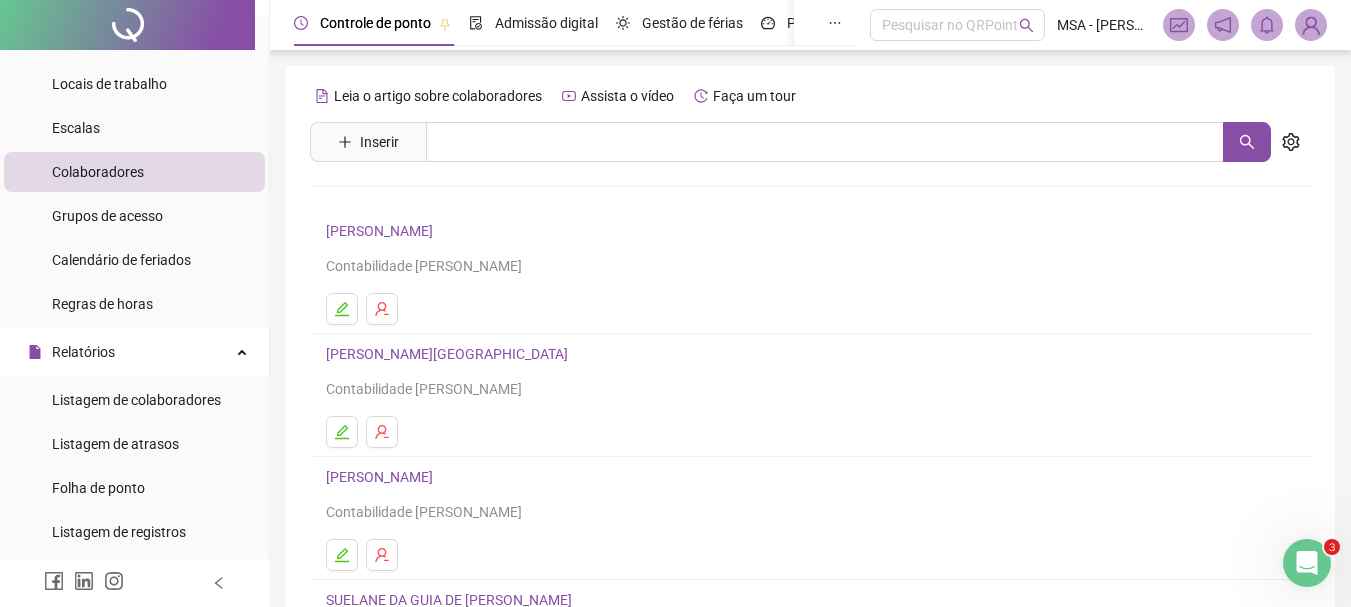 click on "[PERSON_NAME][GEOGRAPHIC_DATA]" at bounding box center [450, 354] 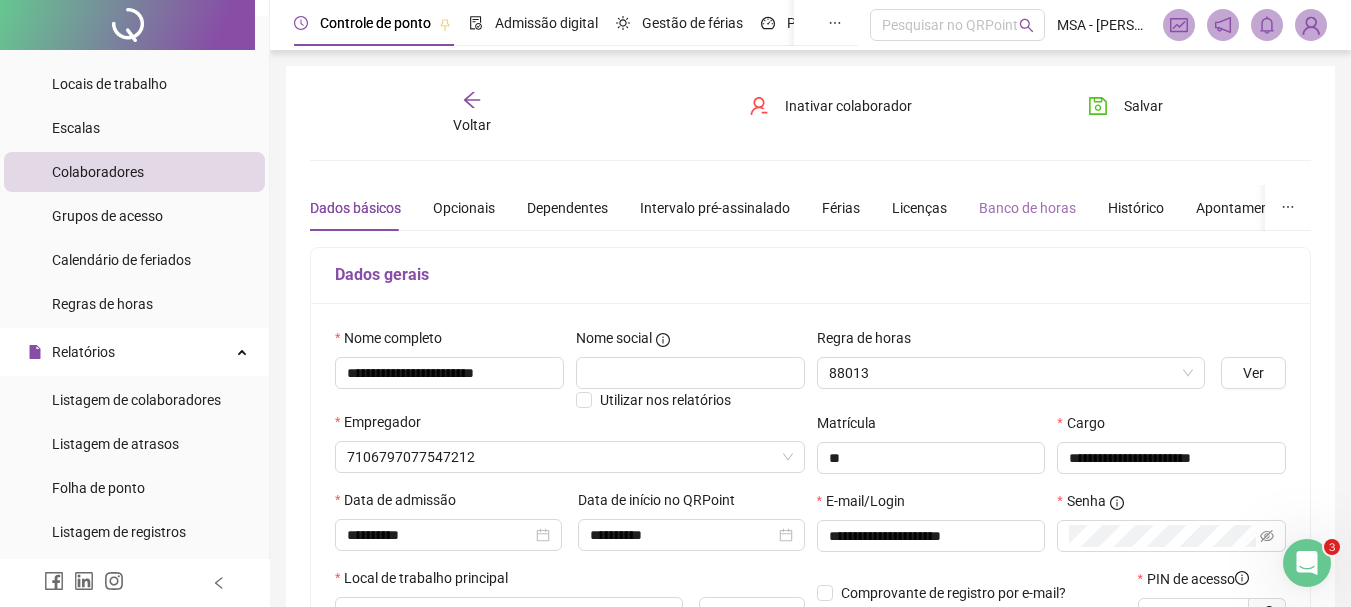 type on "**********" 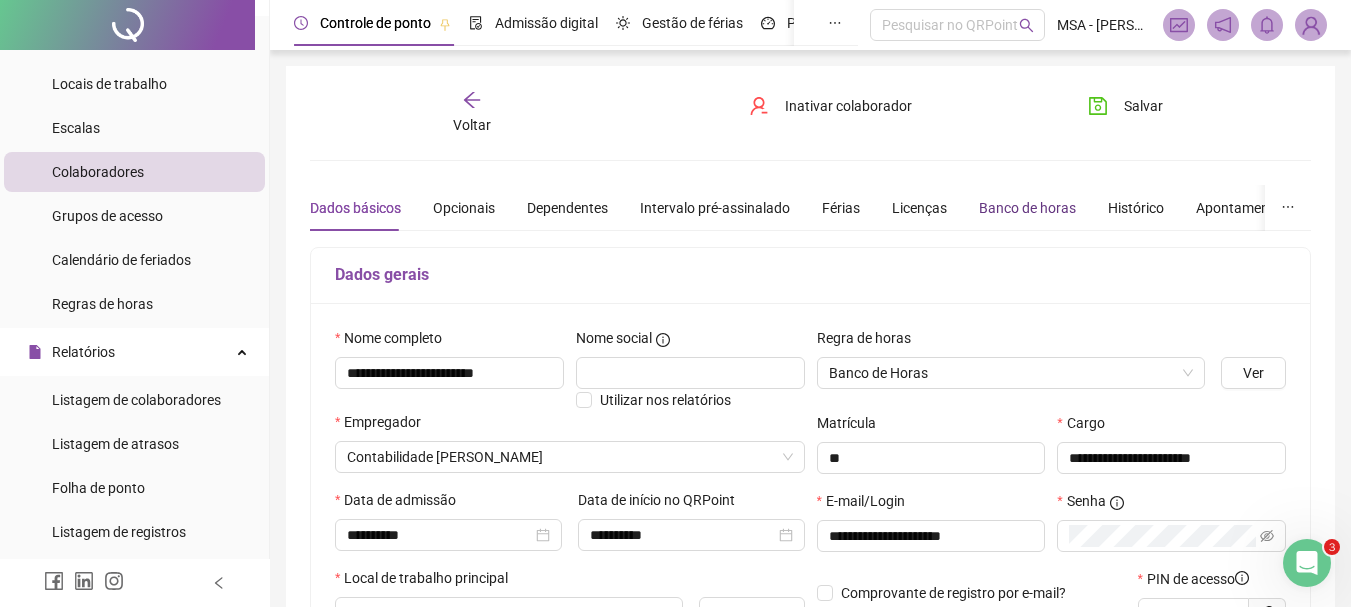 click on "Banco de horas" at bounding box center [1027, 208] 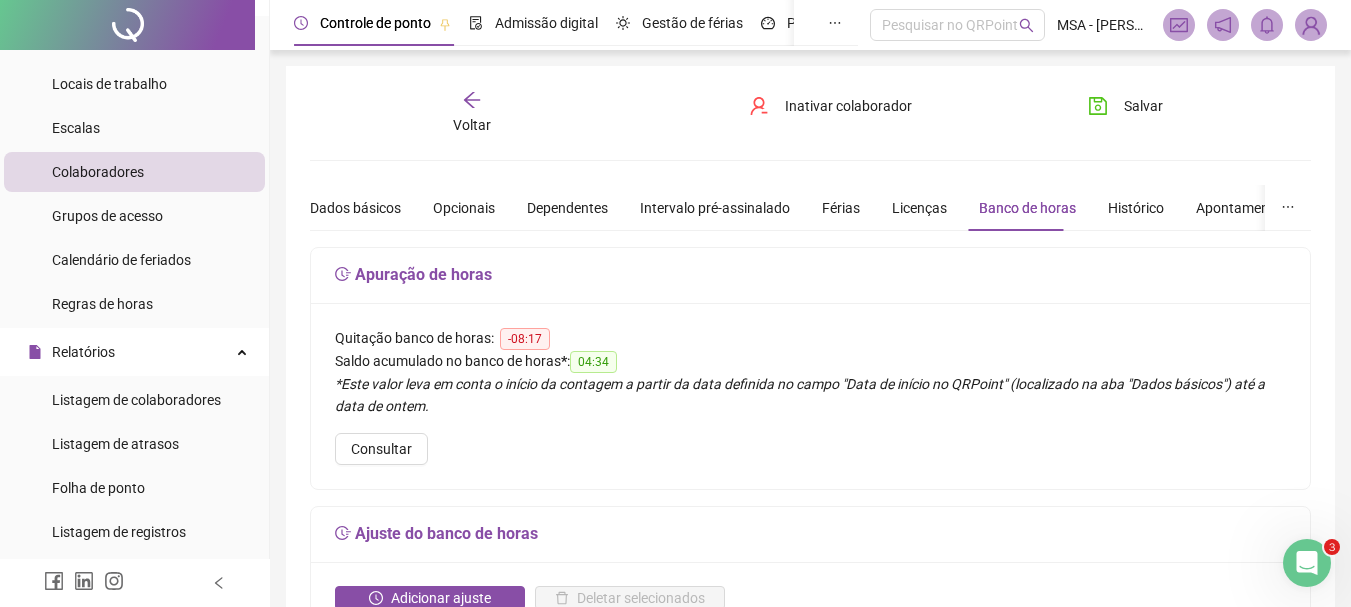 click on "Voltar" at bounding box center (472, 113) 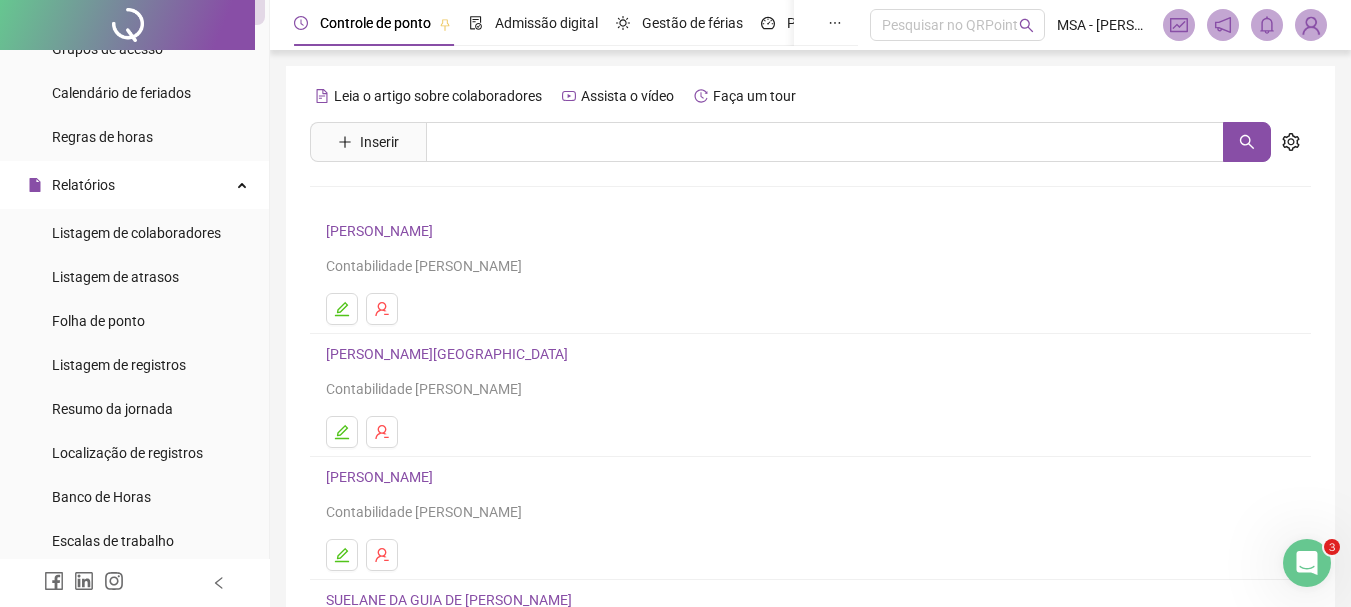 scroll, scrollTop: 295, scrollLeft: 0, axis: vertical 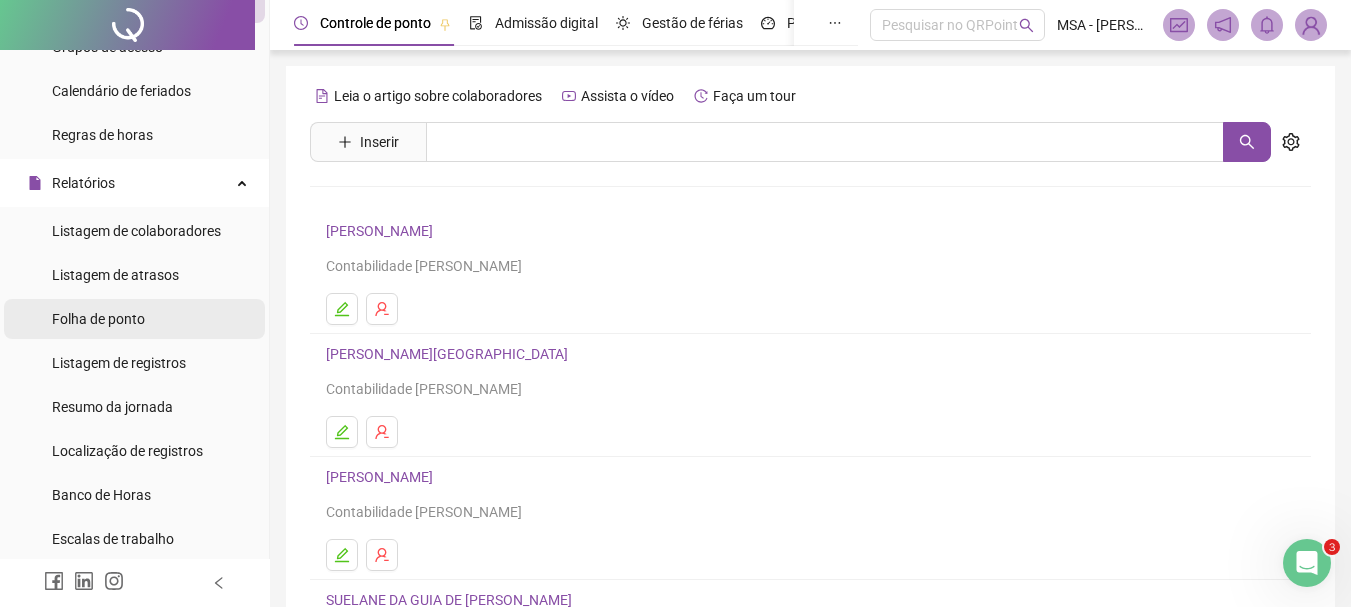 click on "Folha de ponto" at bounding box center (134, 319) 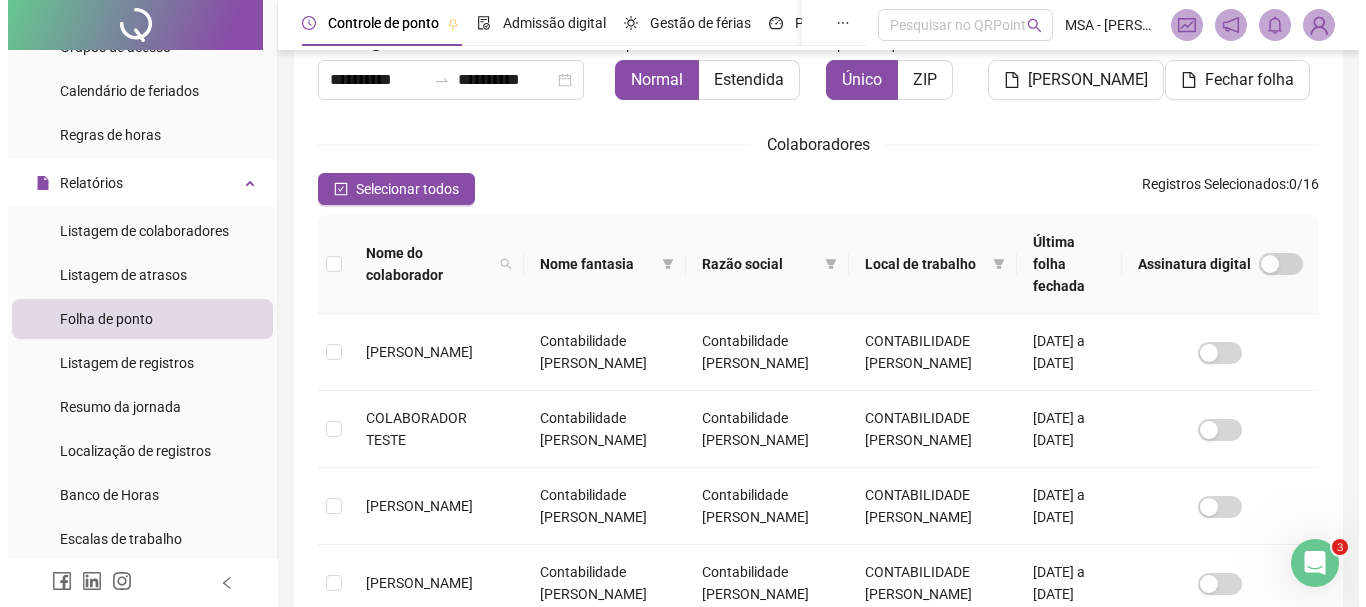 scroll, scrollTop: 0, scrollLeft: 0, axis: both 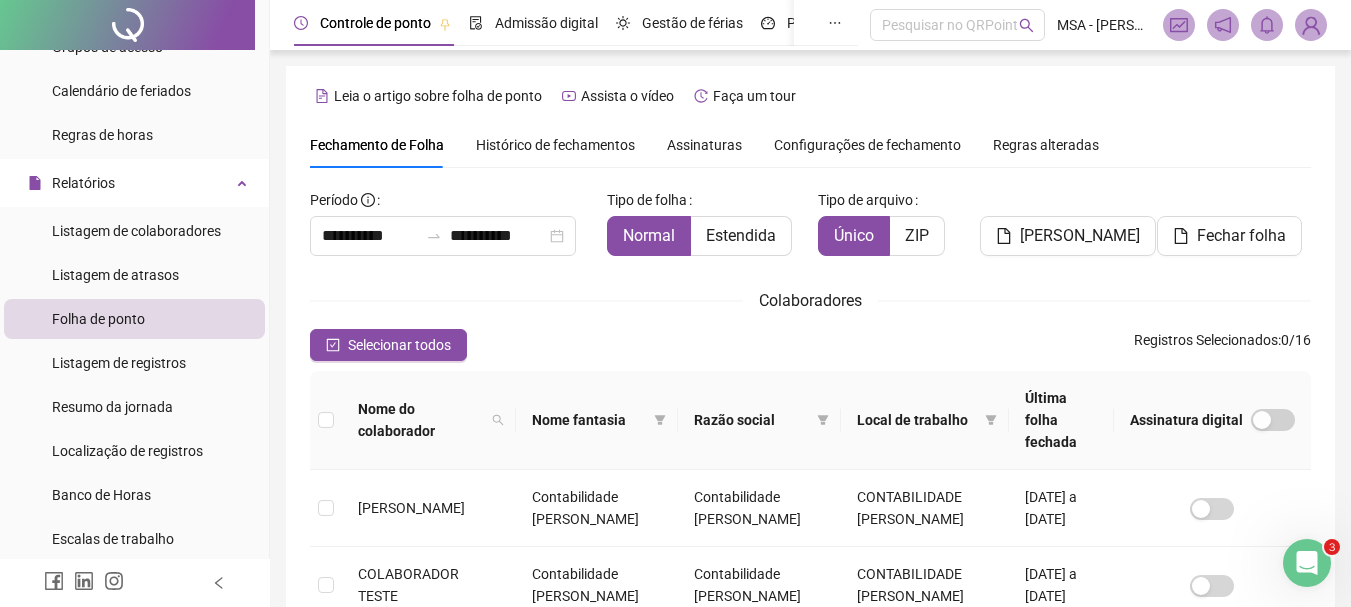 click on "Histórico de fechamentos" at bounding box center (555, 145) 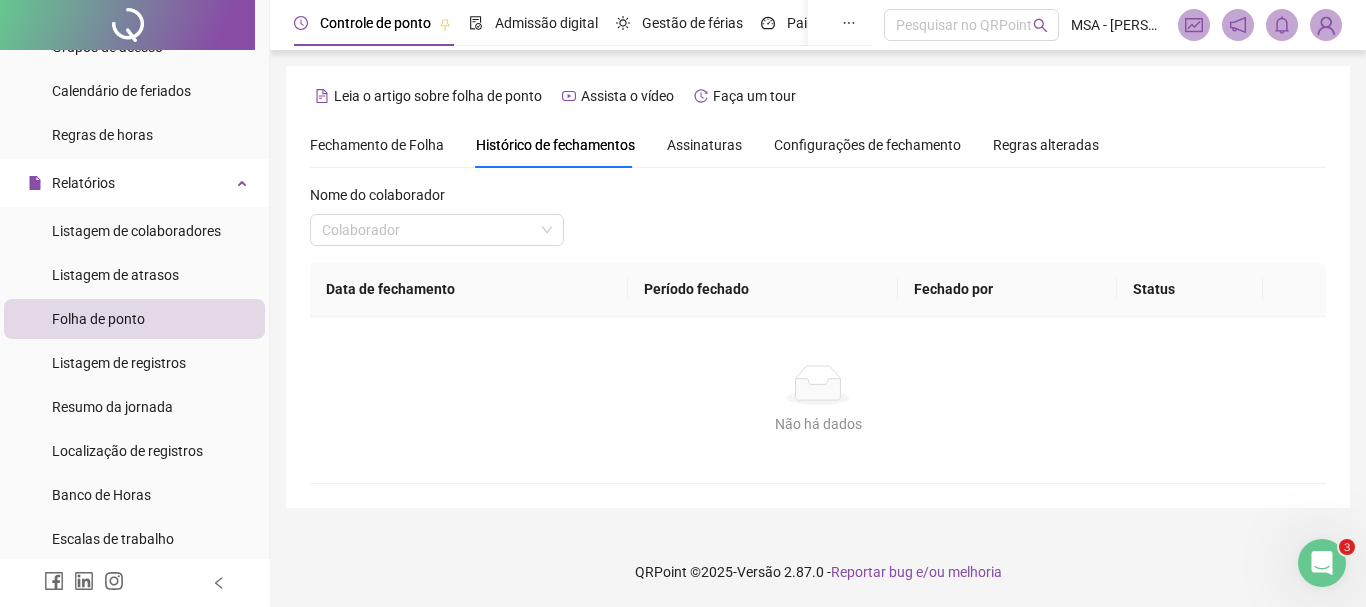 click on "Nome do colaborador" at bounding box center (437, 199) 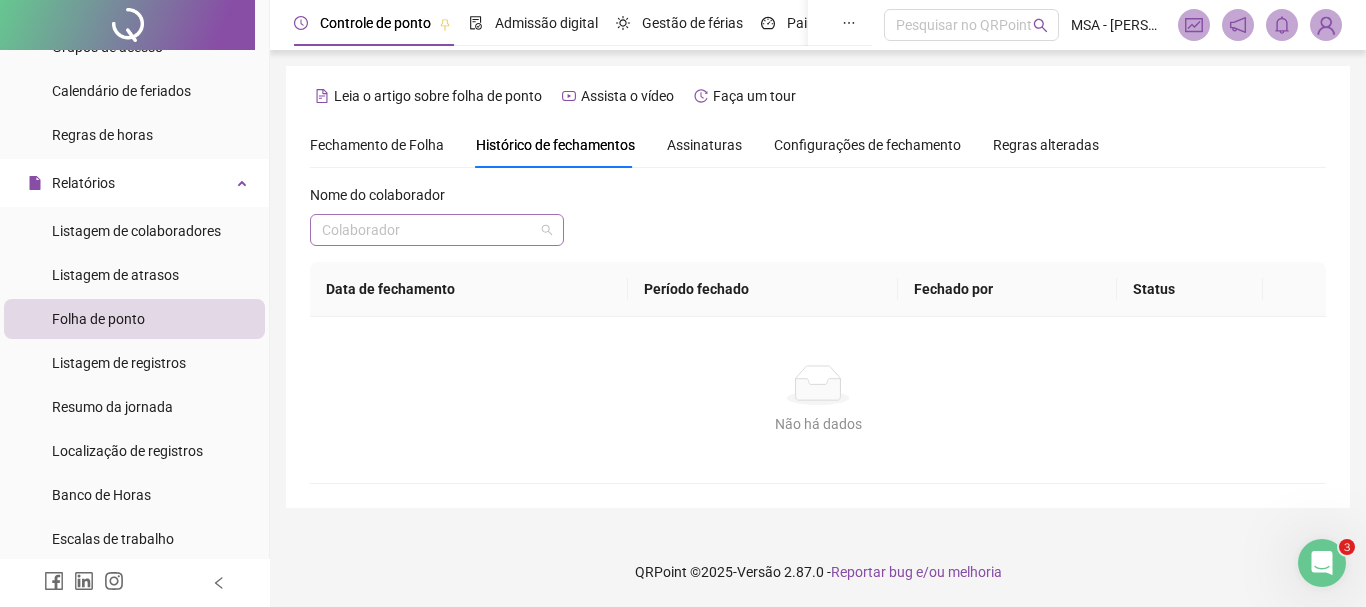 click at bounding box center [431, 230] 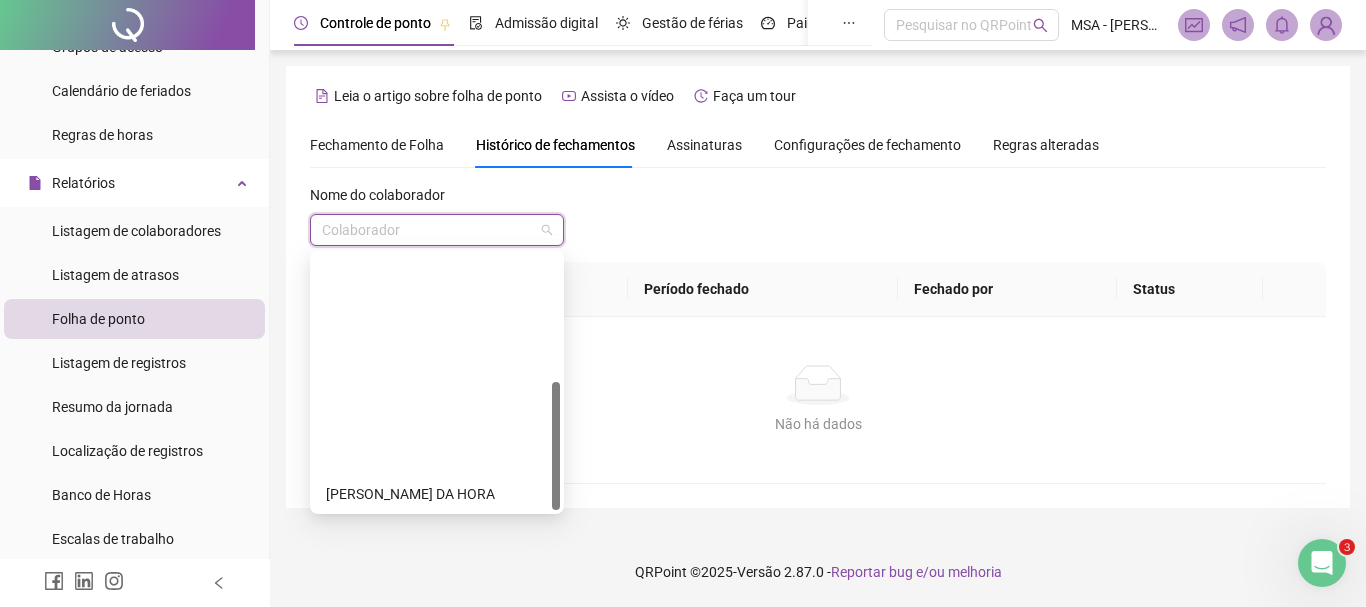 scroll, scrollTop: 256, scrollLeft: 0, axis: vertical 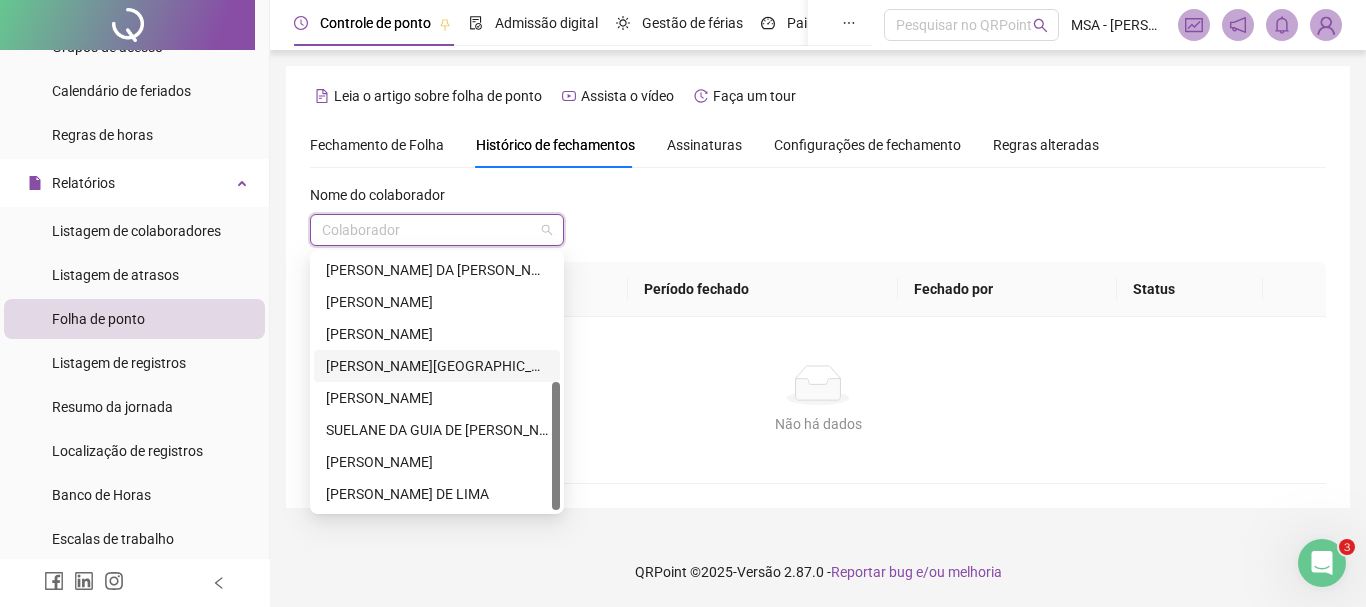 click on "[PERSON_NAME][GEOGRAPHIC_DATA]" at bounding box center (437, 366) 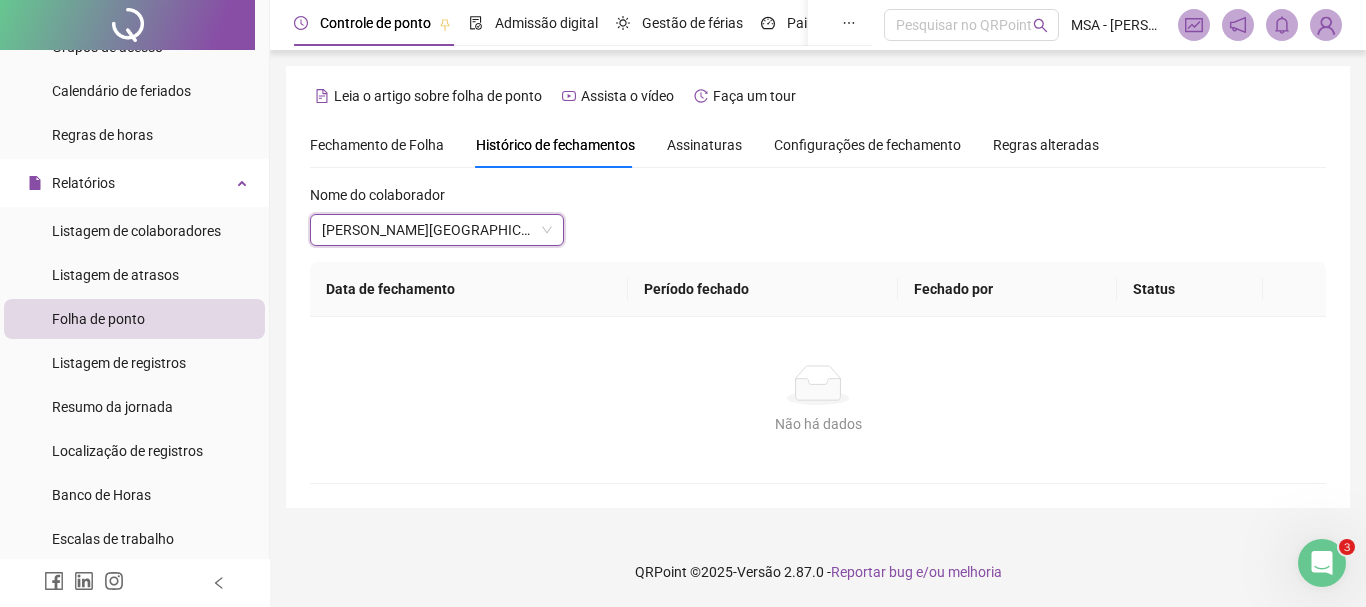 click on "Não há dados" at bounding box center (818, 385) 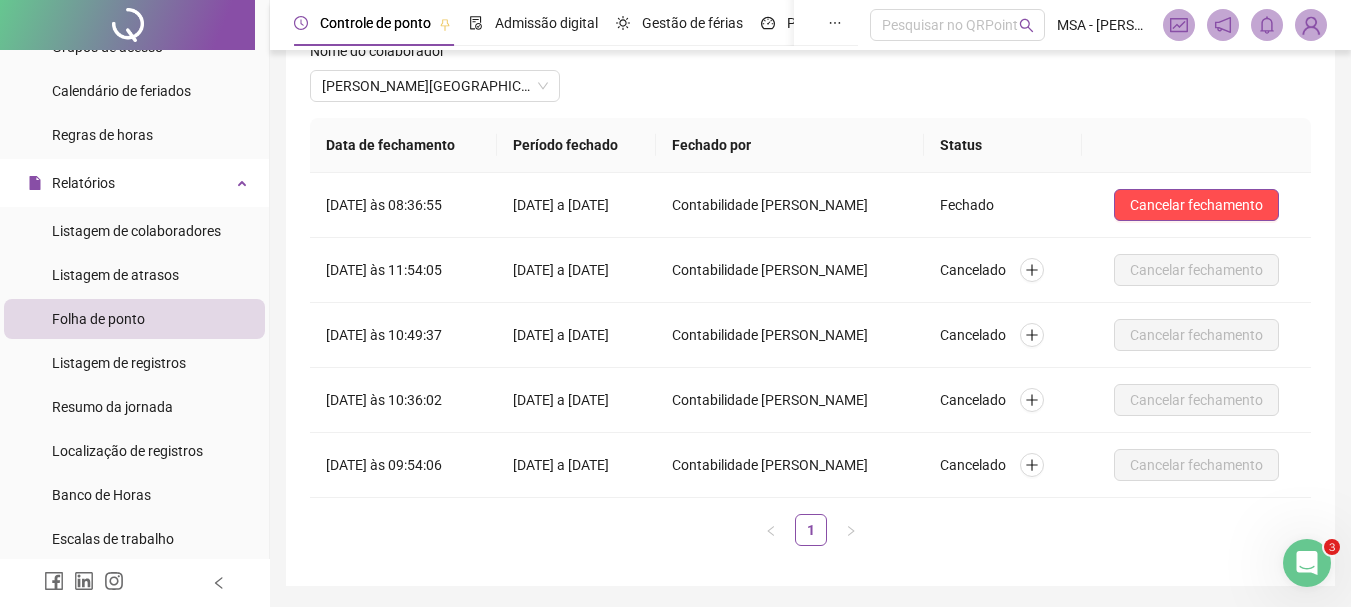 scroll, scrollTop: 0, scrollLeft: 0, axis: both 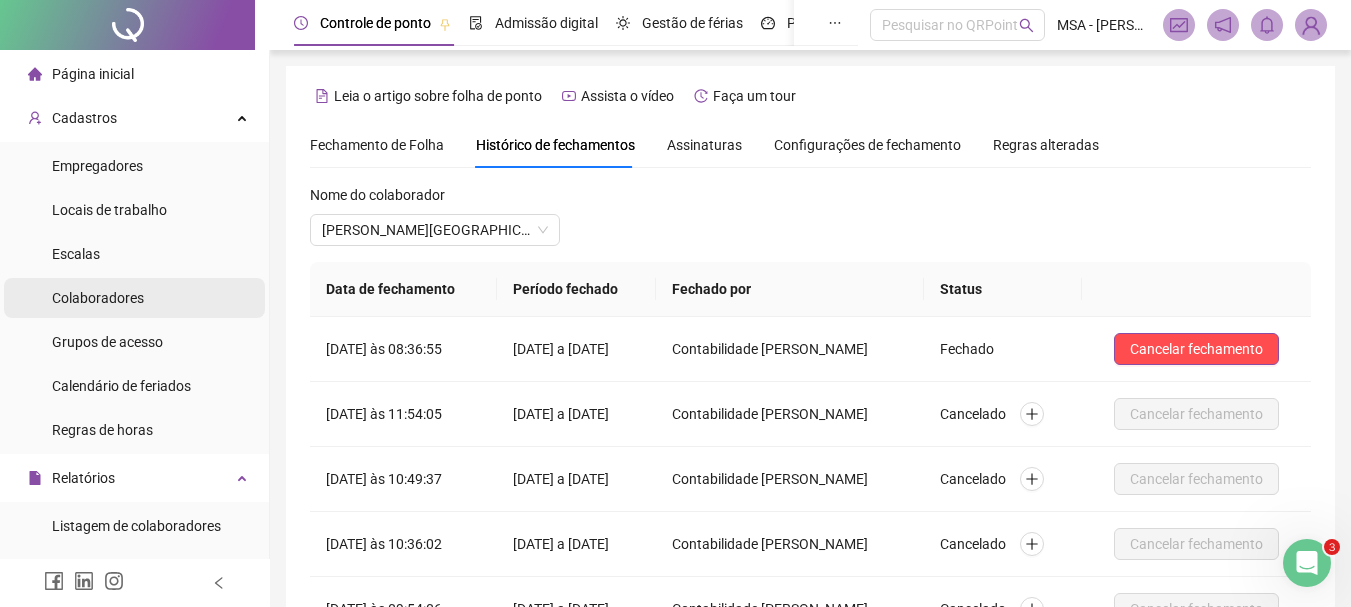 click on "Colaboradores" at bounding box center [98, 298] 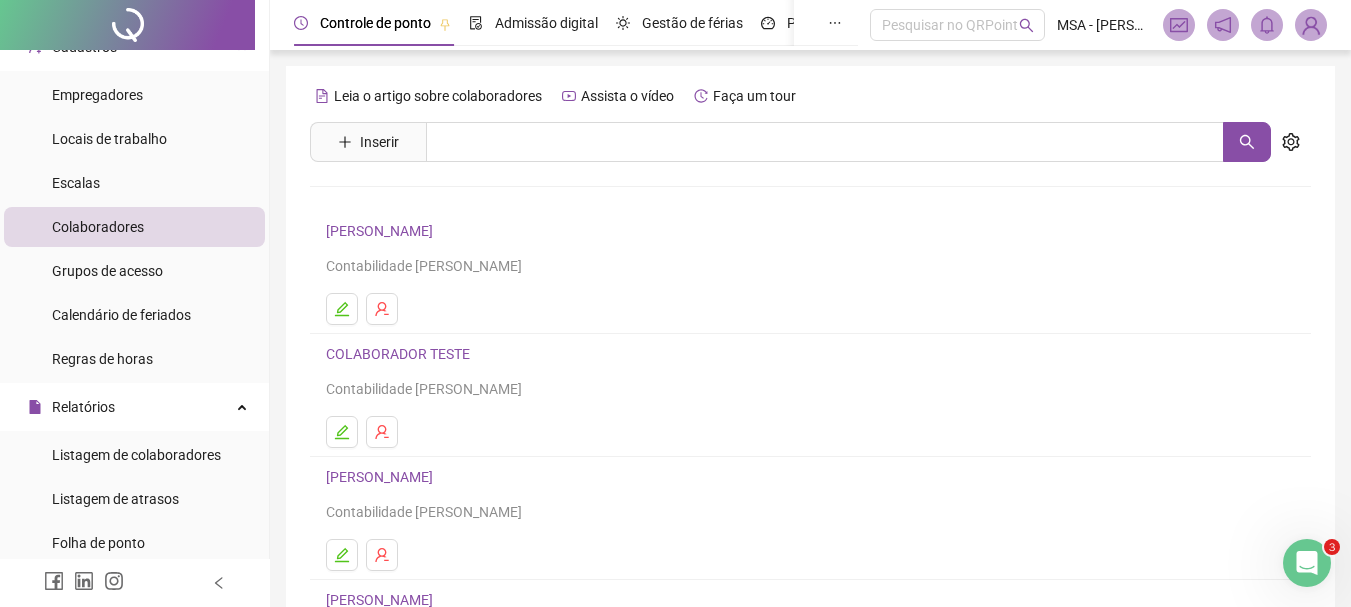 scroll, scrollTop: 91, scrollLeft: 0, axis: vertical 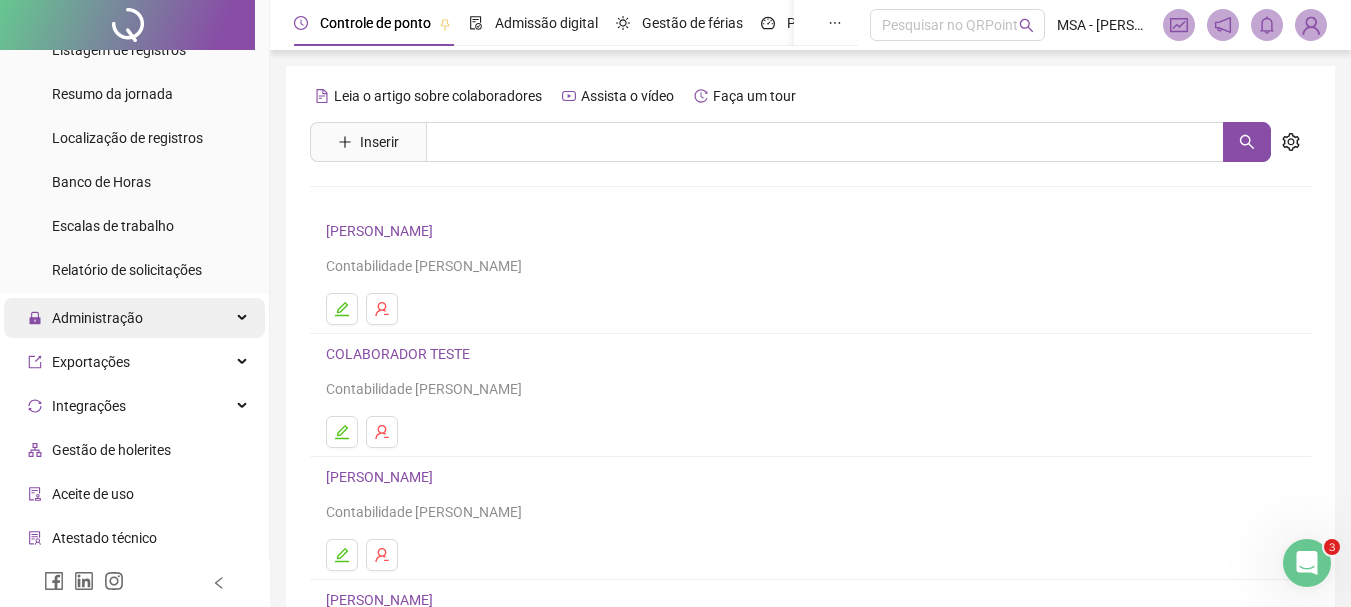click on "Administração" at bounding box center [134, 318] 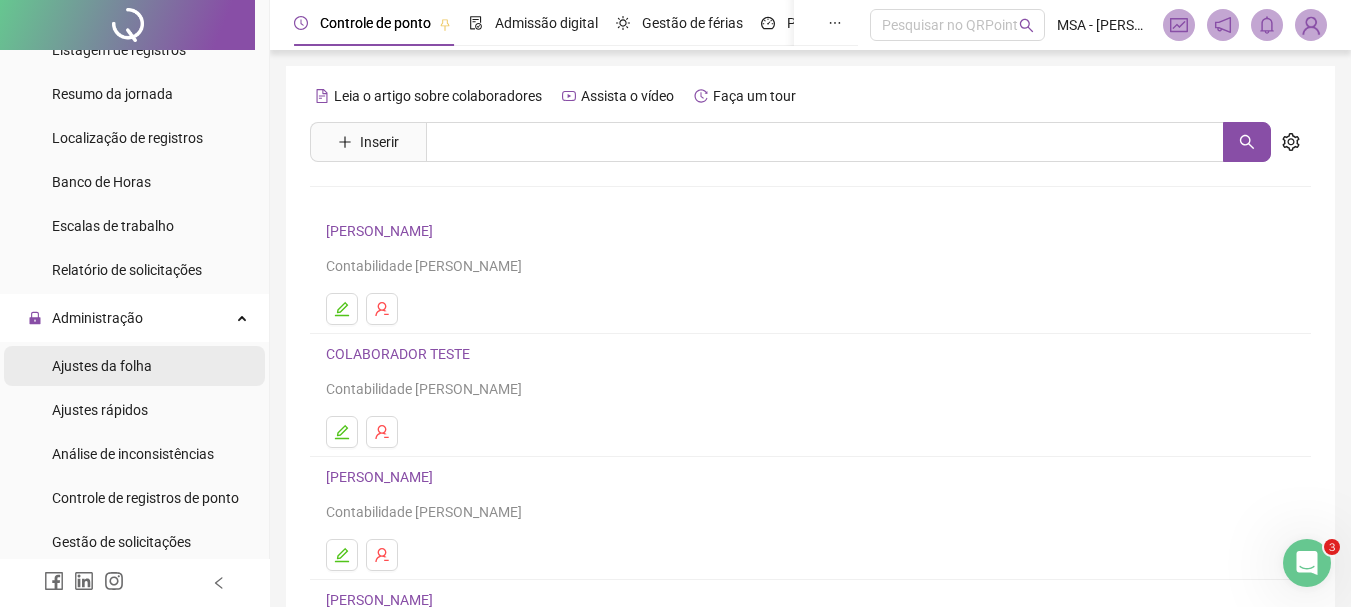 click on "Ajustes da folha" at bounding box center [102, 366] 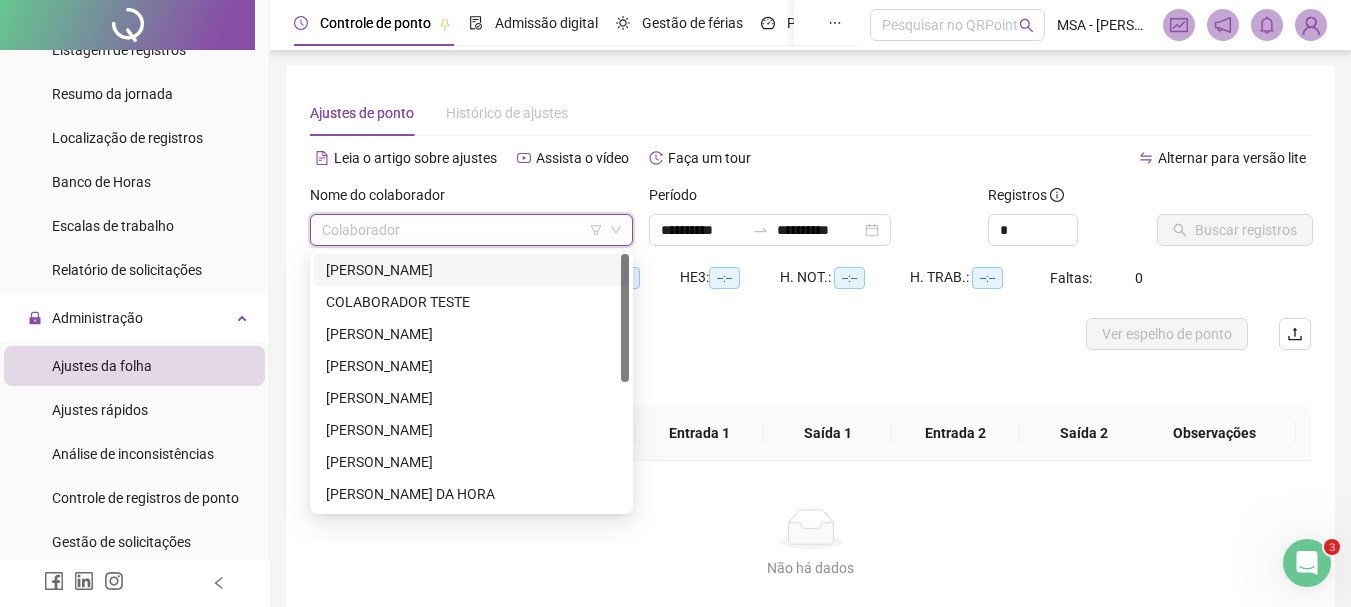 click at bounding box center [465, 230] 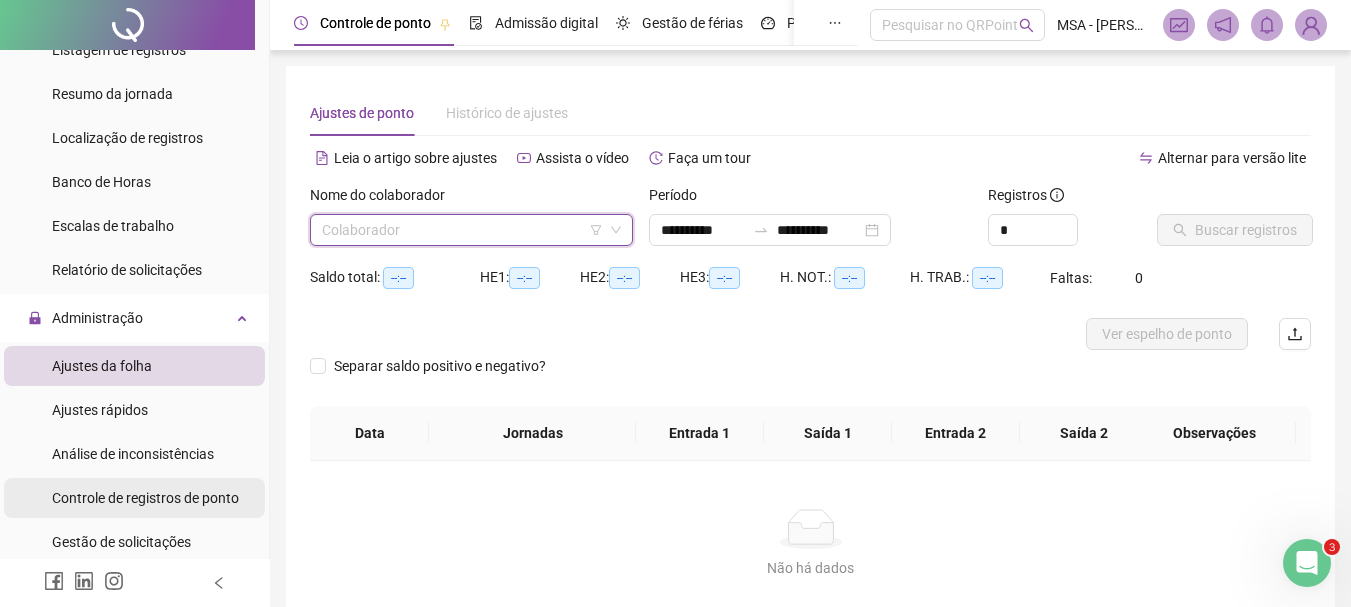 click on "Controle de registros de ponto" at bounding box center [145, 498] 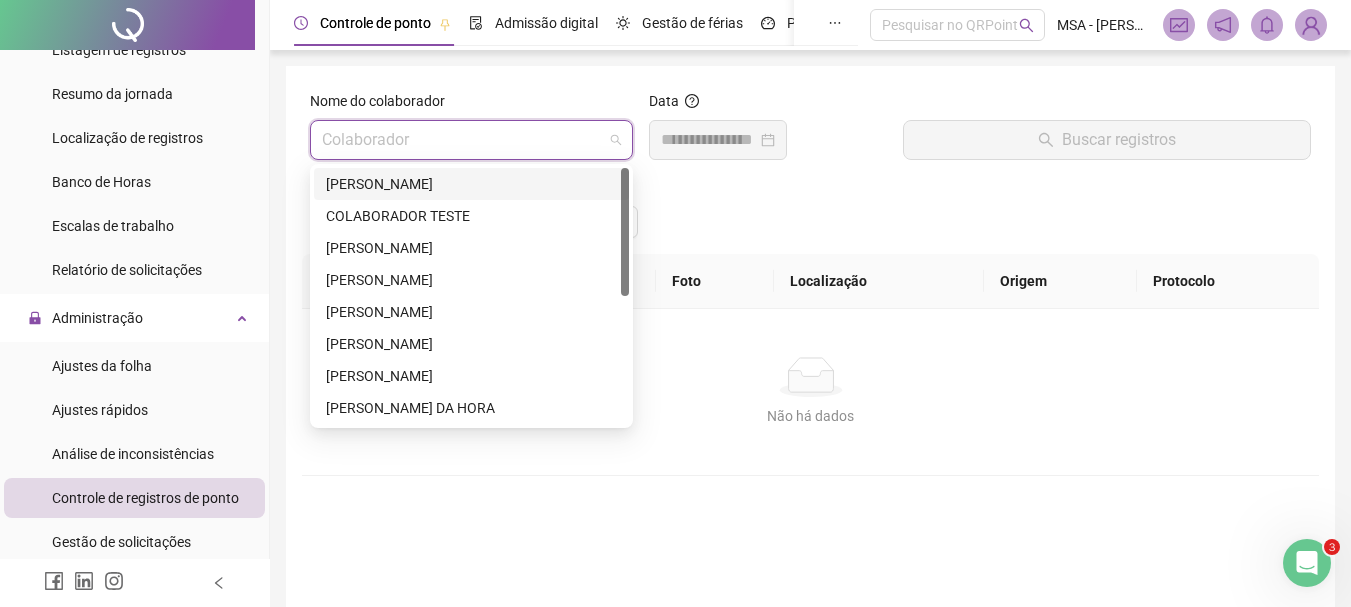 click at bounding box center [465, 140] 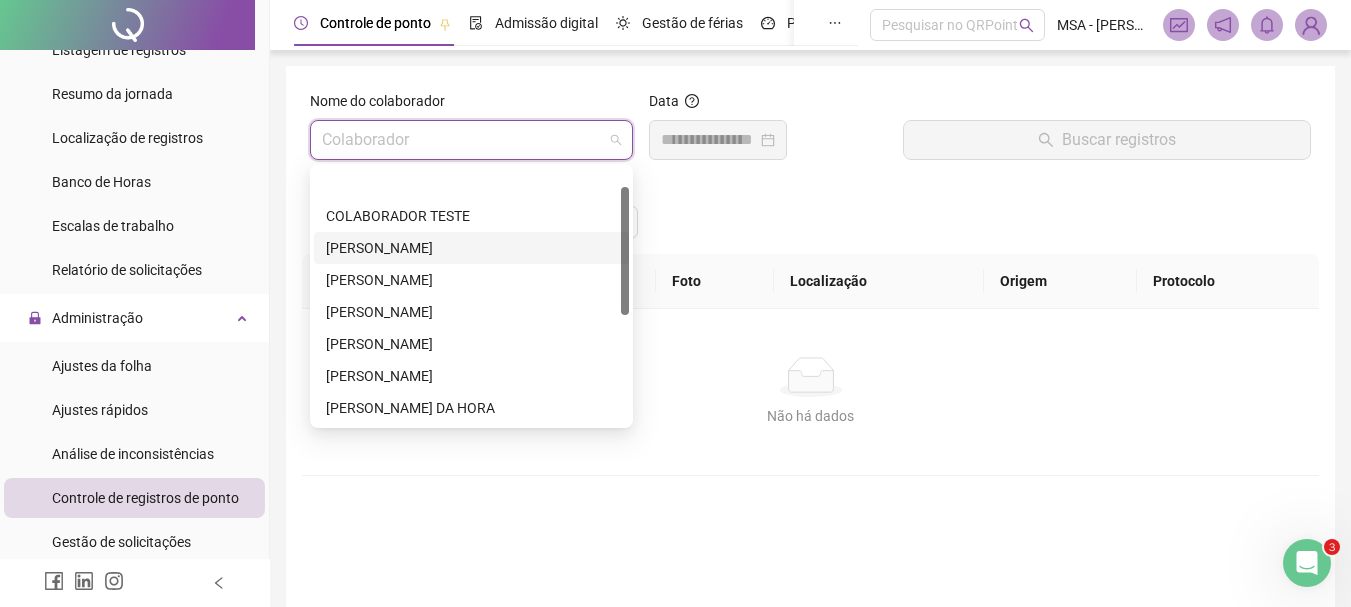 scroll, scrollTop: 256, scrollLeft: 0, axis: vertical 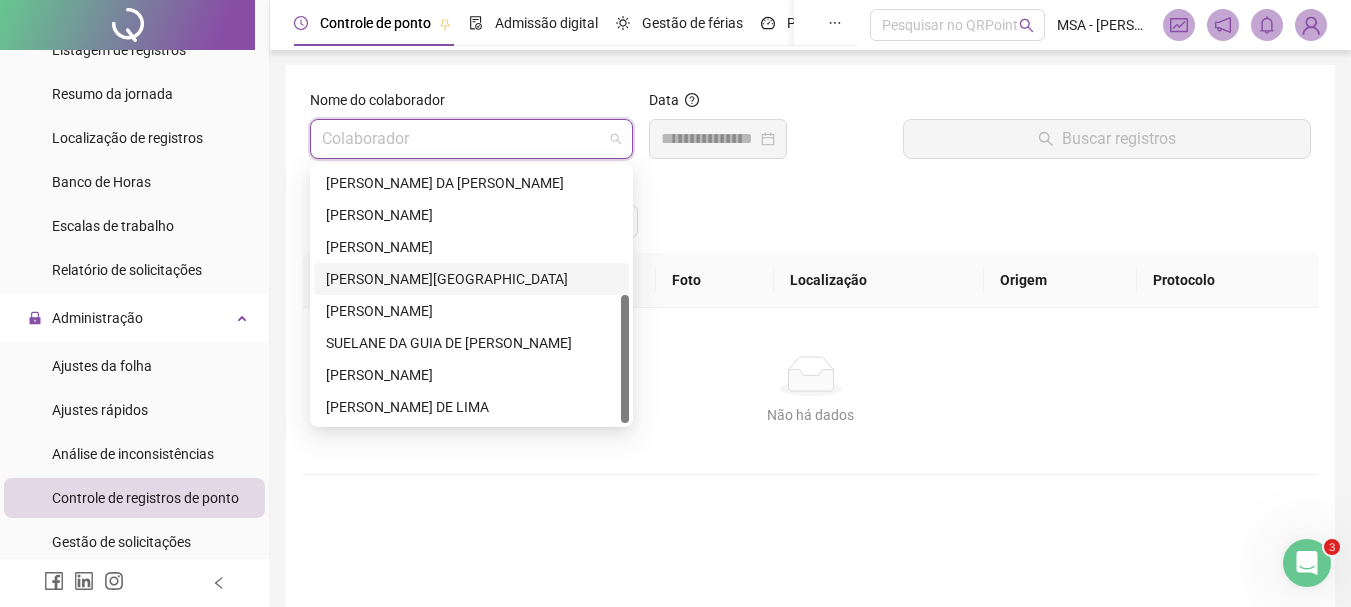 click on "[PERSON_NAME][GEOGRAPHIC_DATA]" at bounding box center [471, 279] 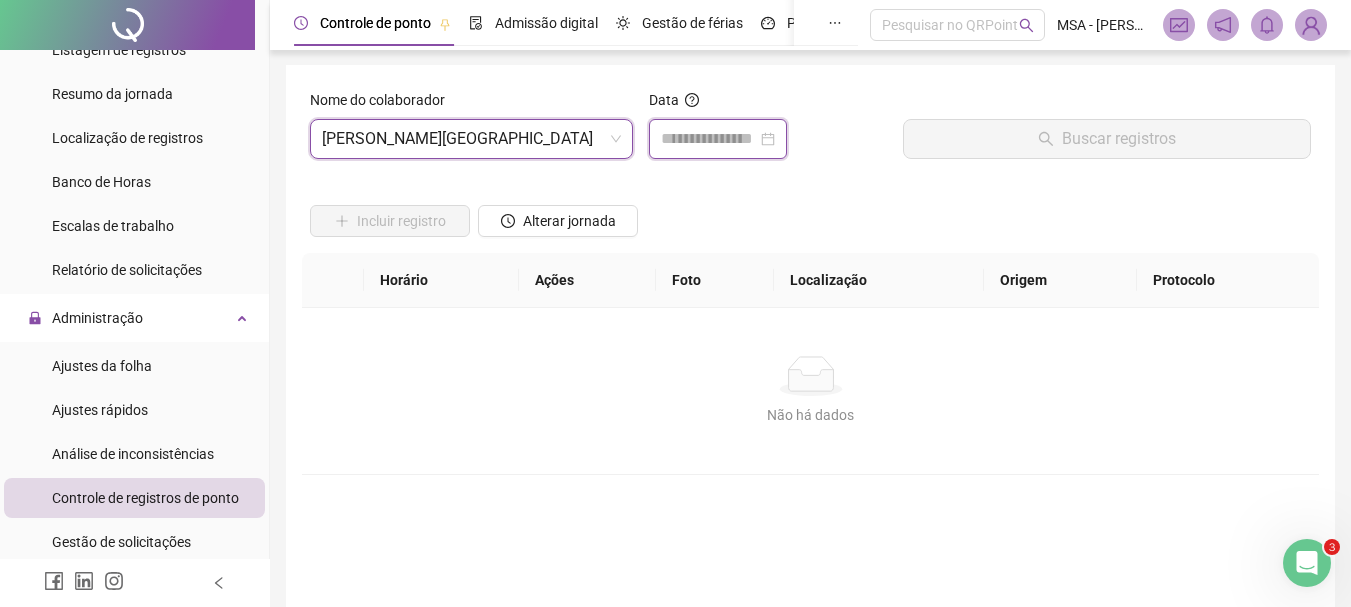 click at bounding box center (709, 139) 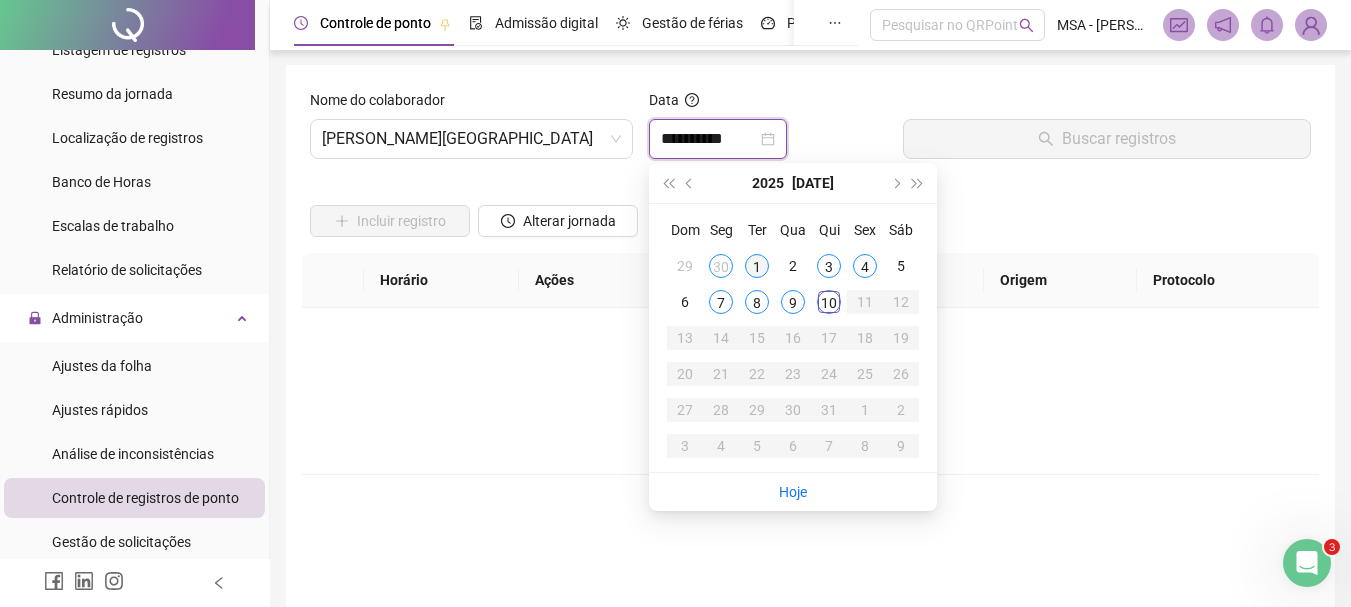 type on "**********" 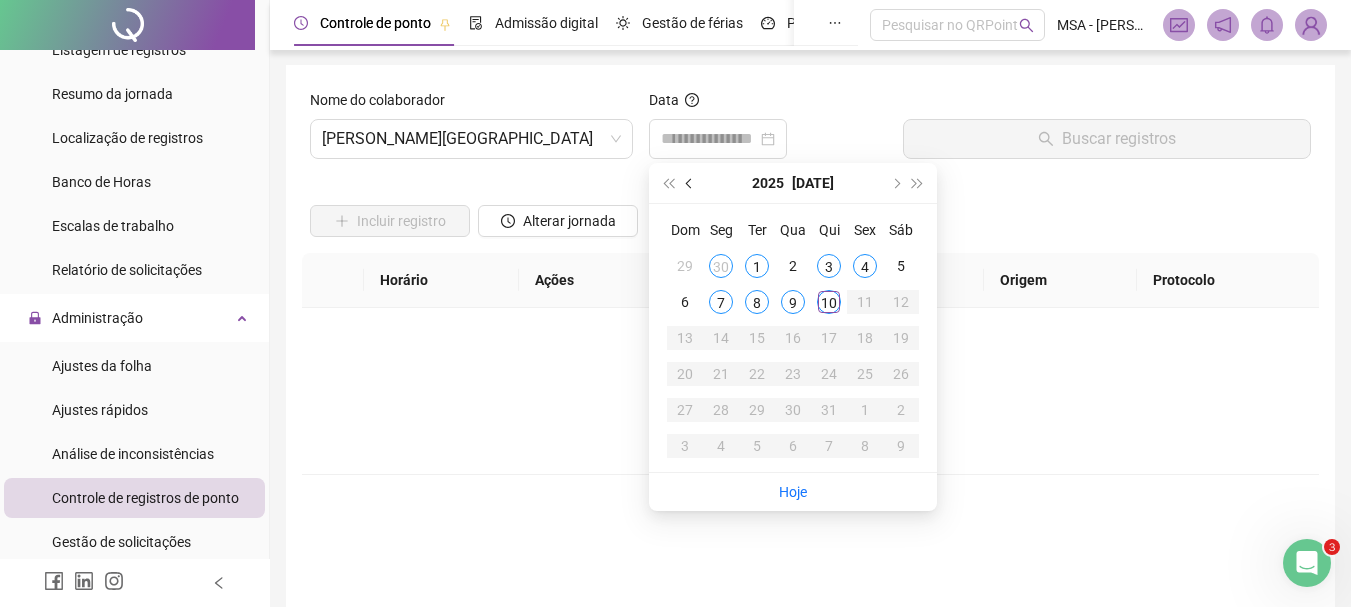 click at bounding box center [691, 183] 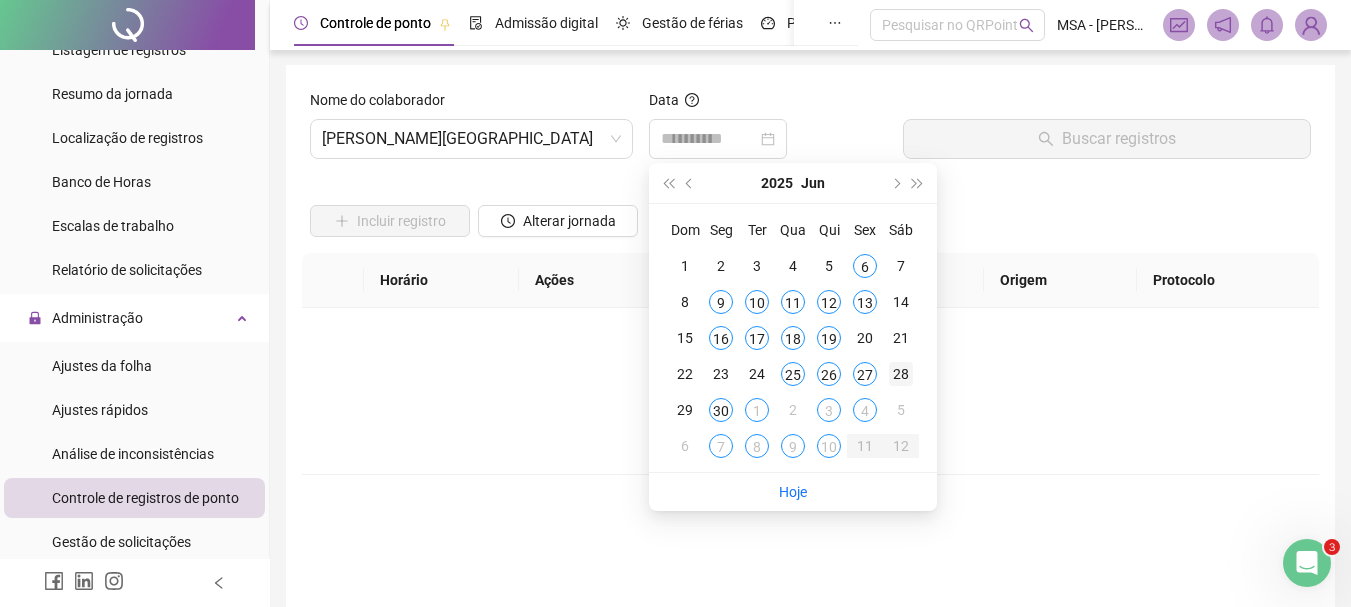type on "**********" 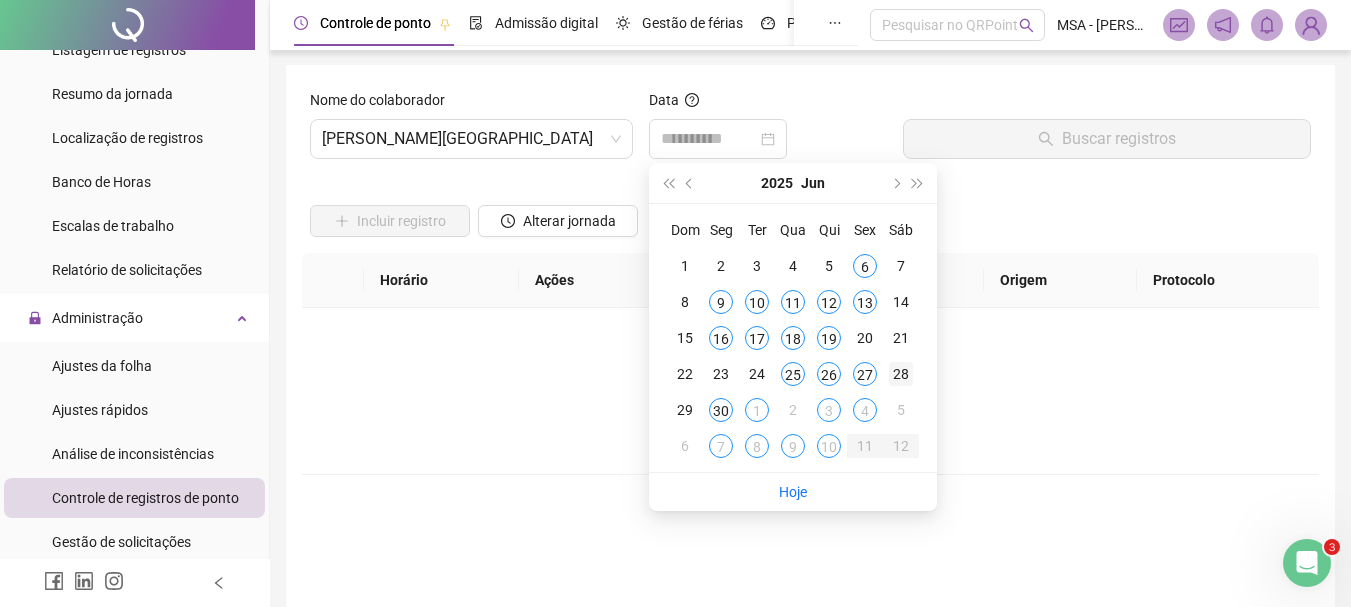 click on "28" at bounding box center [901, 374] 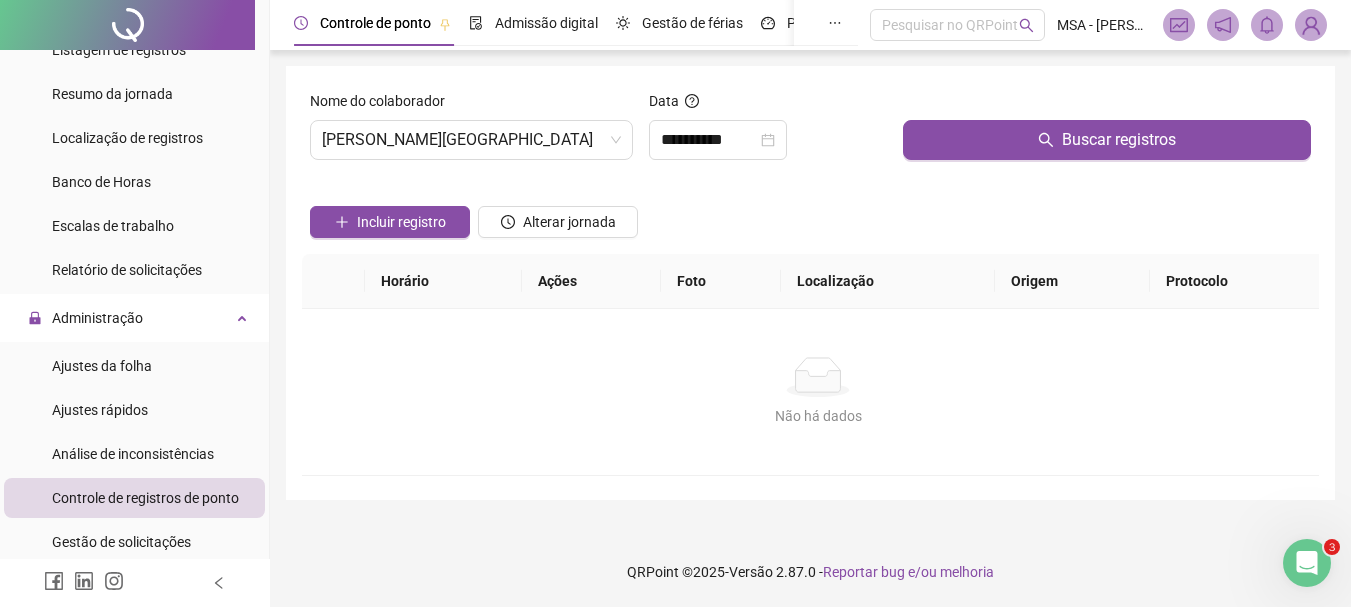 scroll, scrollTop: 0, scrollLeft: 0, axis: both 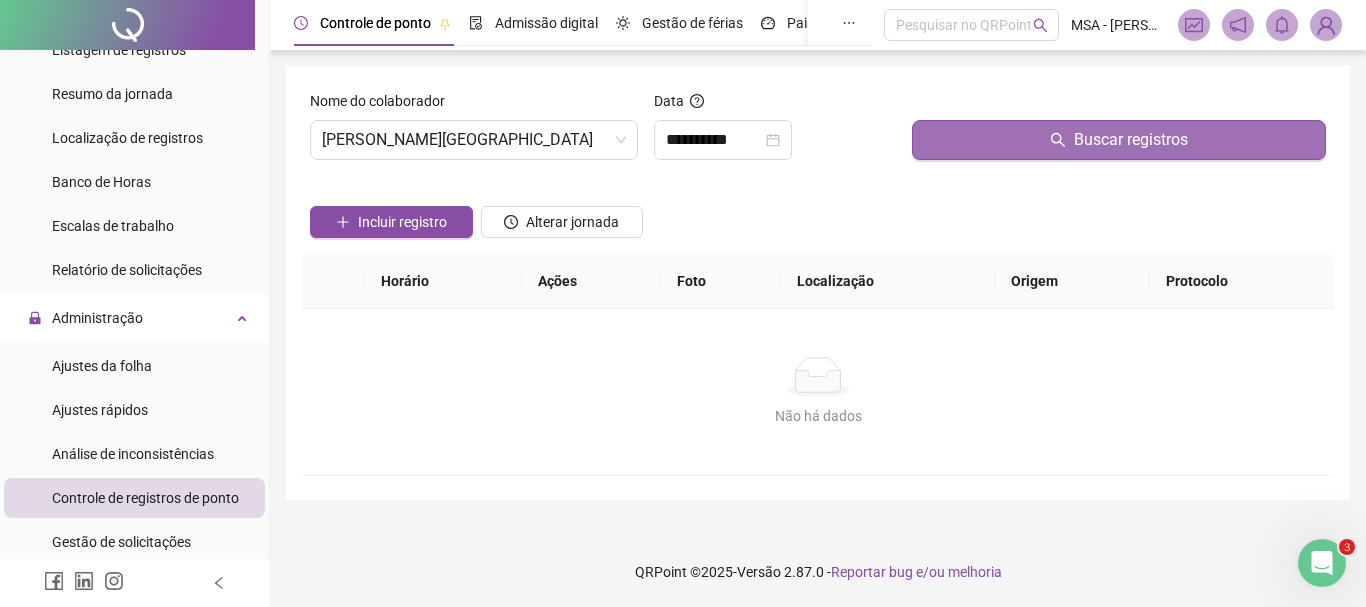 click on "Buscar registros" at bounding box center [1119, 140] 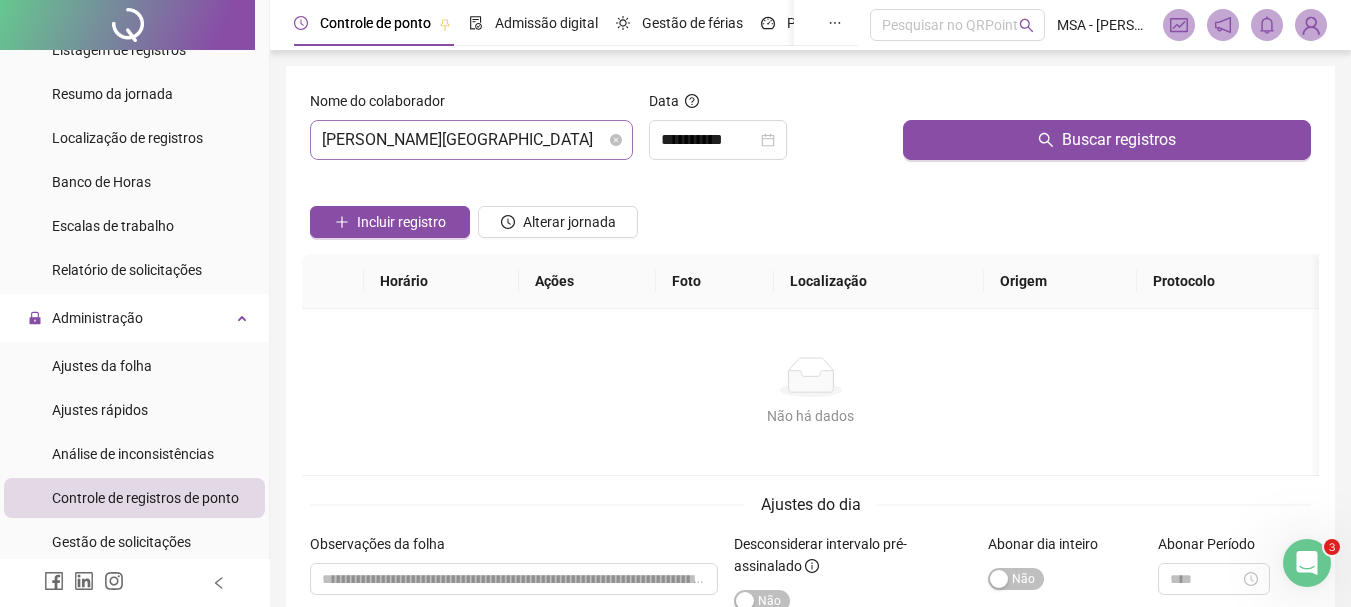 click on "[PERSON_NAME][GEOGRAPHIC_DATA]" at bounding box center [471, 140] 